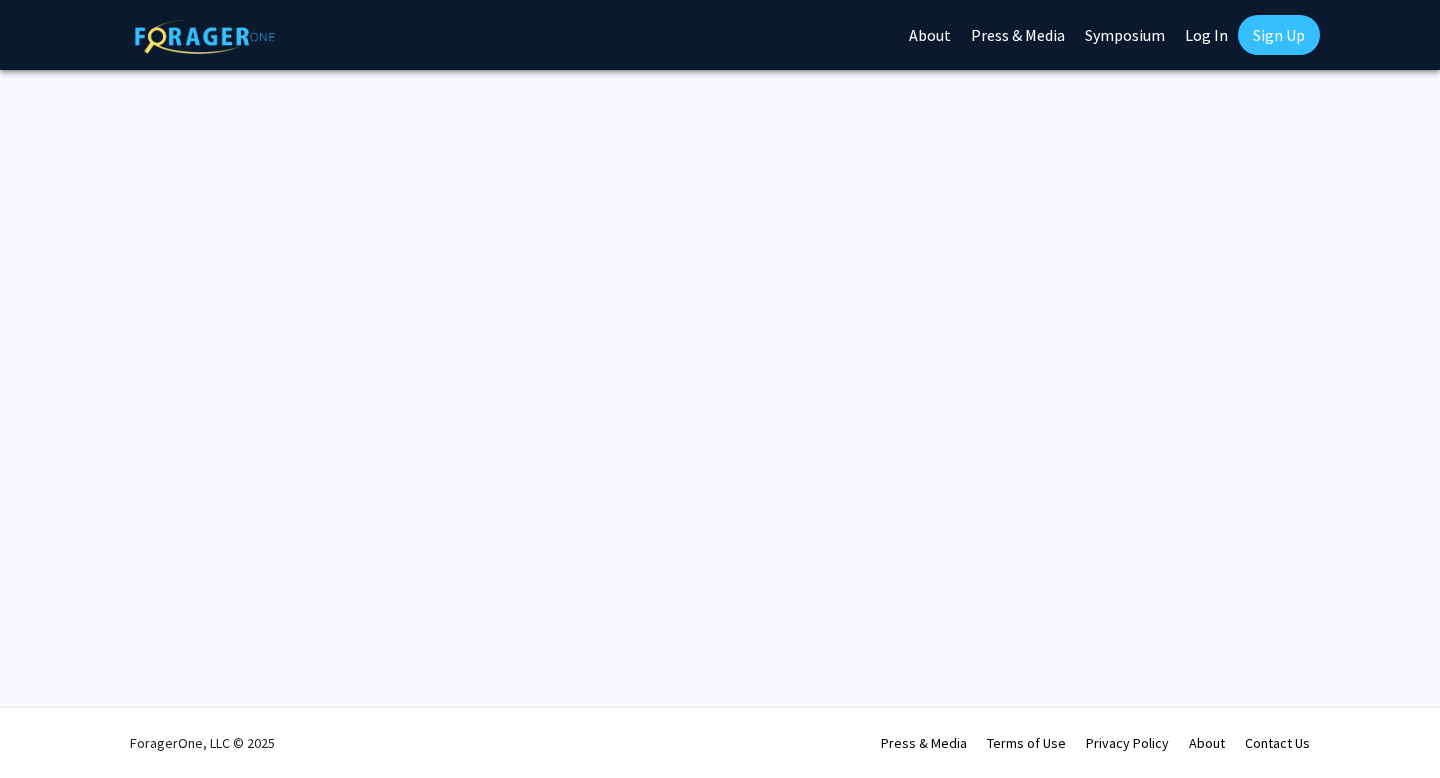 scroll, scrollTop: 0, scrollLeft: 0, axis: both 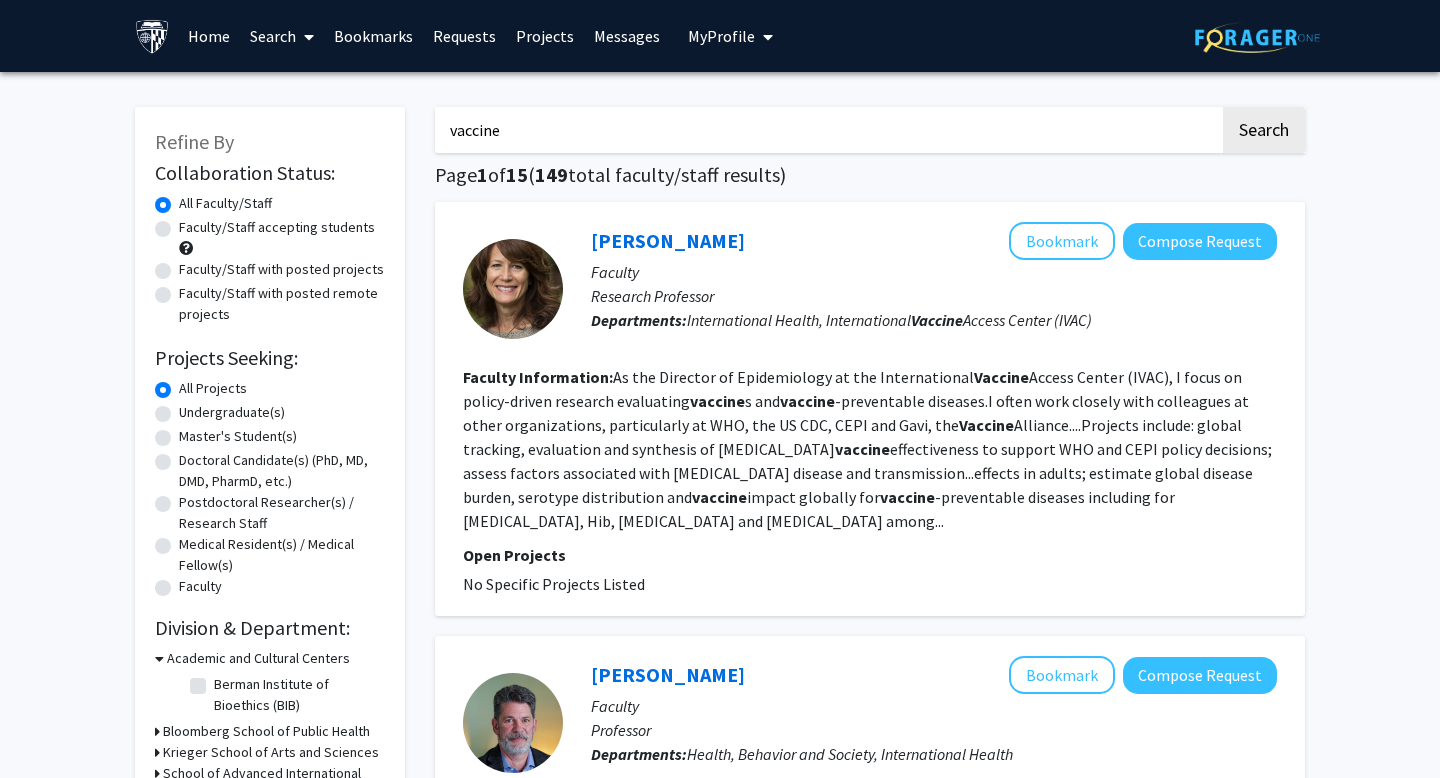 click on "Faculty/Staff accepting students" 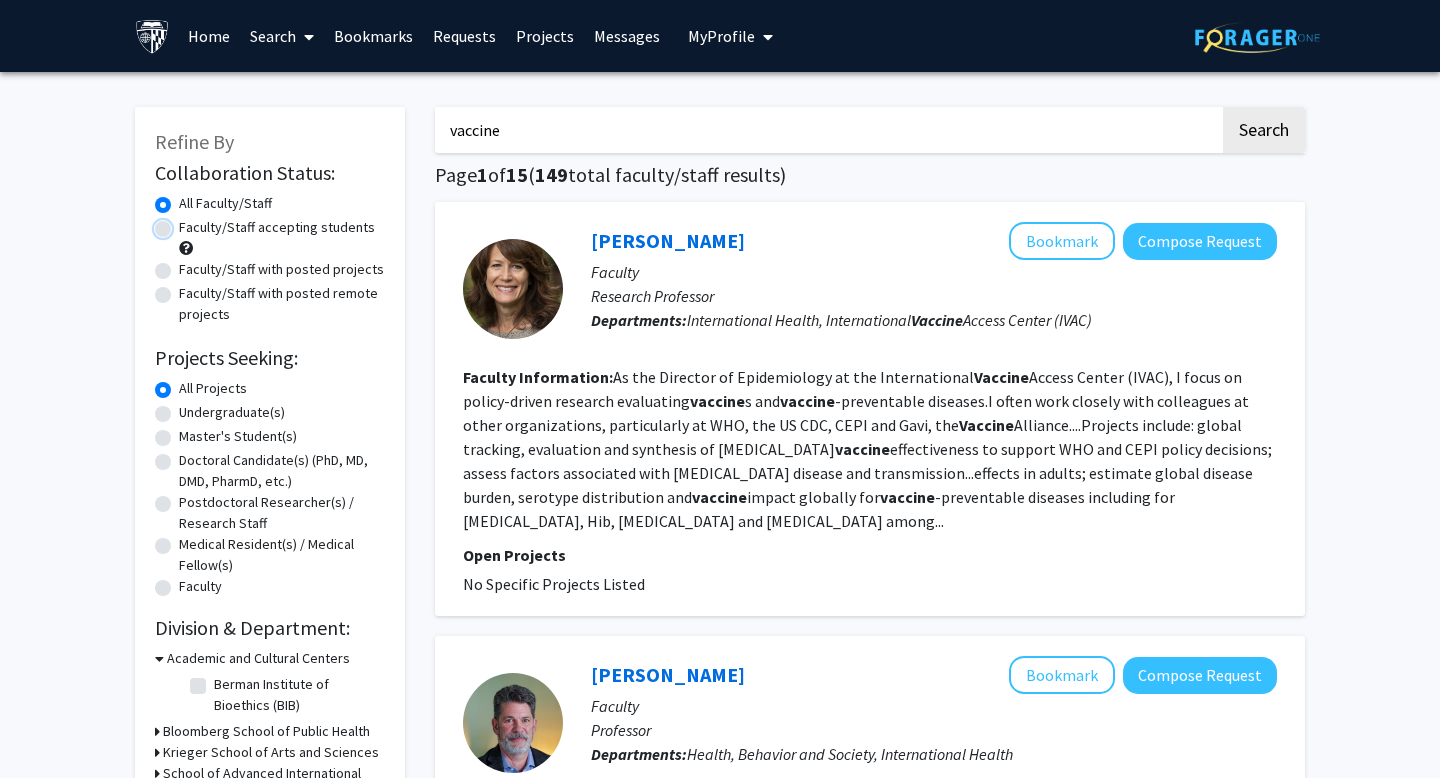 click on "Faculty/Staff accepting students" at bounding box center [185, 223] 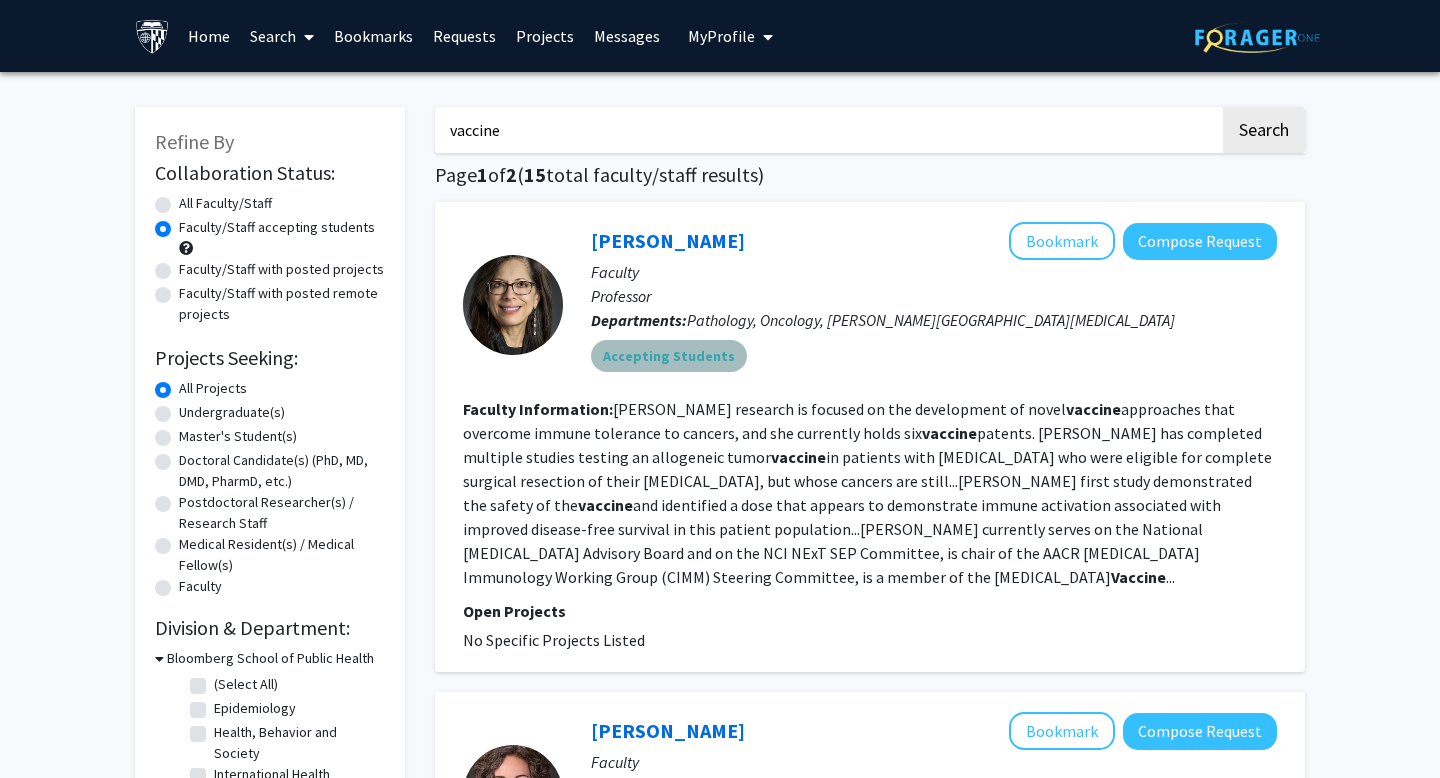 click on "Accepting Students" at bounding box center (669, 356) 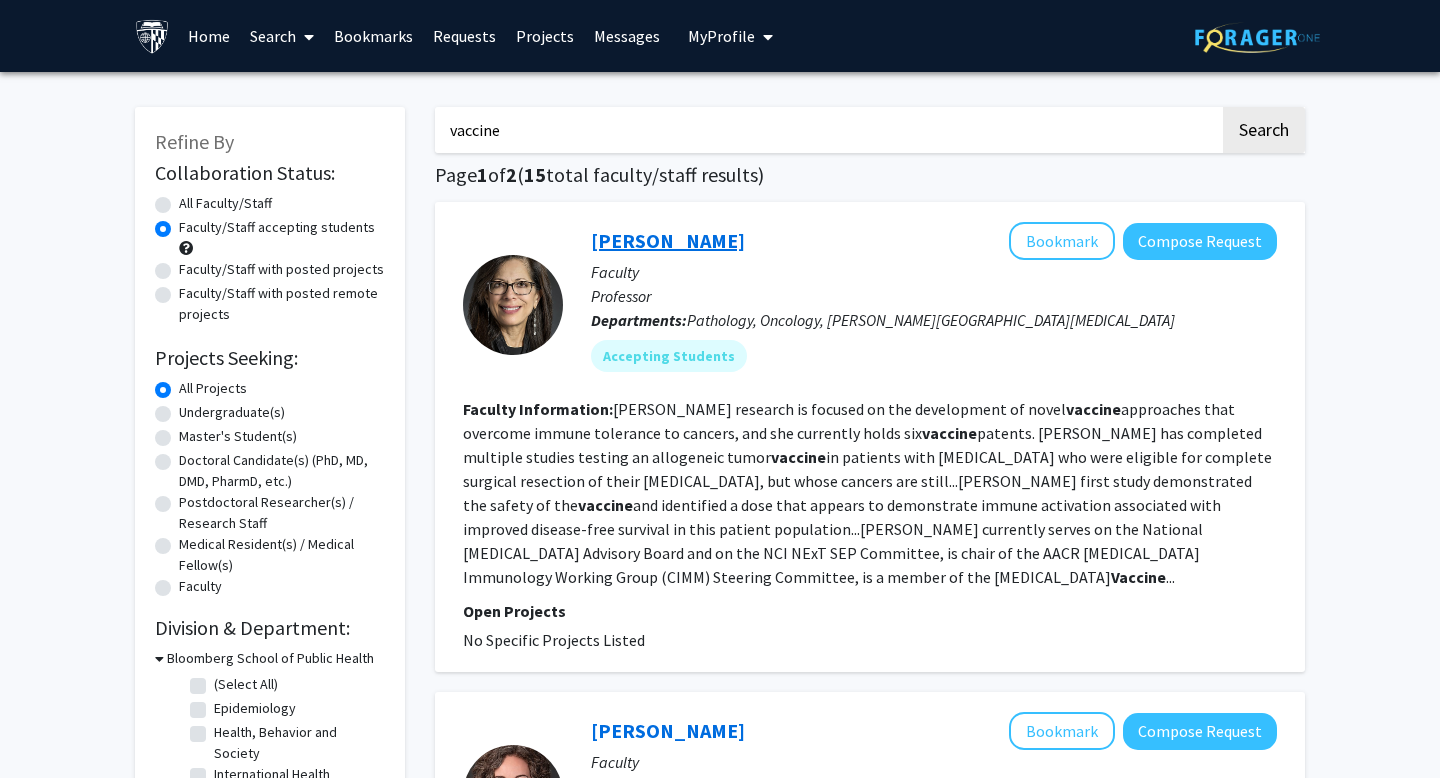 click on "[PERSON_NAME]" 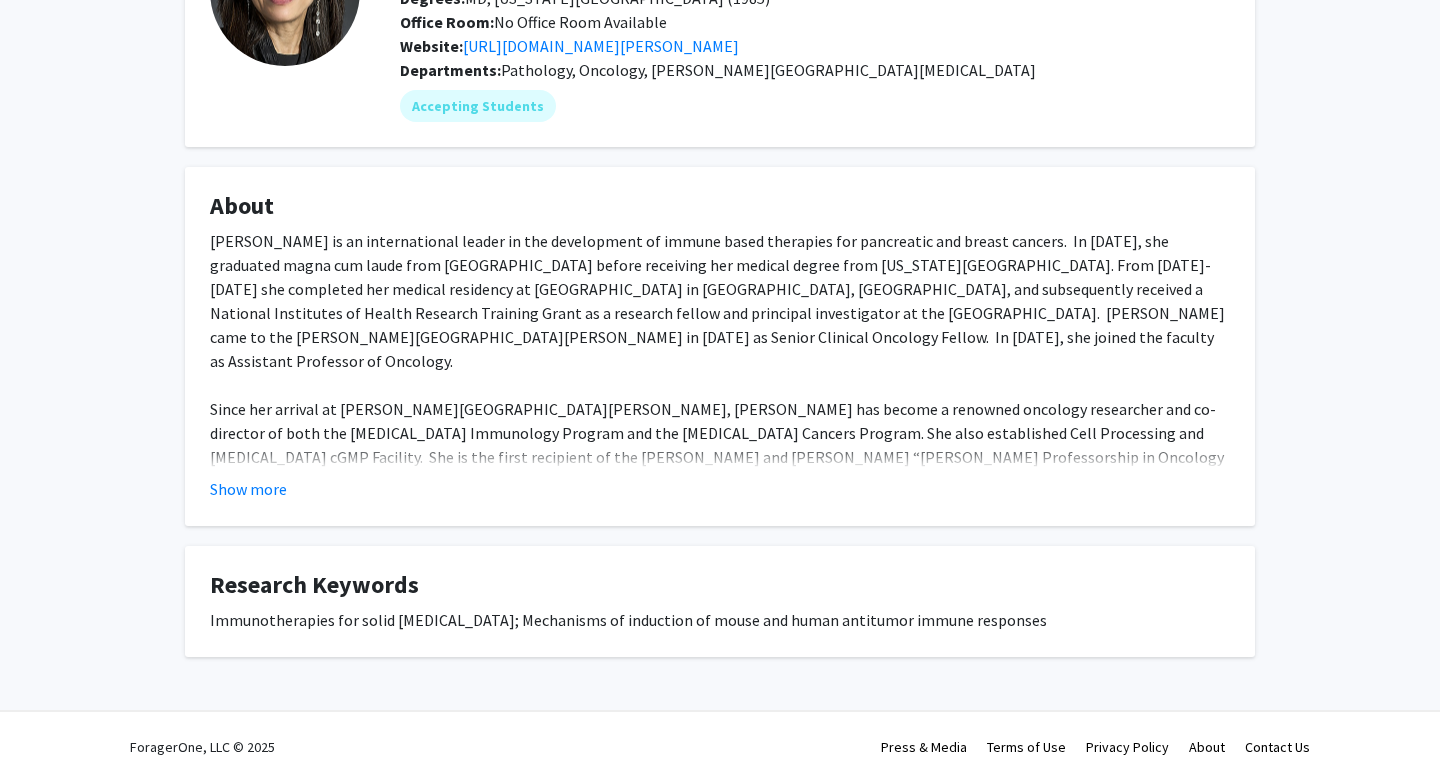 scroll, scrollTop: 199, scrollLeft: 0, axis: vertical 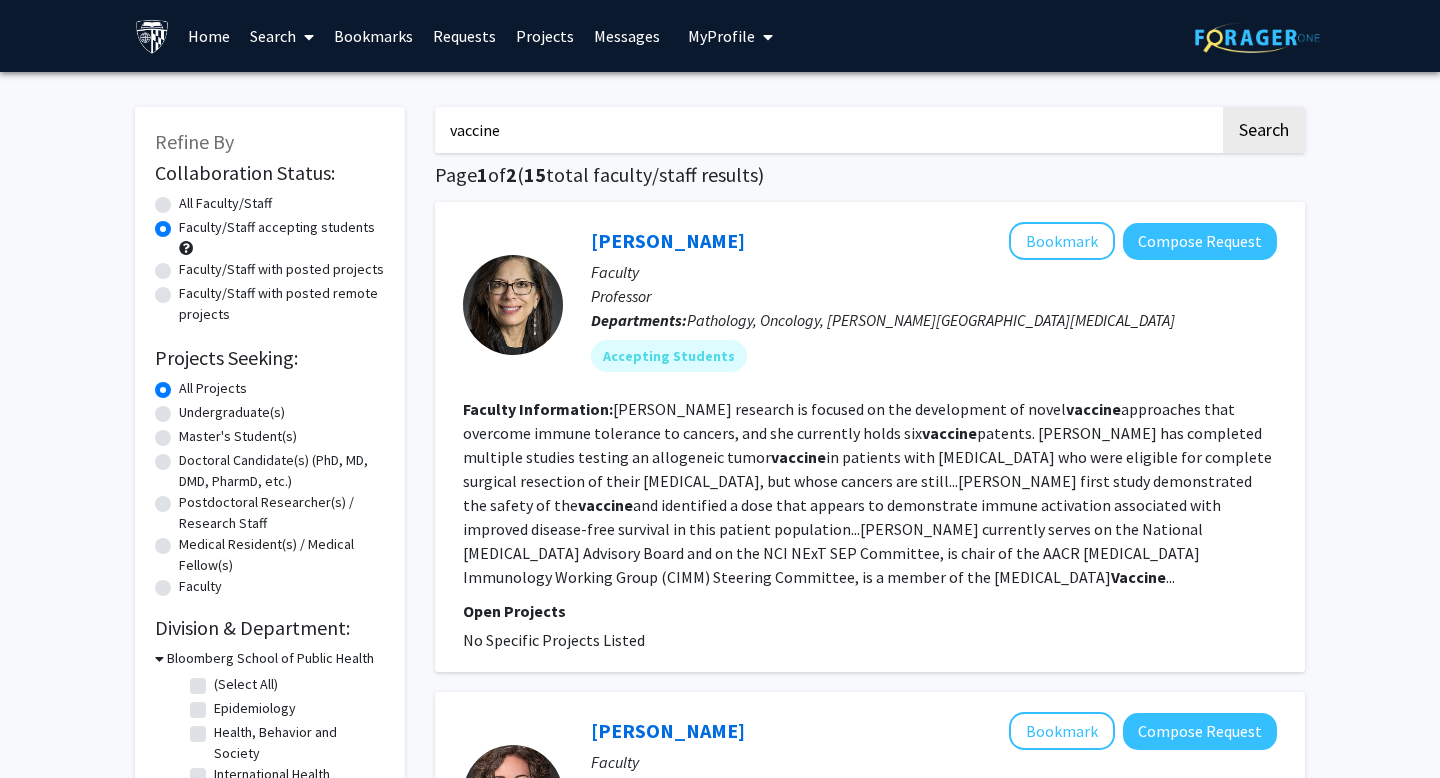 click on "vaccine" at bounding box center [827, 130] 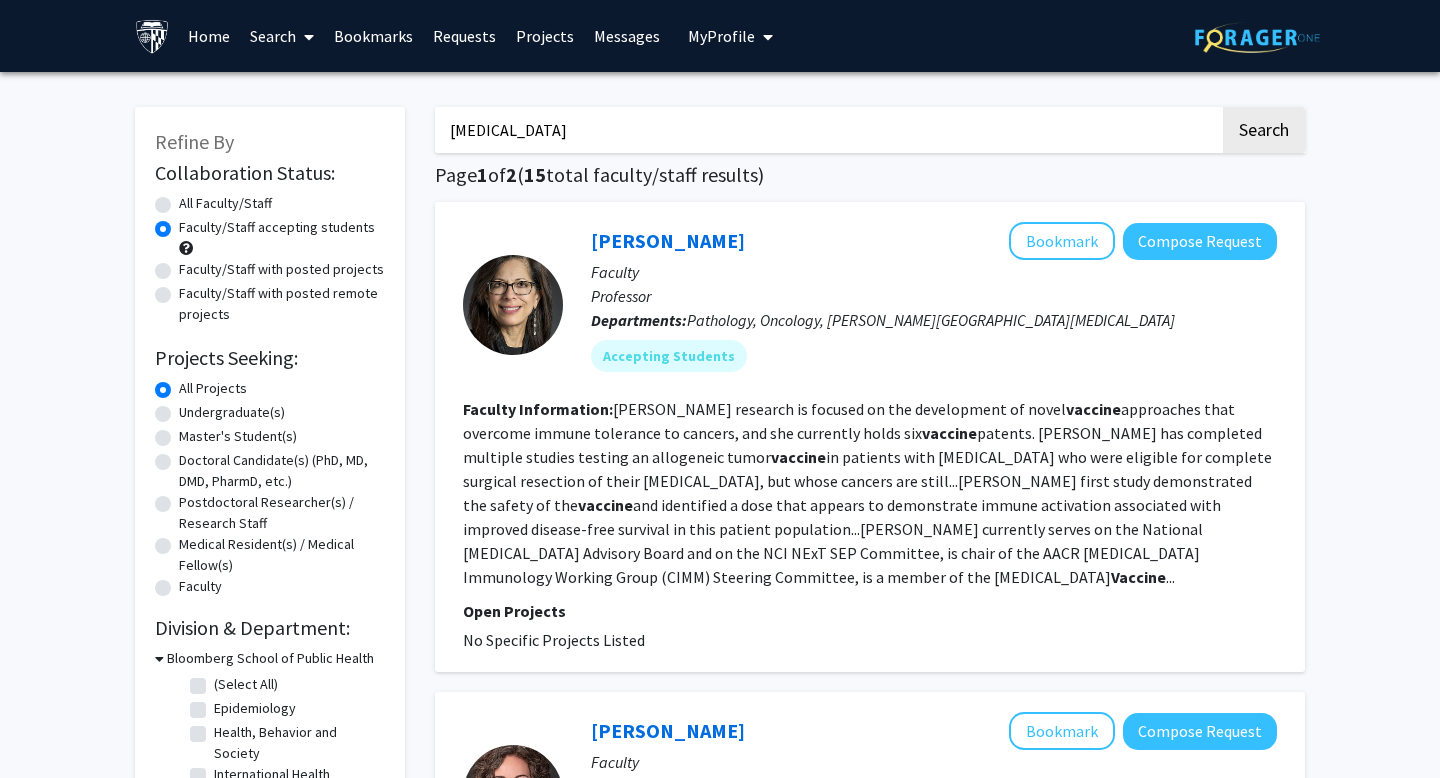 type on "[MEDICAL_DATA]" 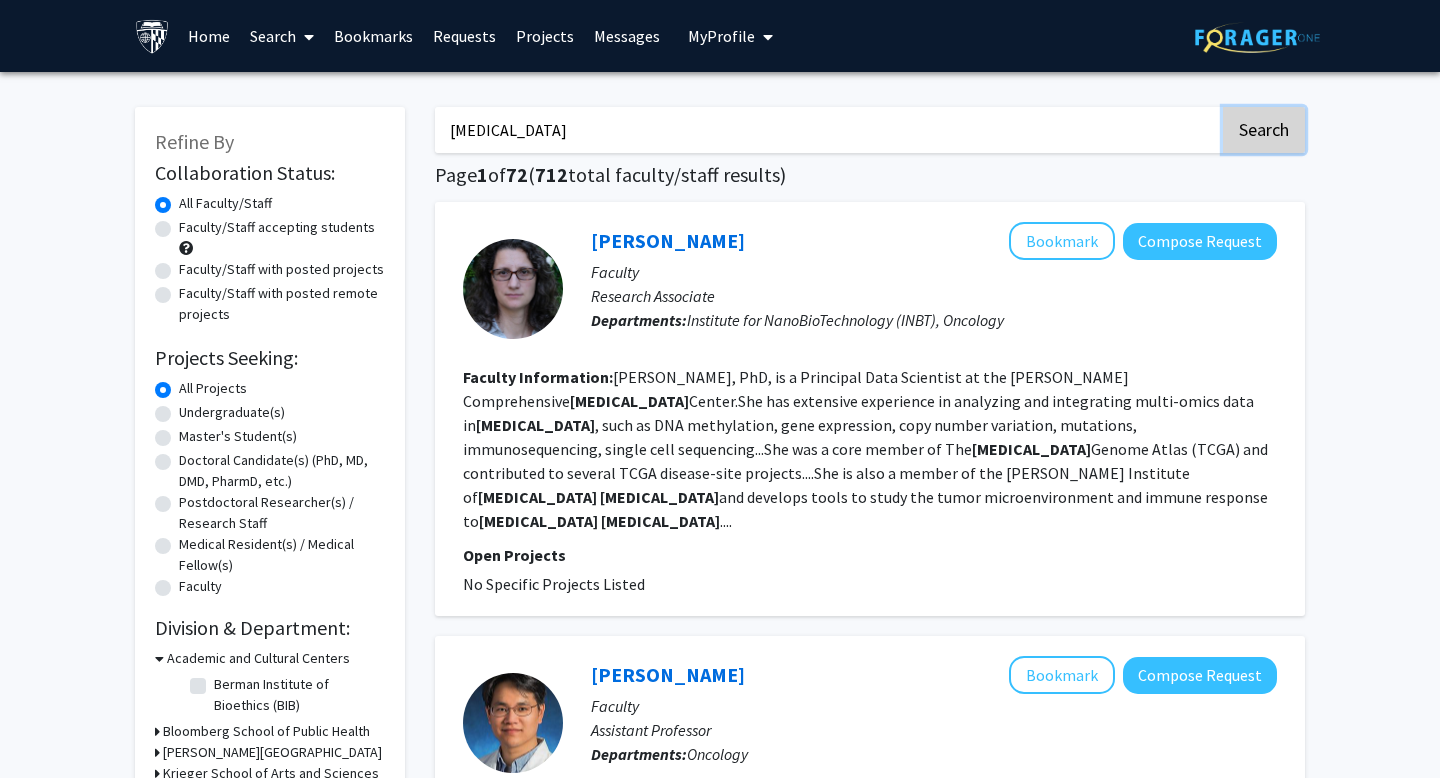 click on "Search" 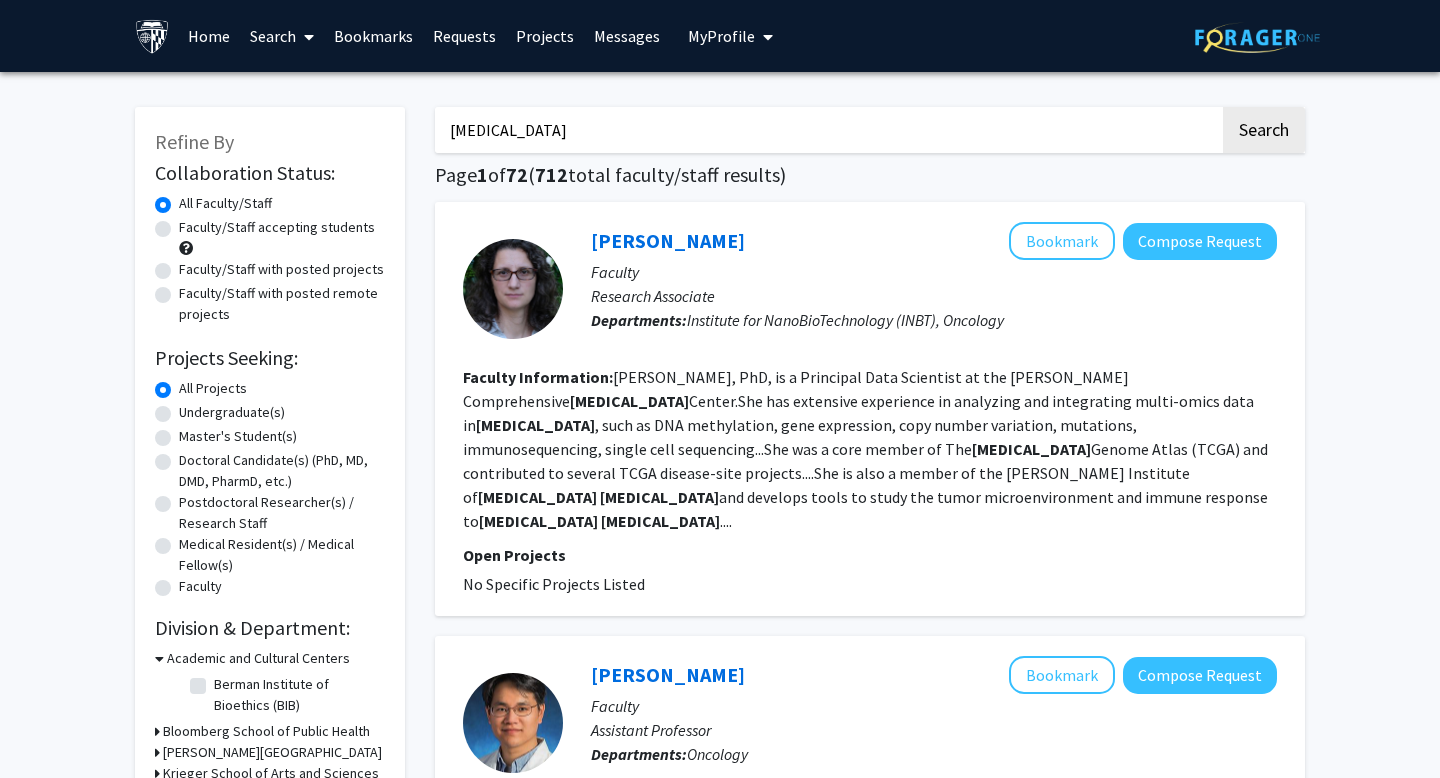 click on "Faculty/Staff accepting students" 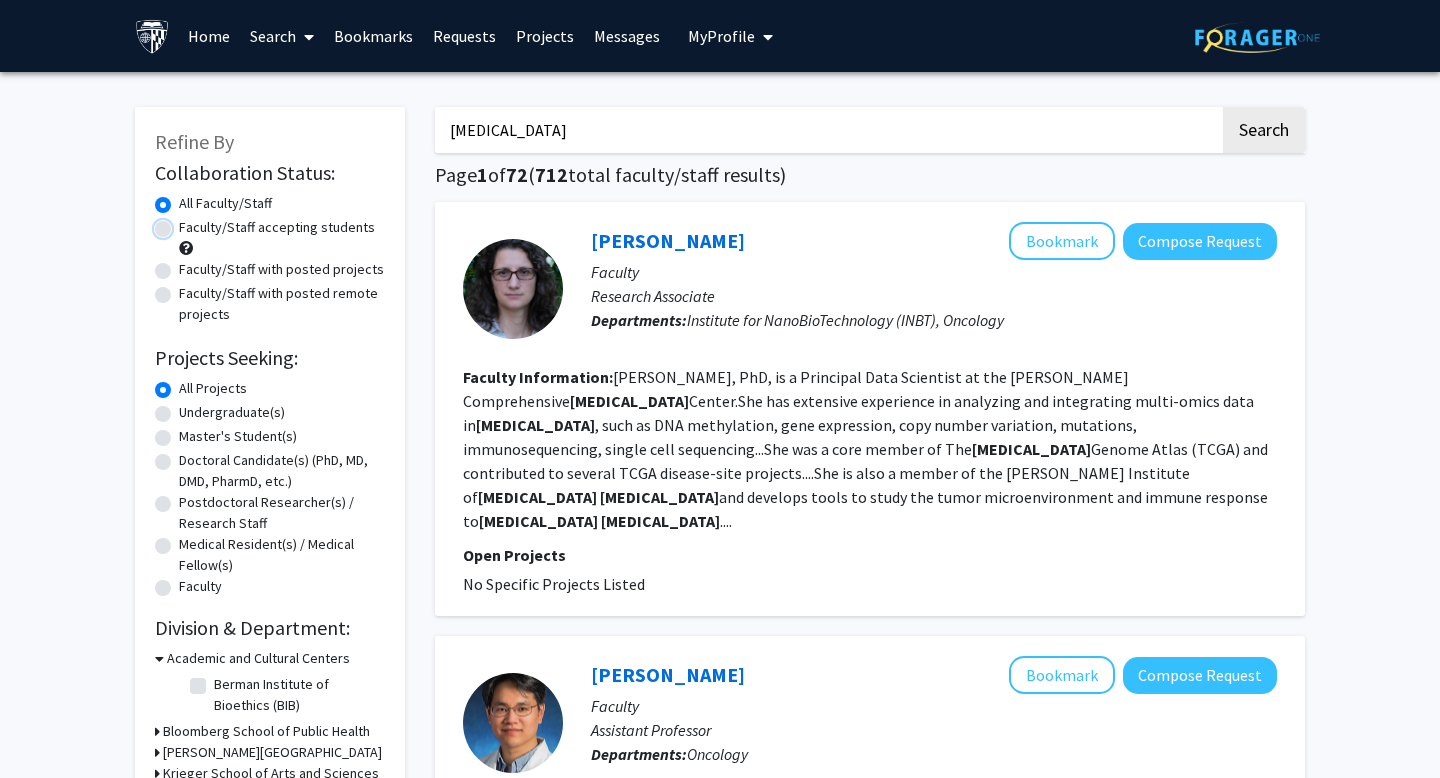 click on "Faculty/Staff accepting students" at bounding box center [185, 223] 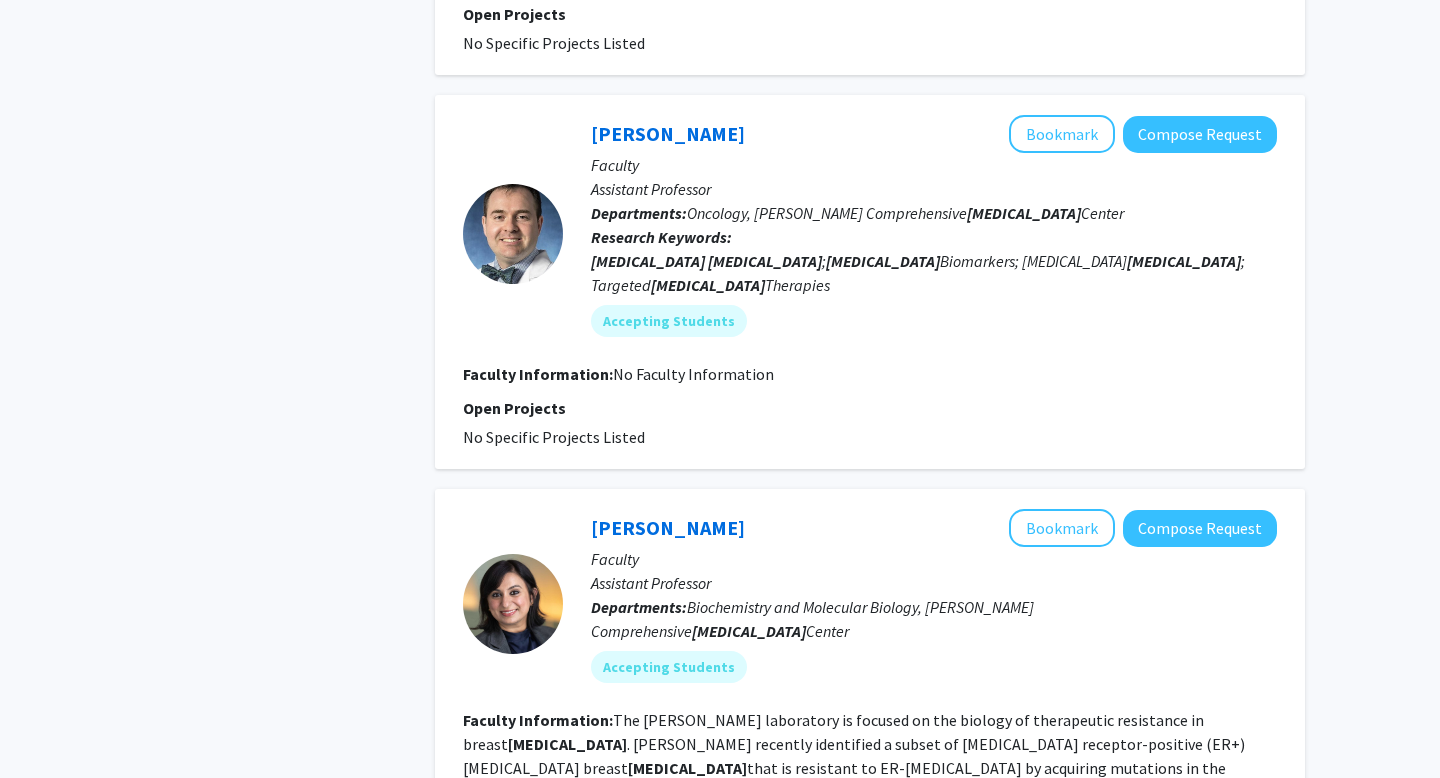 scroll, scrollTop: 974, scrollLeft: 0, axis: vertical 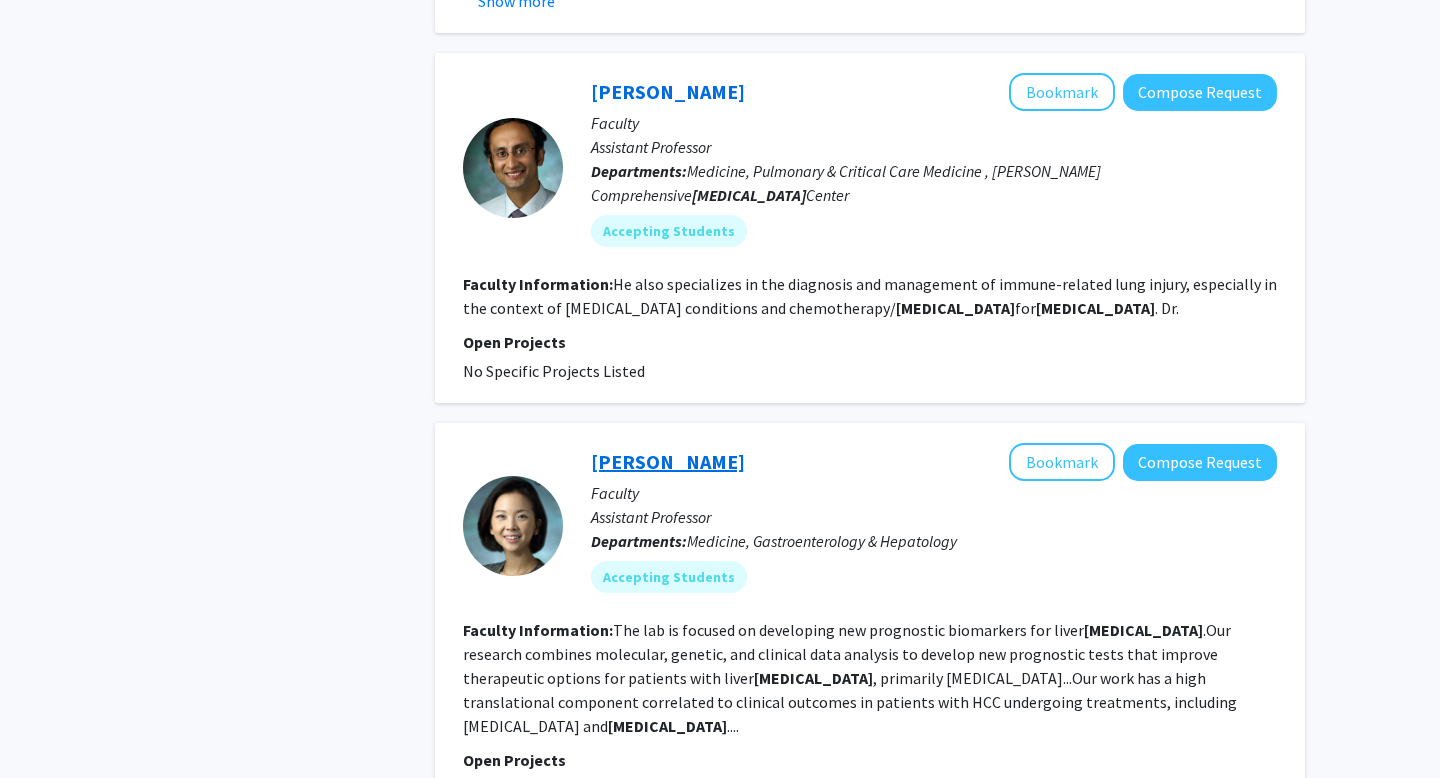 click on "[PERSON_NAME]" 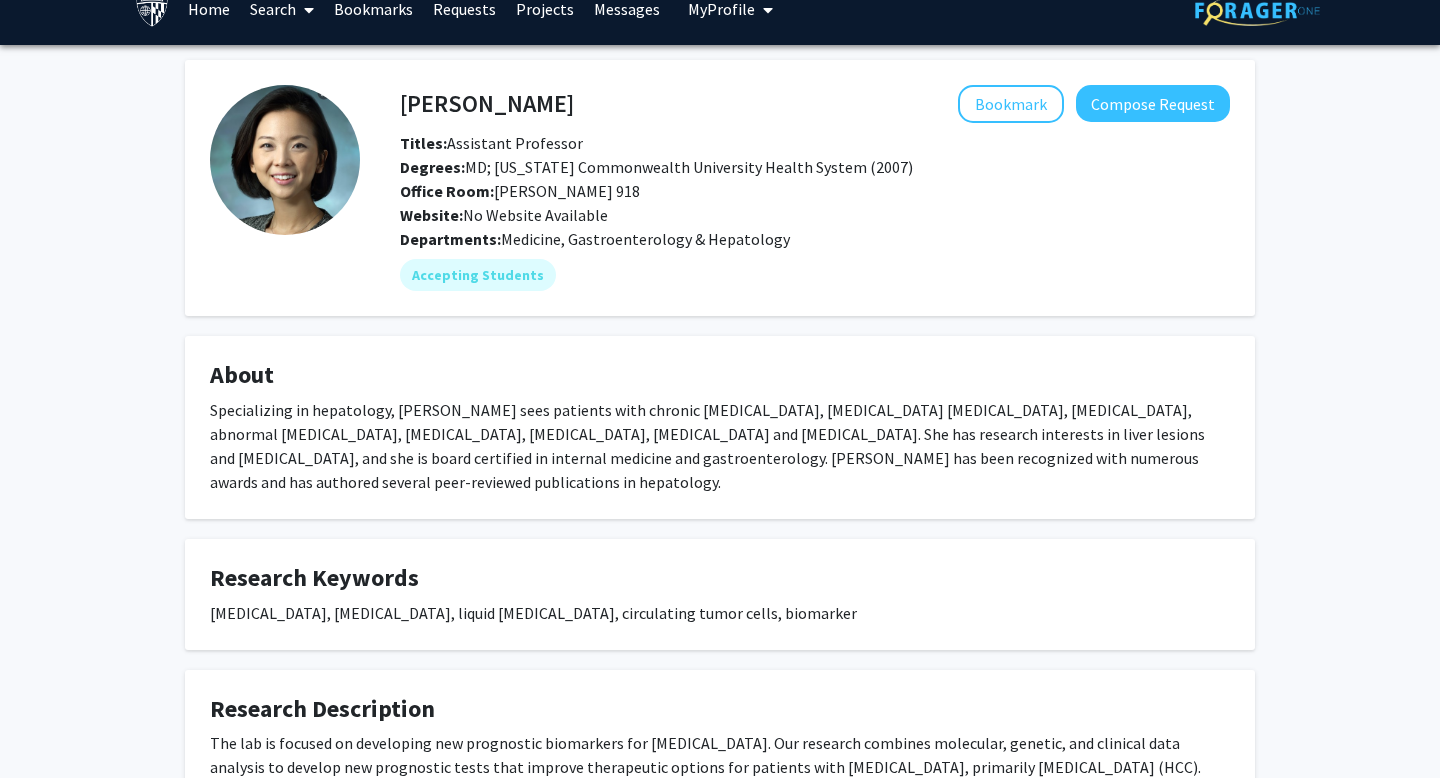 scroll, scrollTop: 87, scrollLeft: 0, axis: vertical 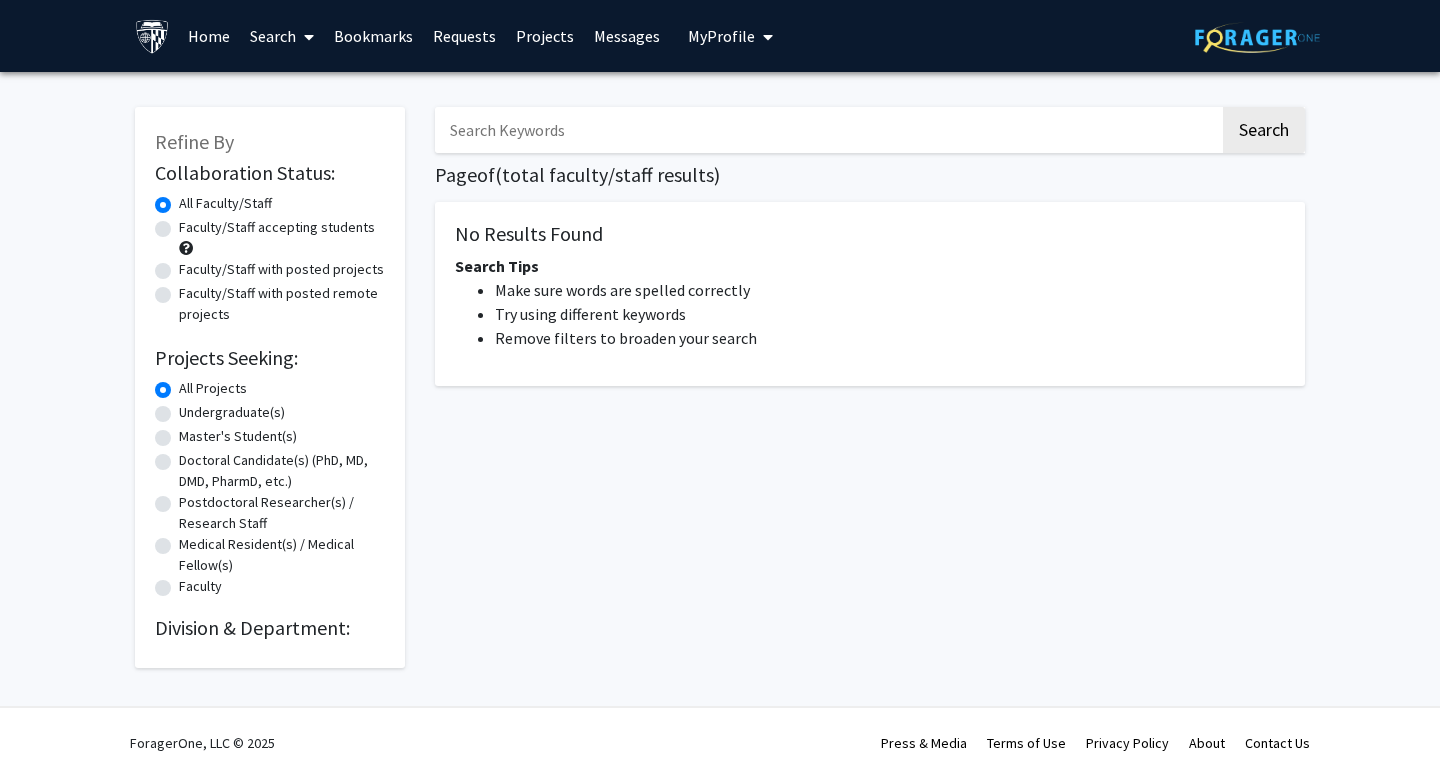 click at bounding box center [827, 130] 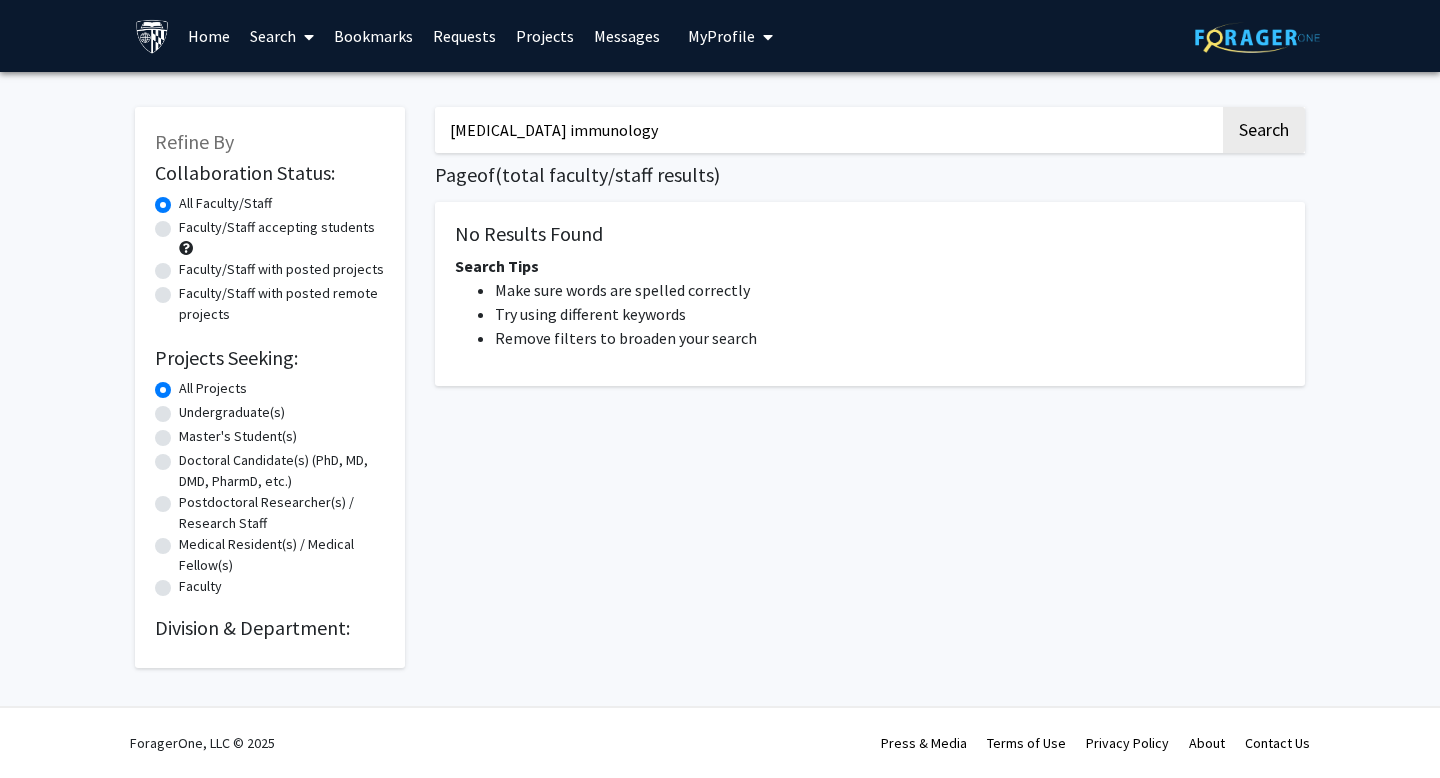 click on "Search" 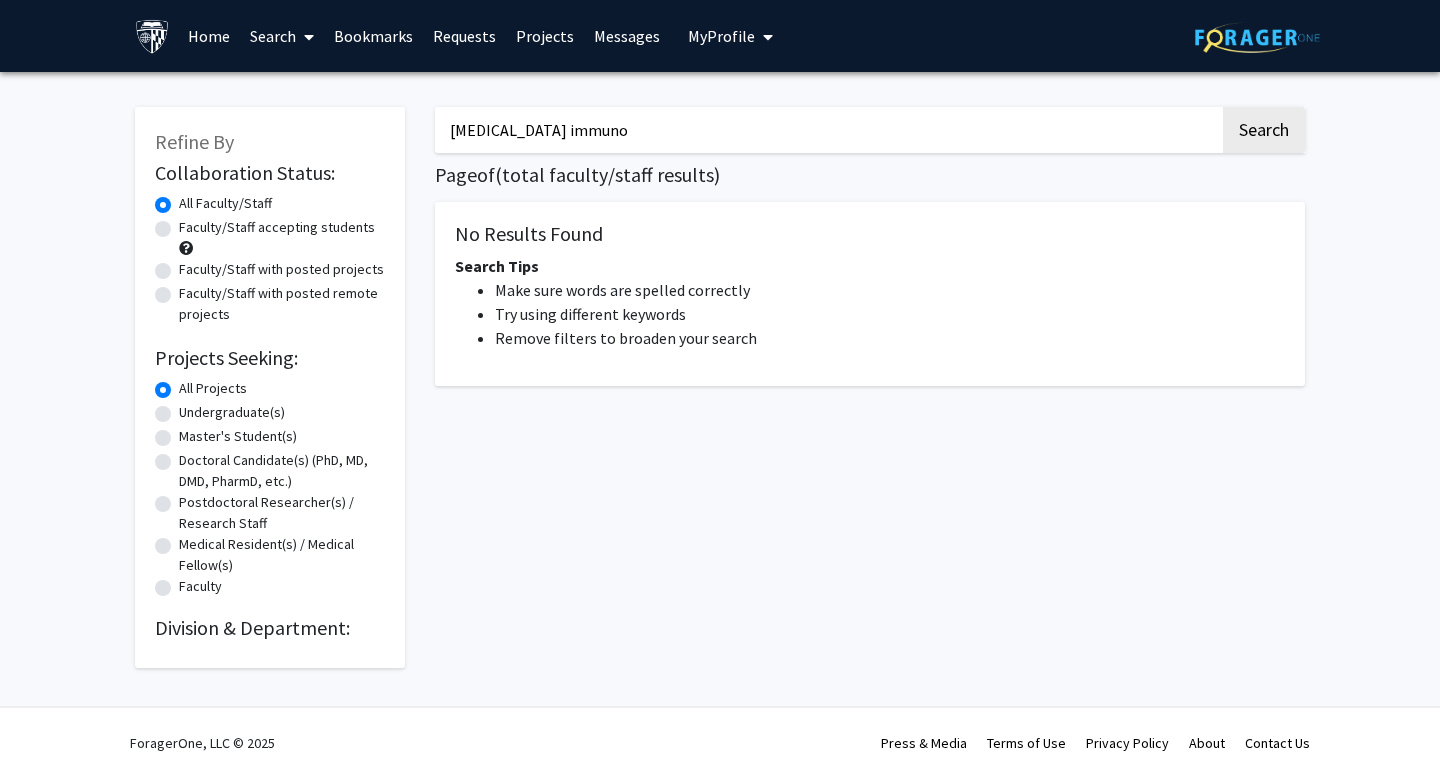type on "[MEDICAL_DATA]" 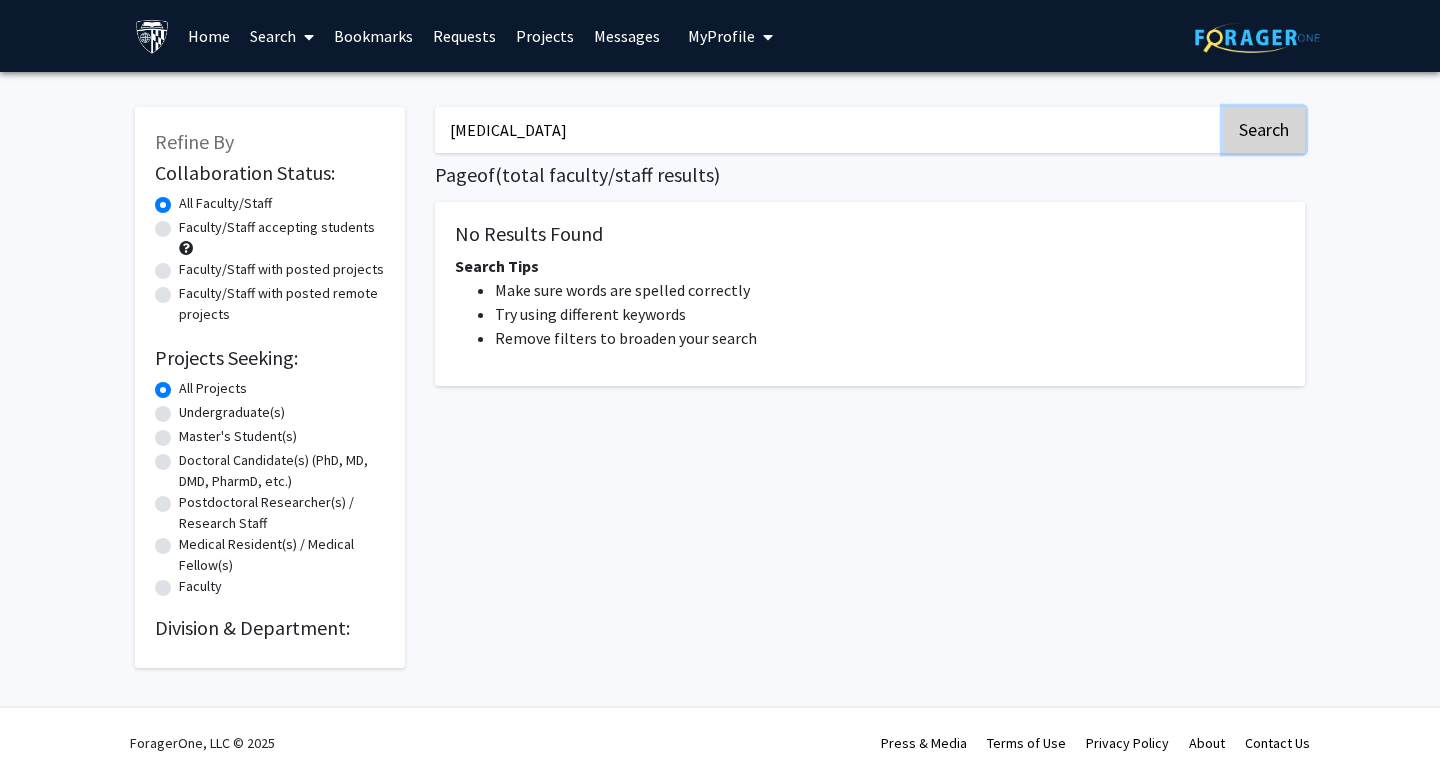 click on "Search" 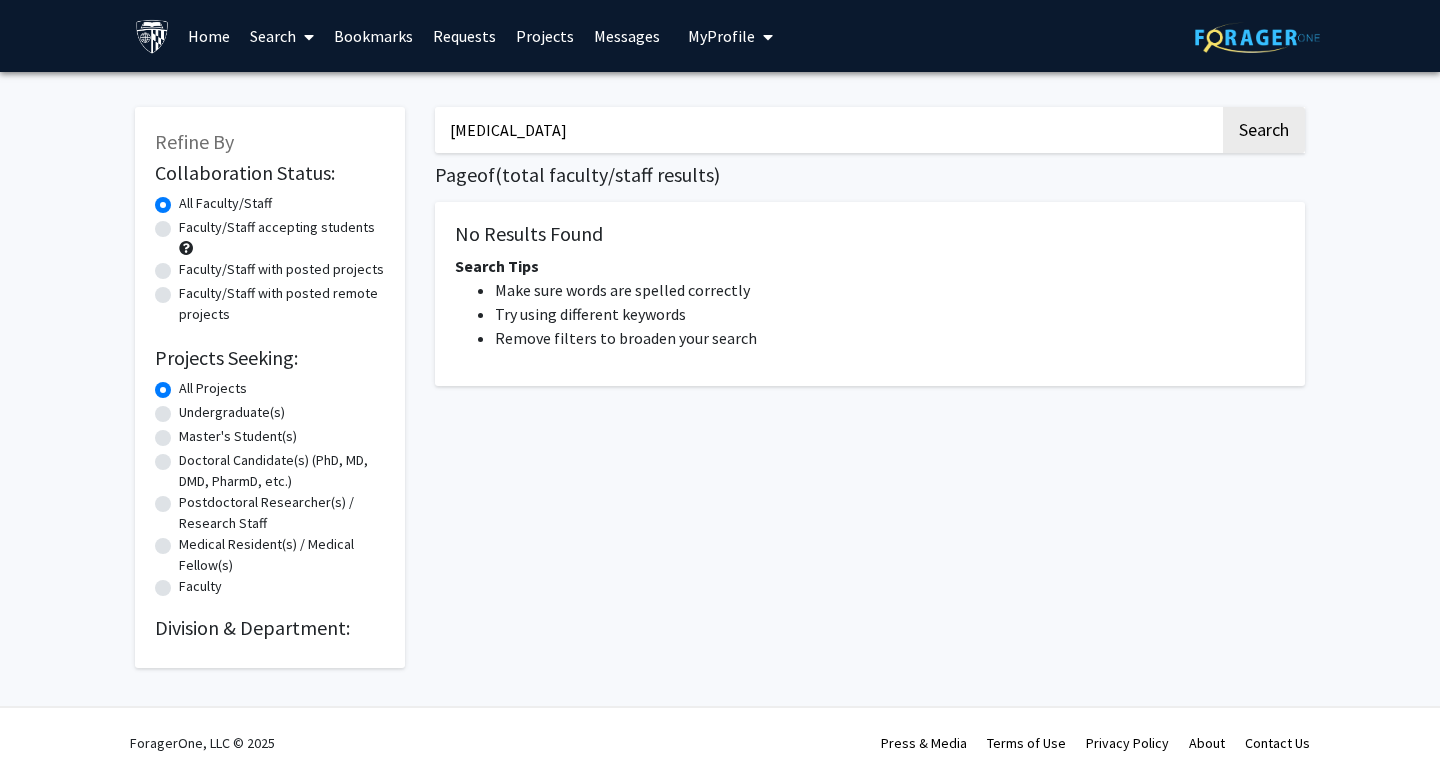 click on "Faculty/Staff accepting students" 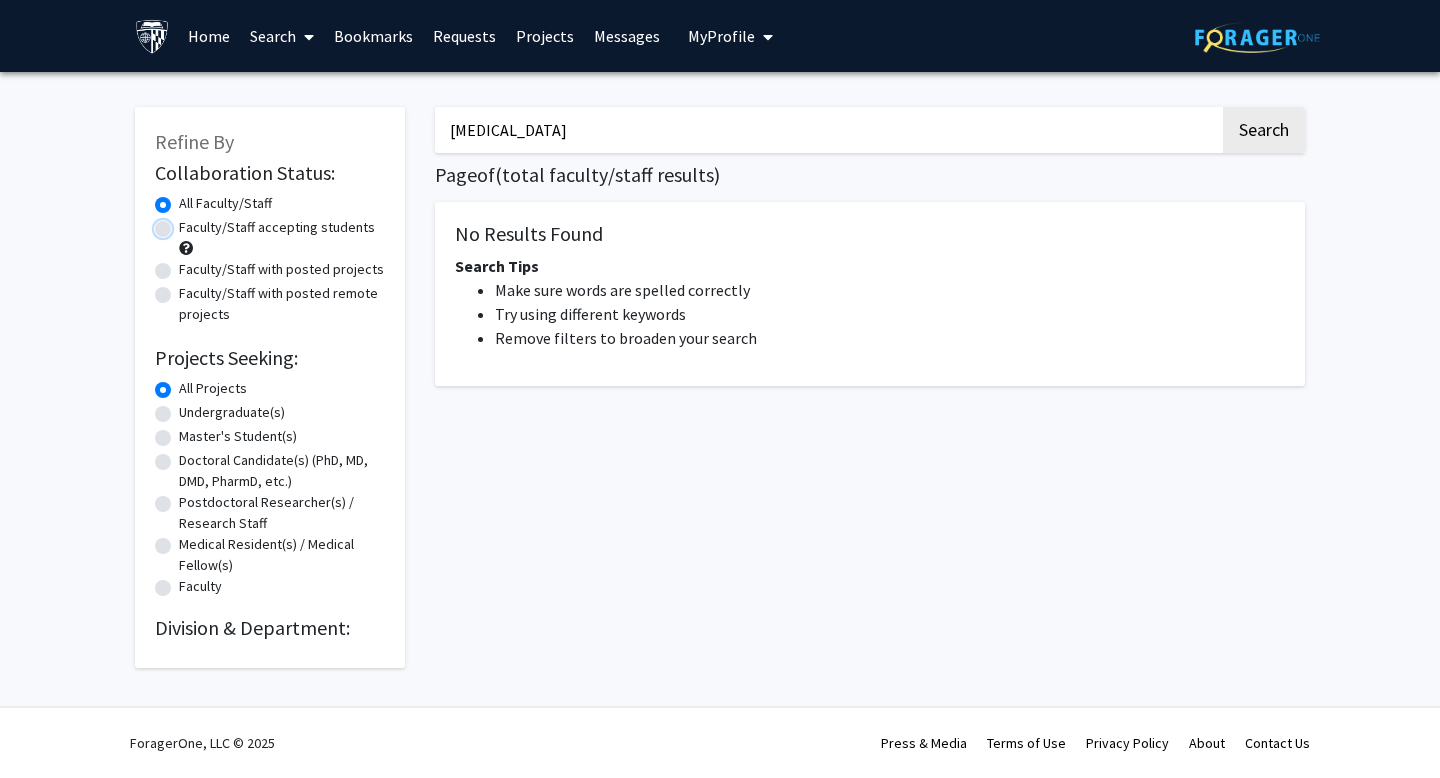 click on "Faculty/Staff accepting students" at bounding box center [185, 223] 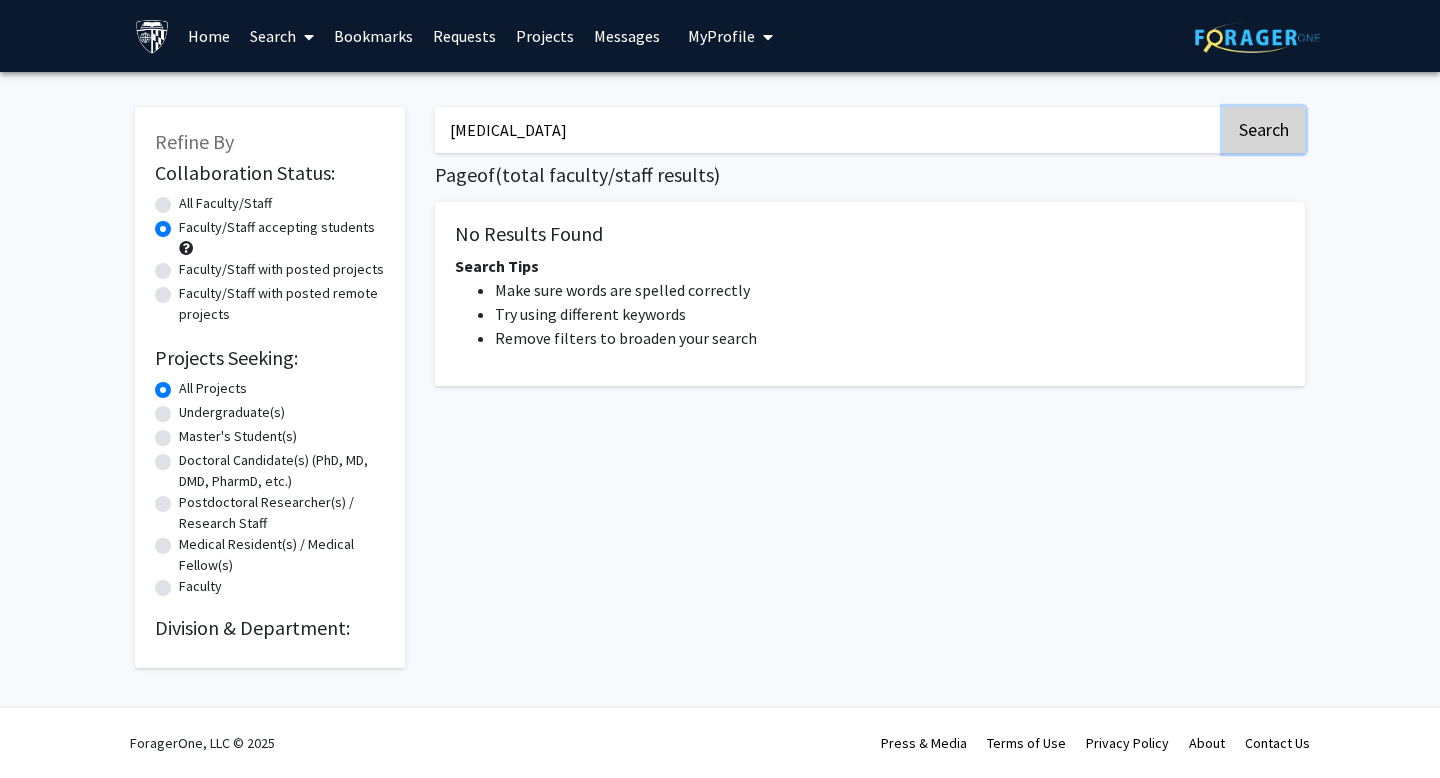 click on "Search" 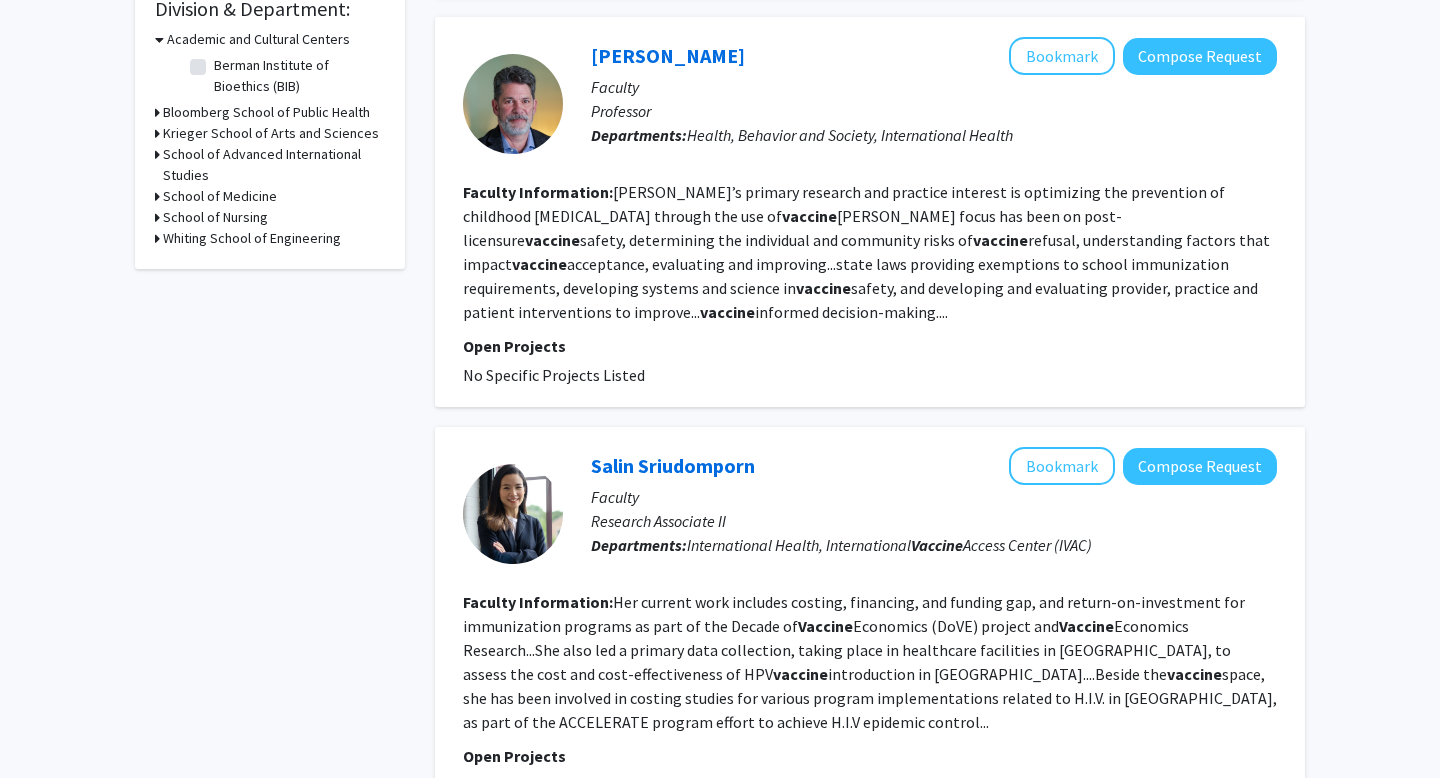 scroll, scrollTop: 115, scrollLeft: 0, axis: vertical 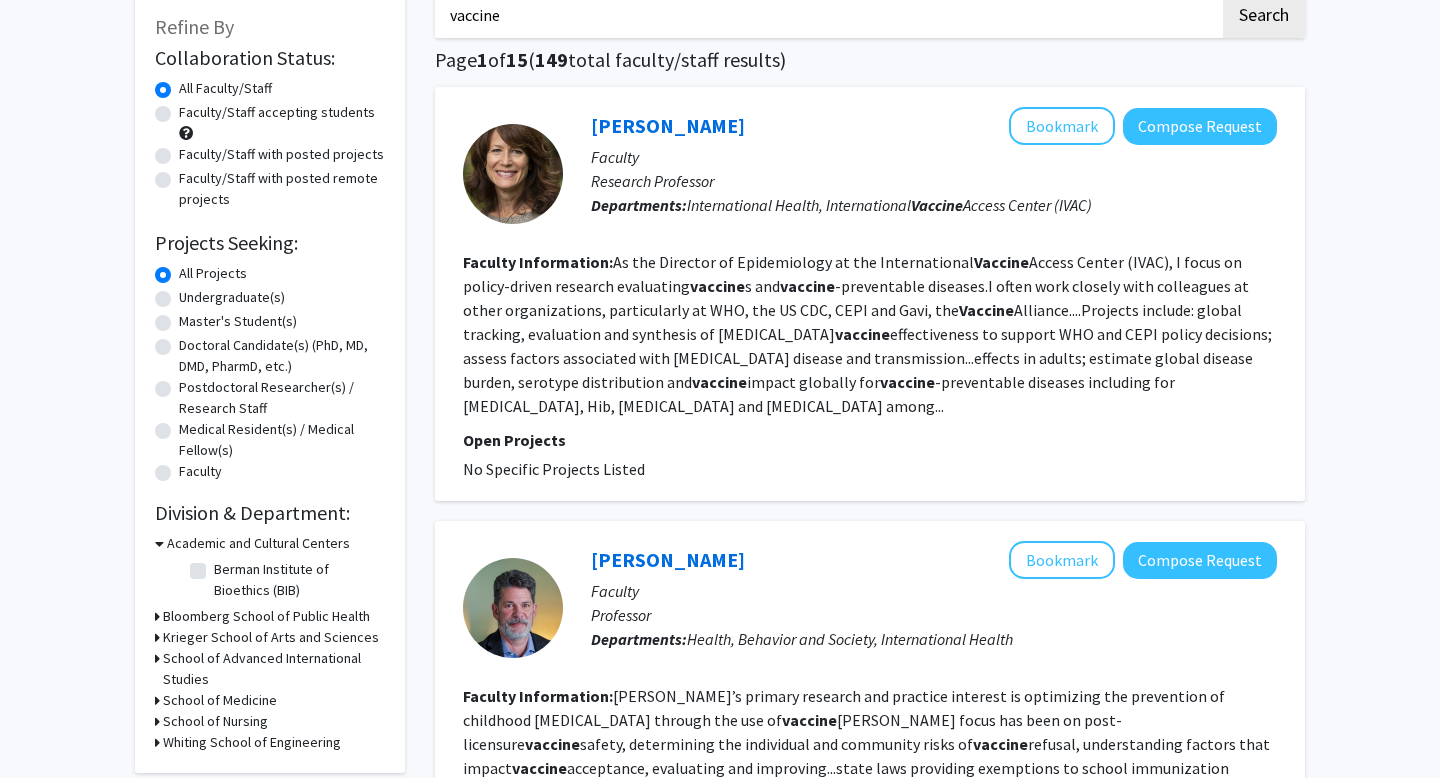 click on "Faculty/Staff accepting students" 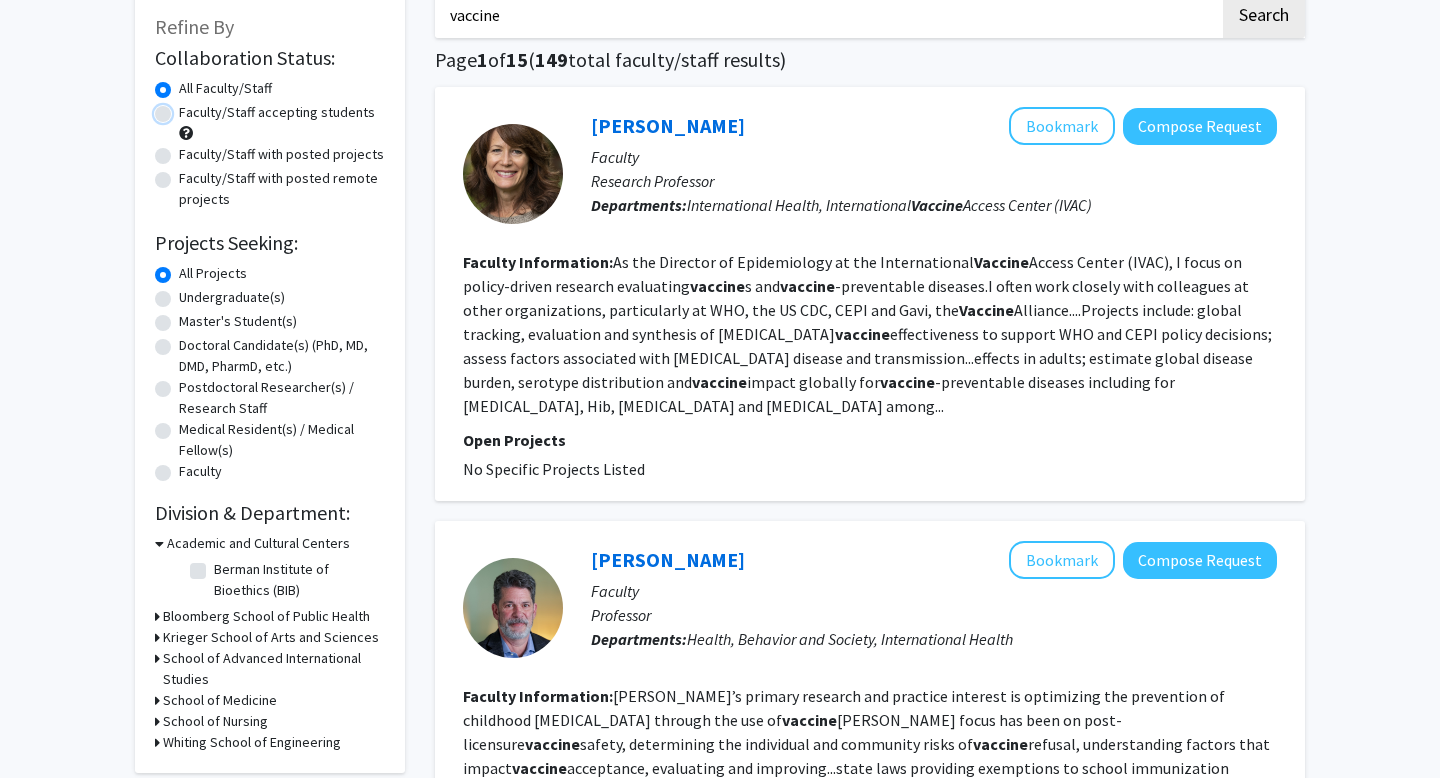click on "Faculty/Staff accepting students" at bounding box center [185, 108] 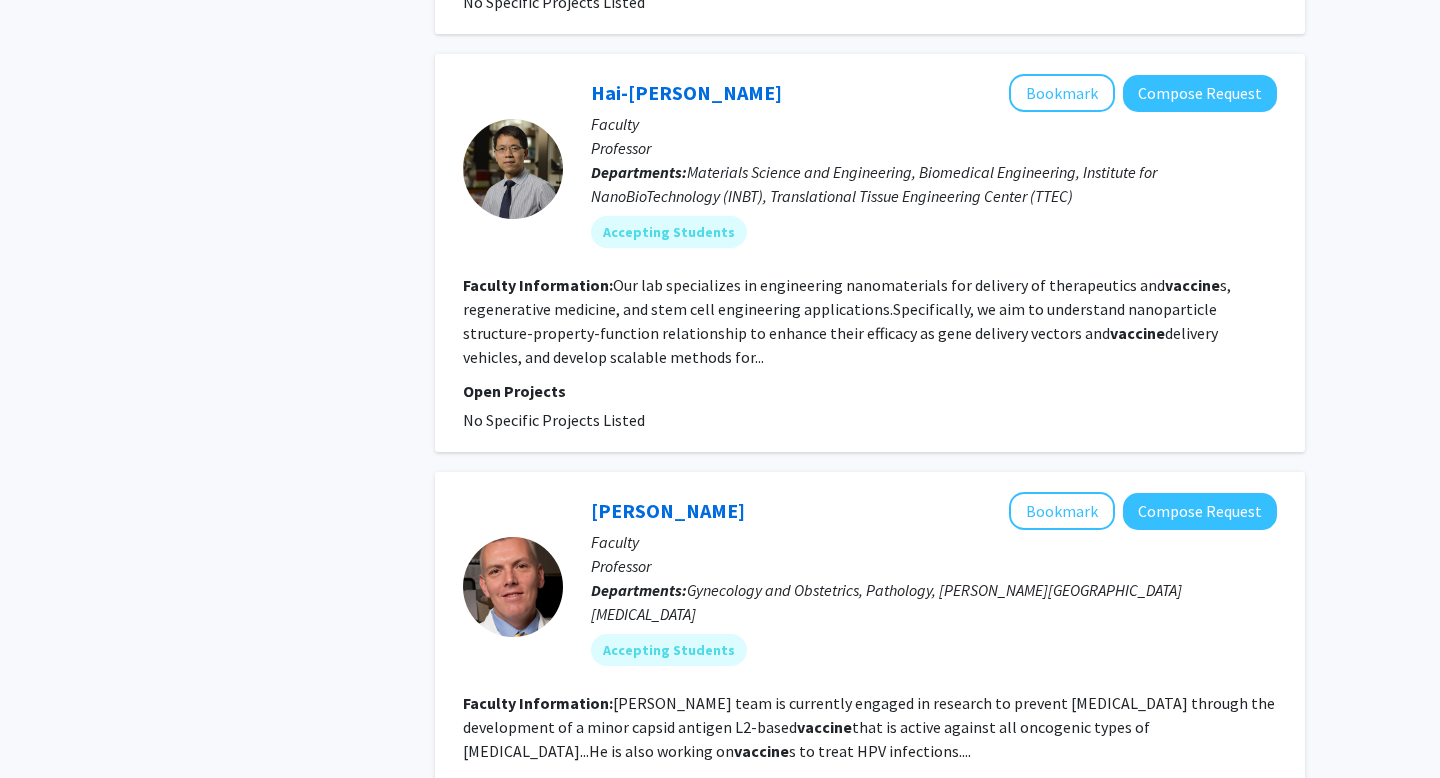scroll, scrollTop: 1890, scrollLeft: 0, axis: vertical 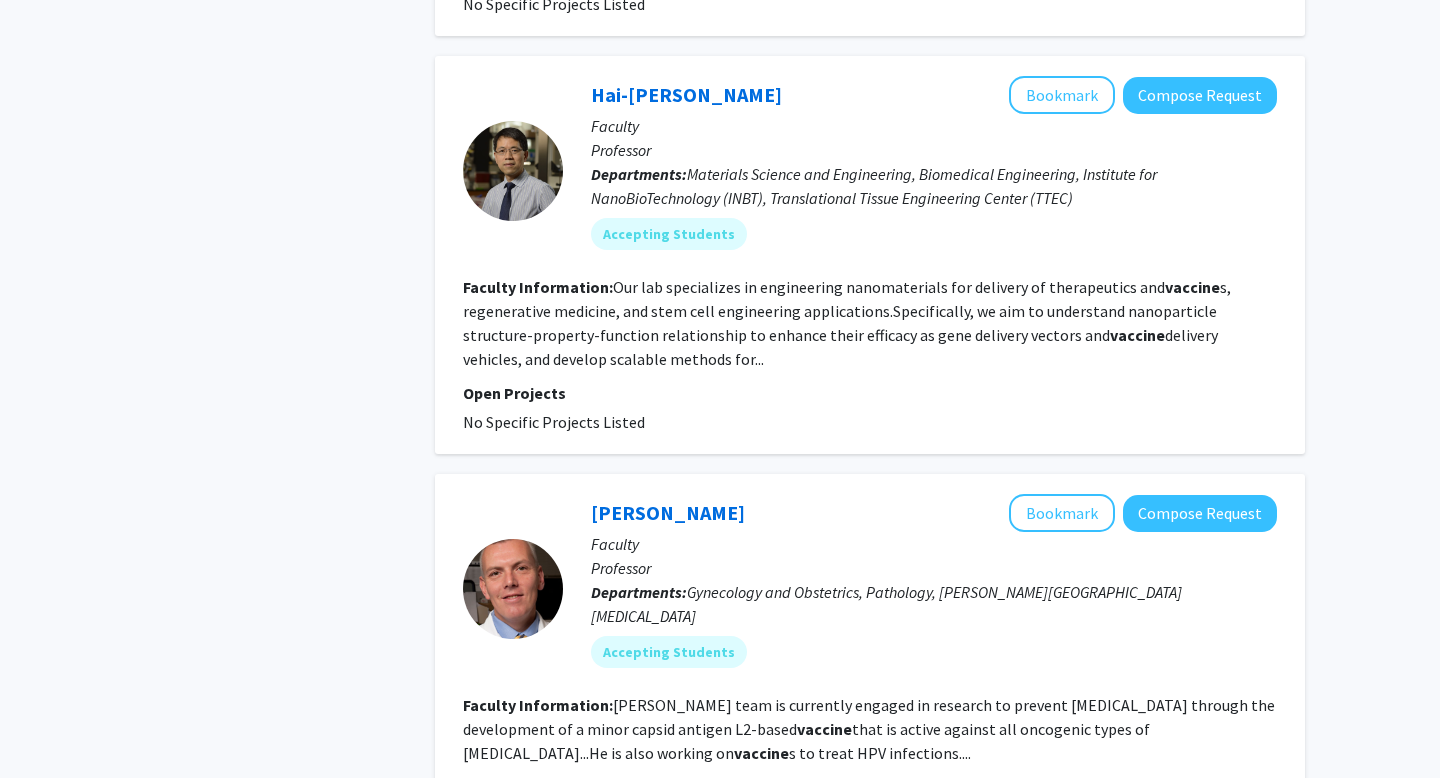 click on "Hai-[PERSON_NAME]   Bookmark
Compose Request" 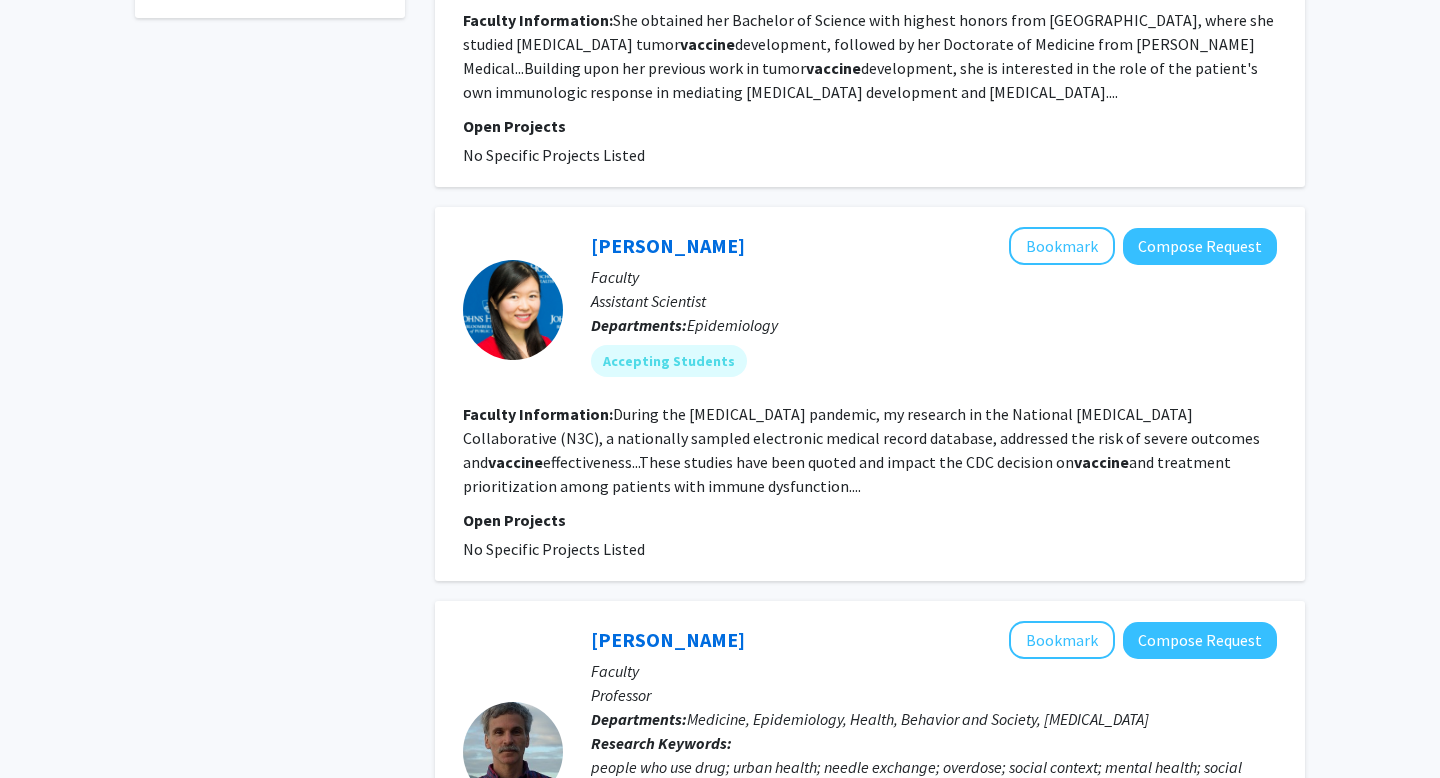 scroll, scrollTop: 0, scrollLeft: 0, axis: both 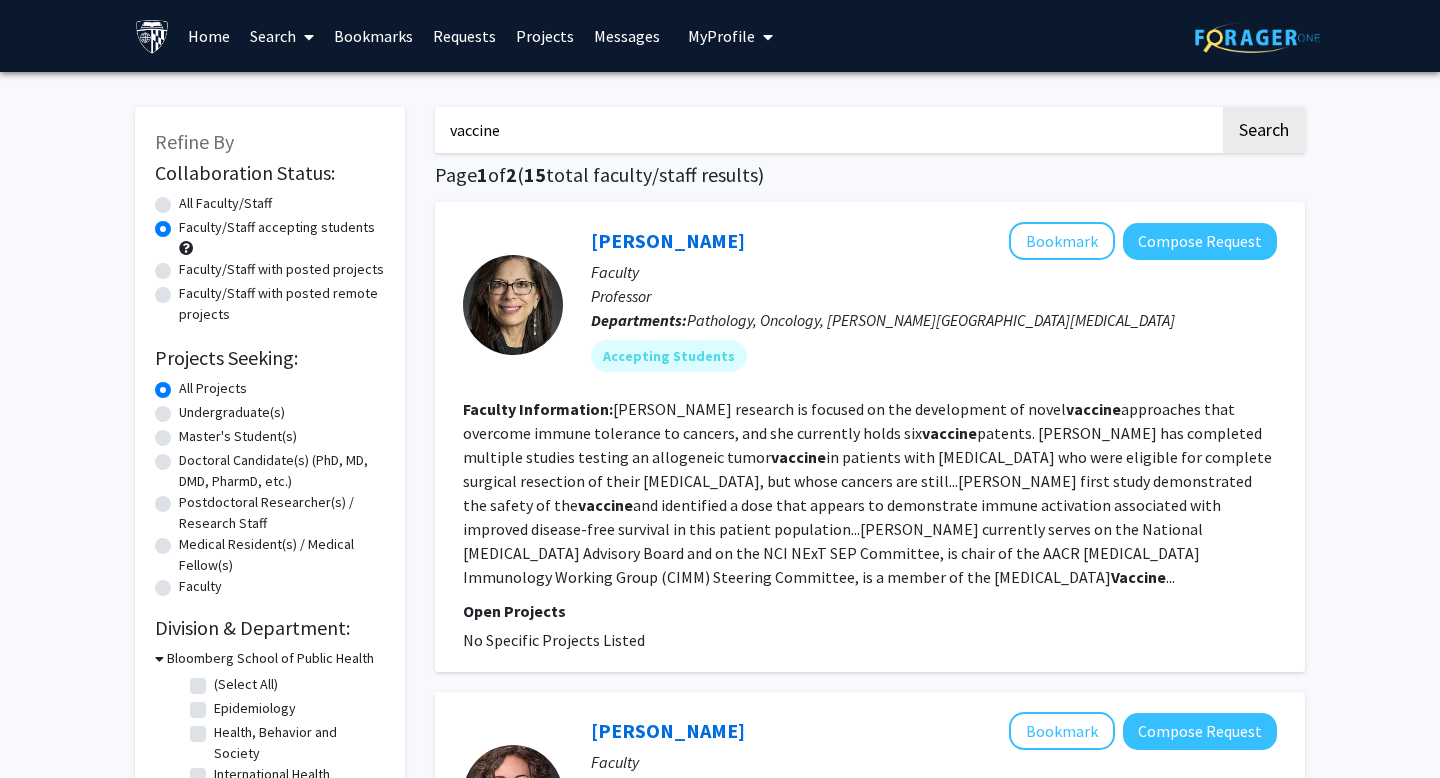 click on "vaccine" at bounding box center [827, 130] 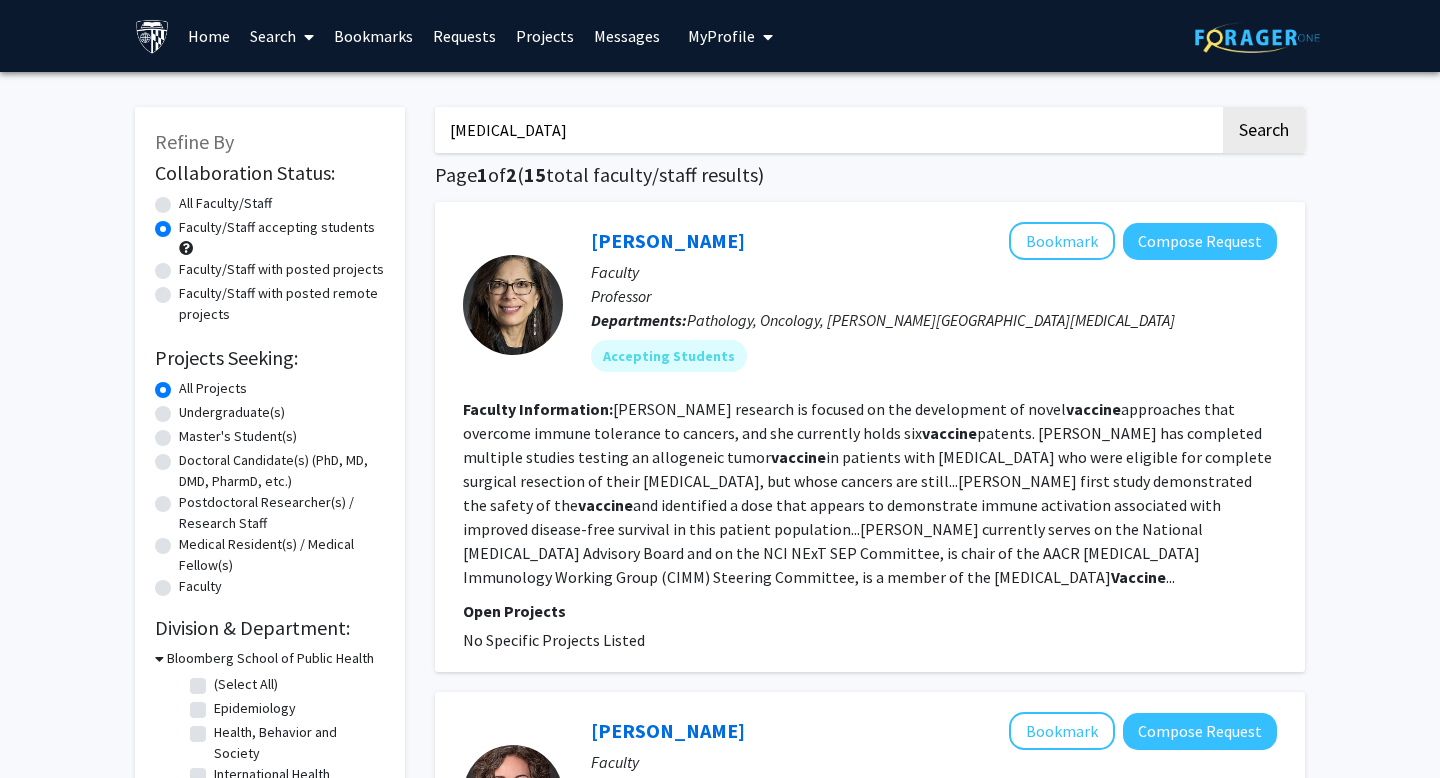type on "[MEDICAL_DATA]" 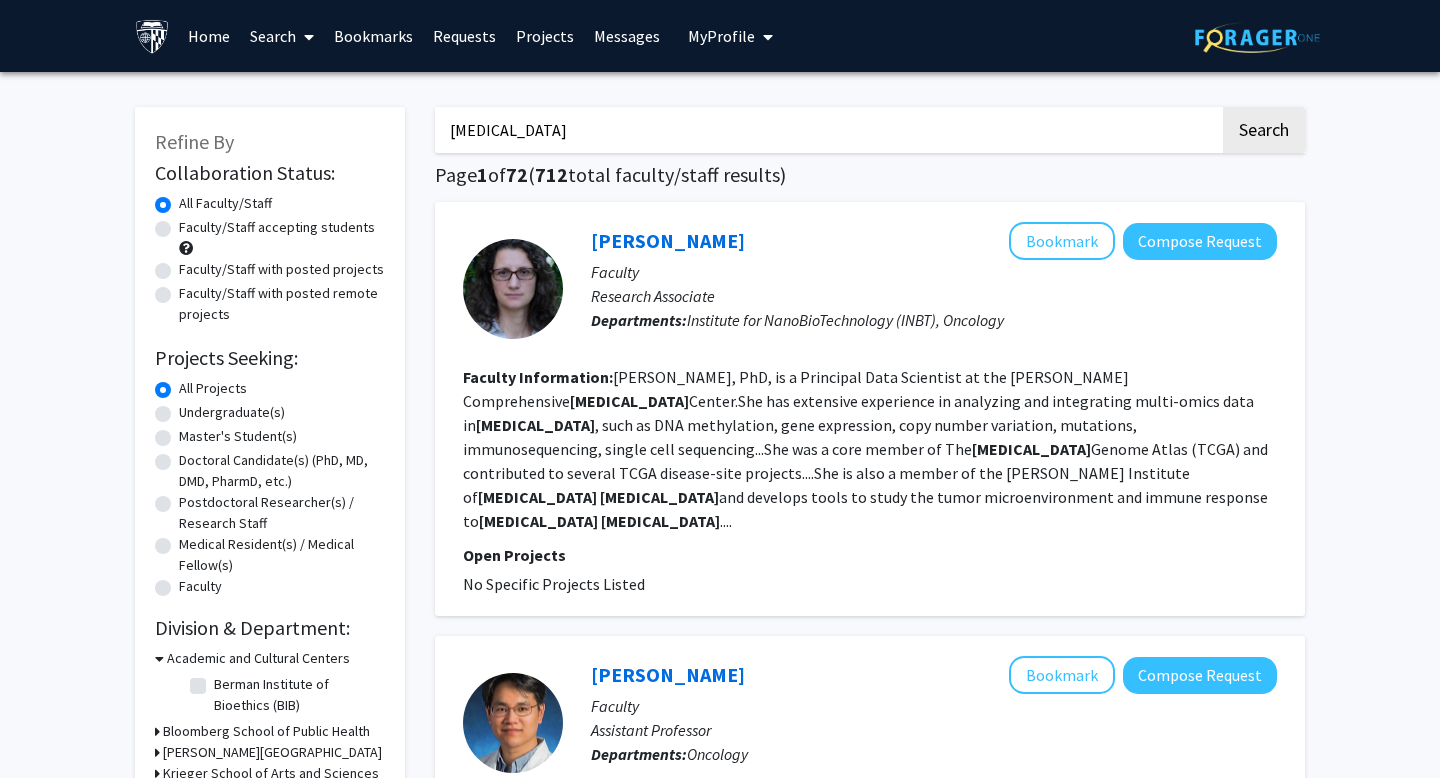 click on "Faculty/Staff accepting students" 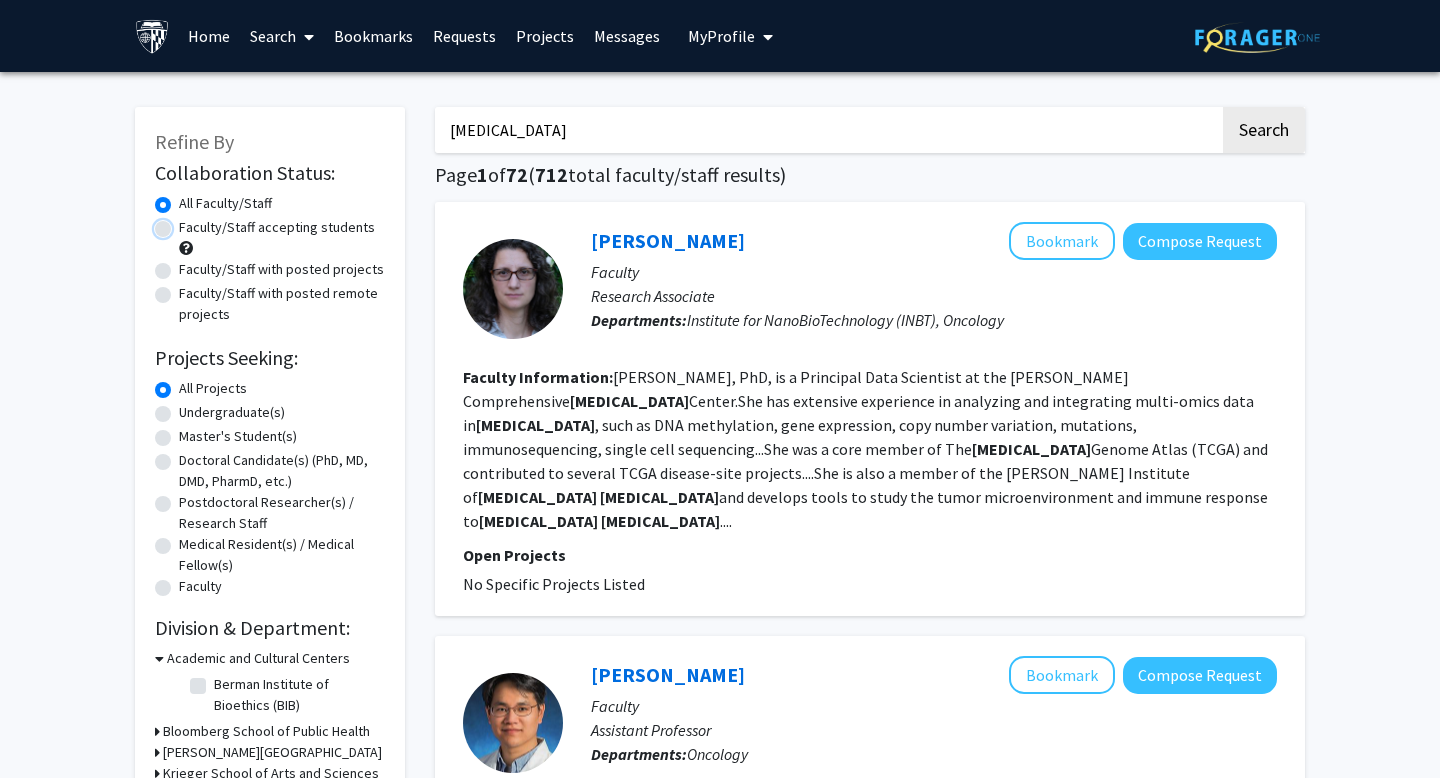 click on "Faculty/Staff accepting students" at bounding box center (185, 223) 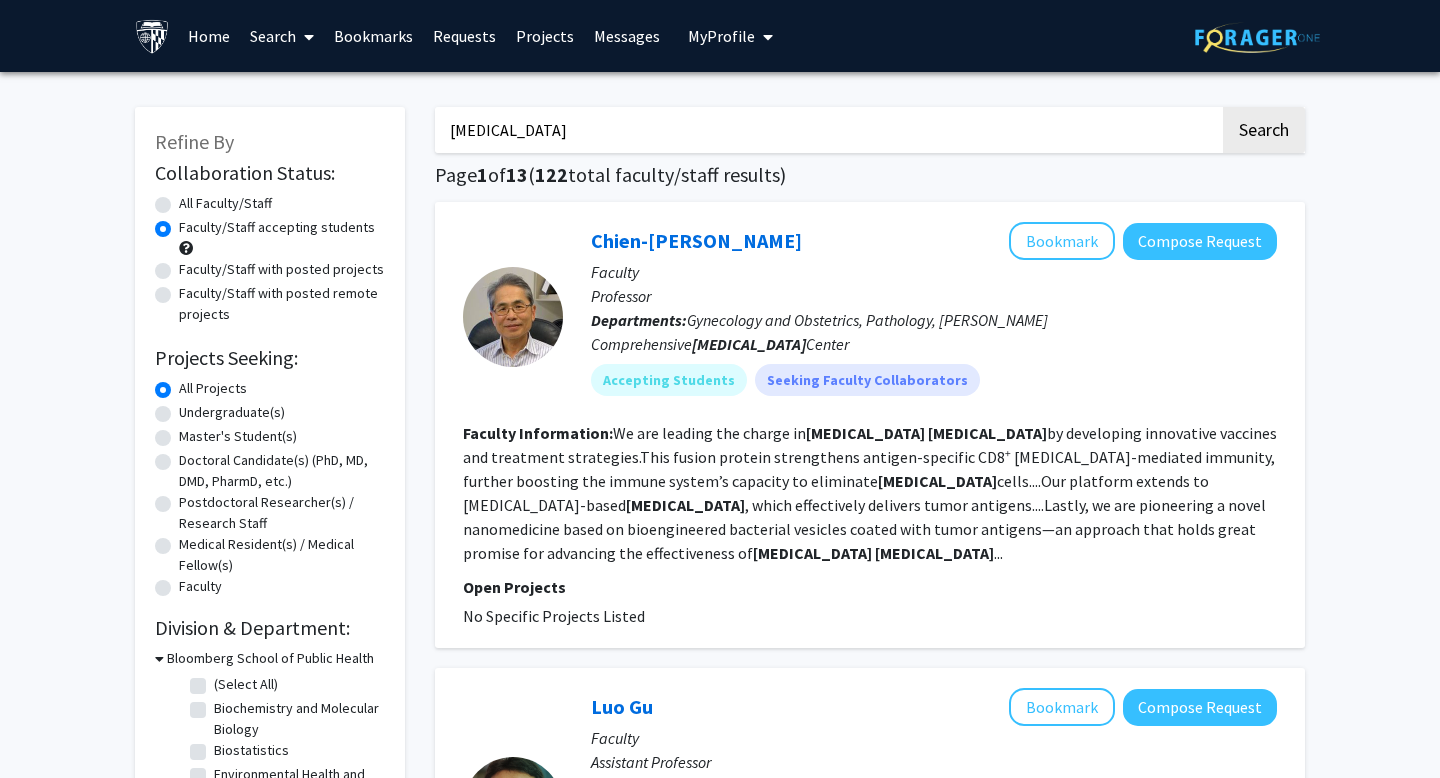 click on "Faculty/Staff with posted projects" 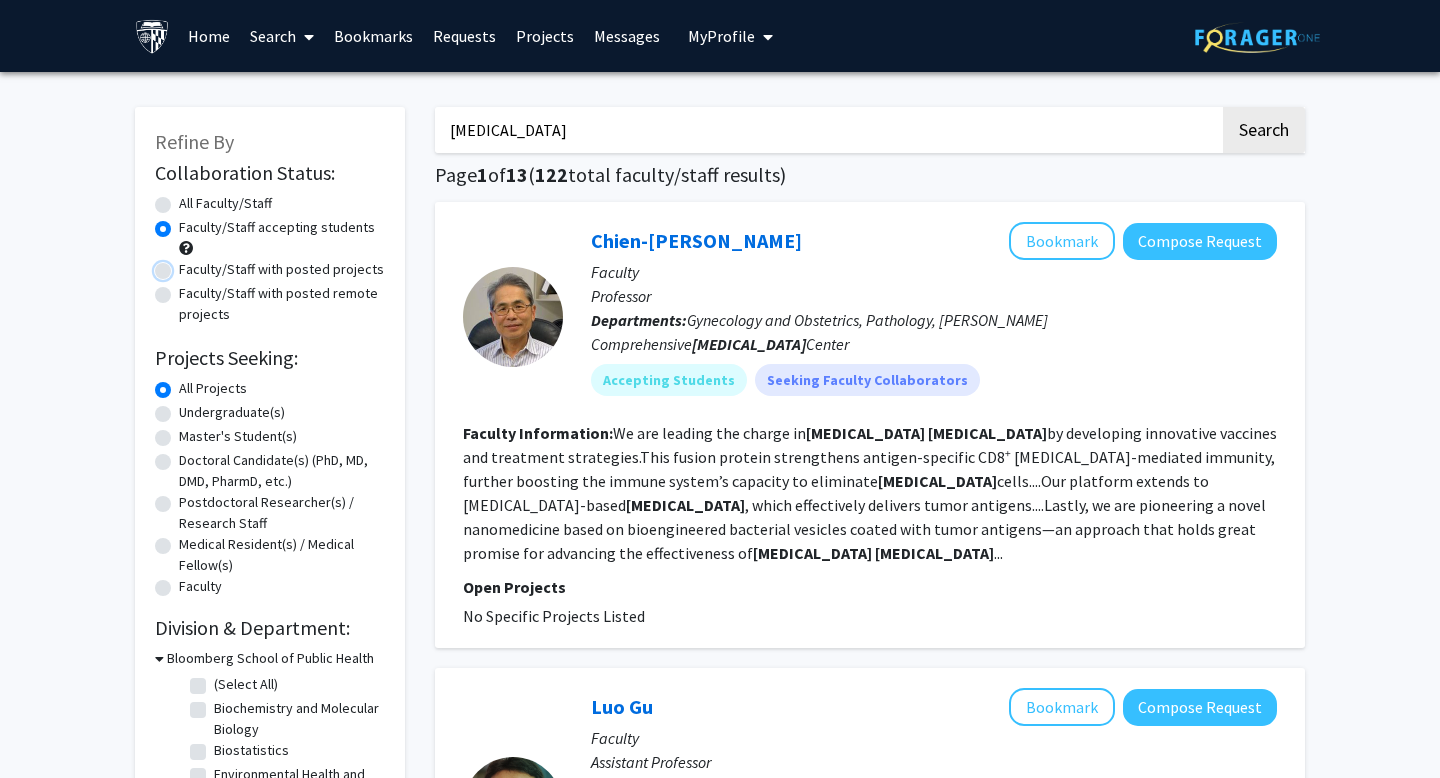 radio on "true" 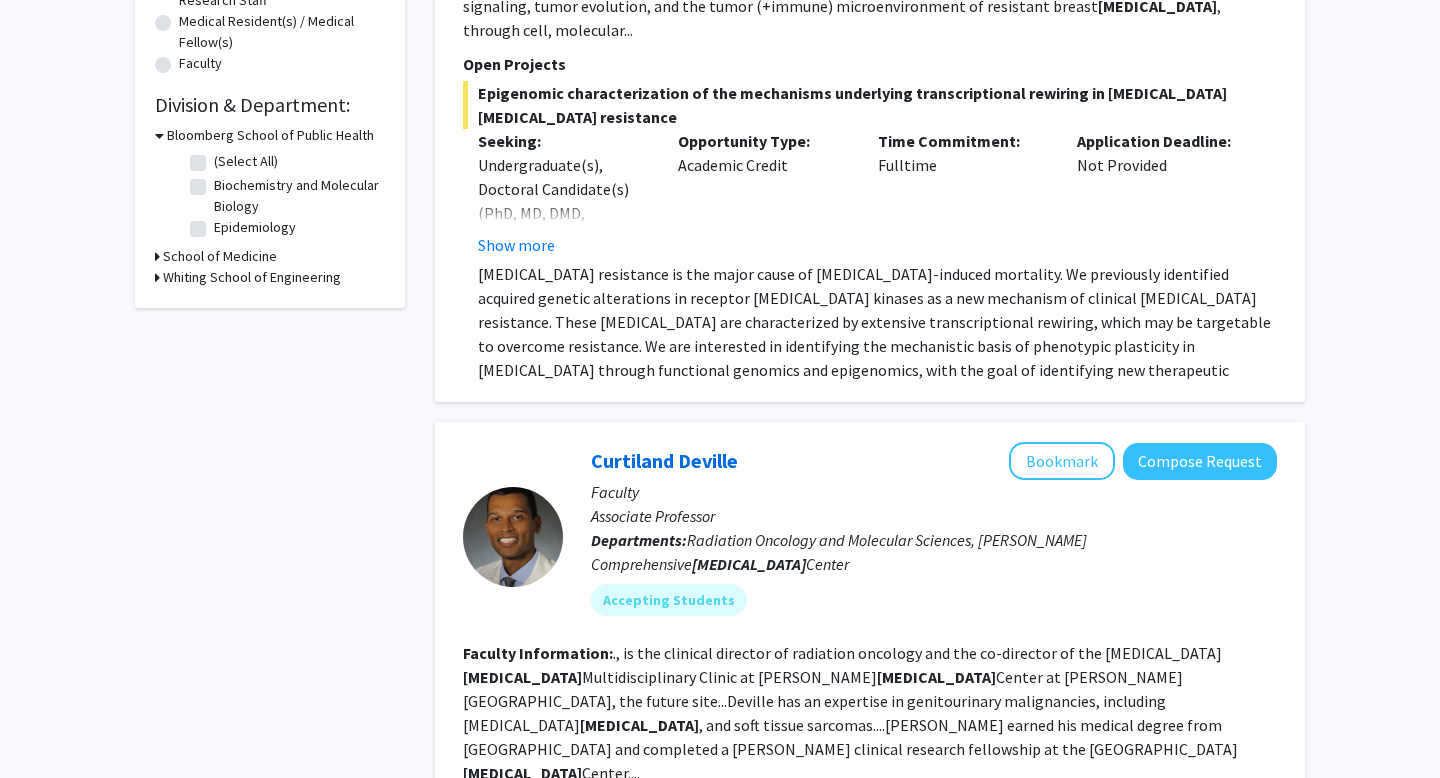 scroll, scrollTop: 0, scrollLeft: 0, axis: both 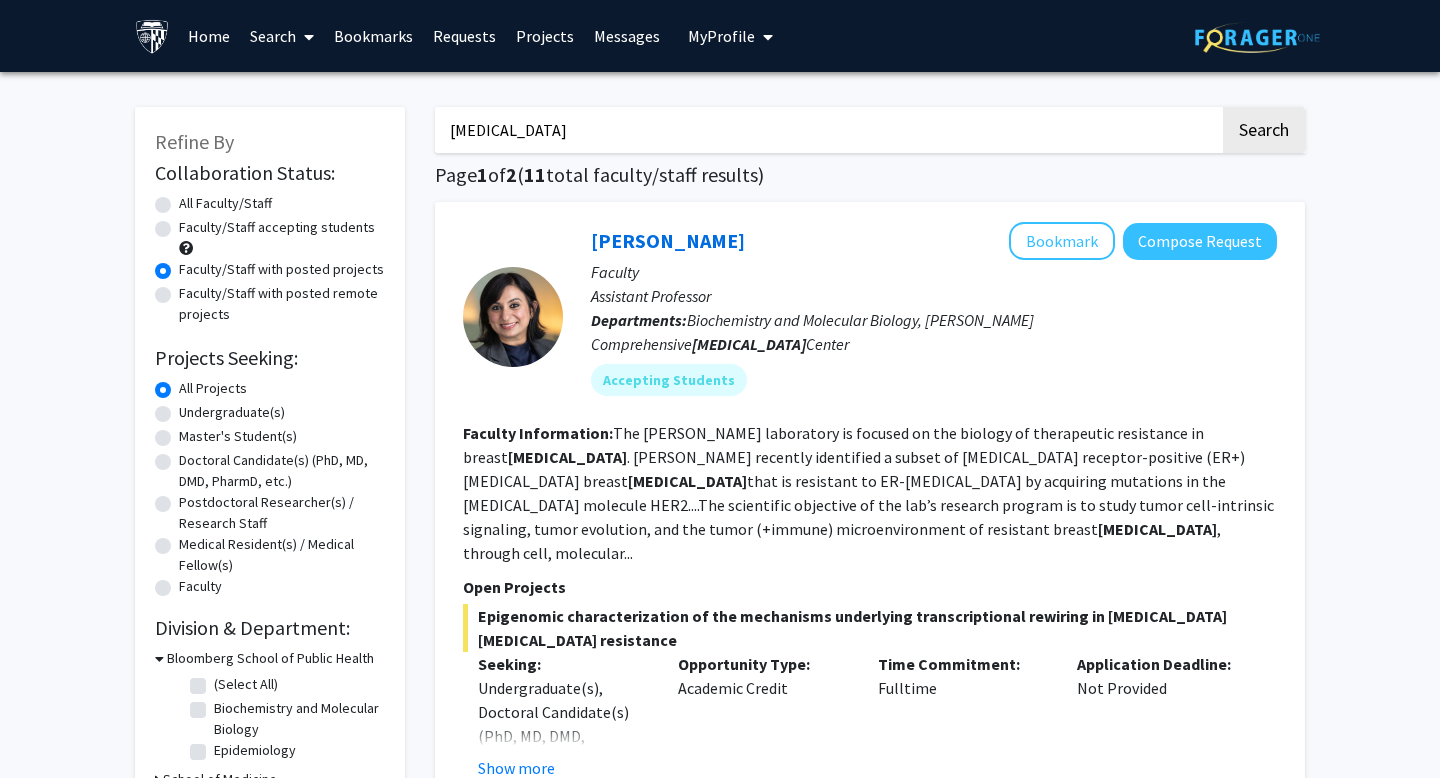 click on "Faculty/Staff accepting students" 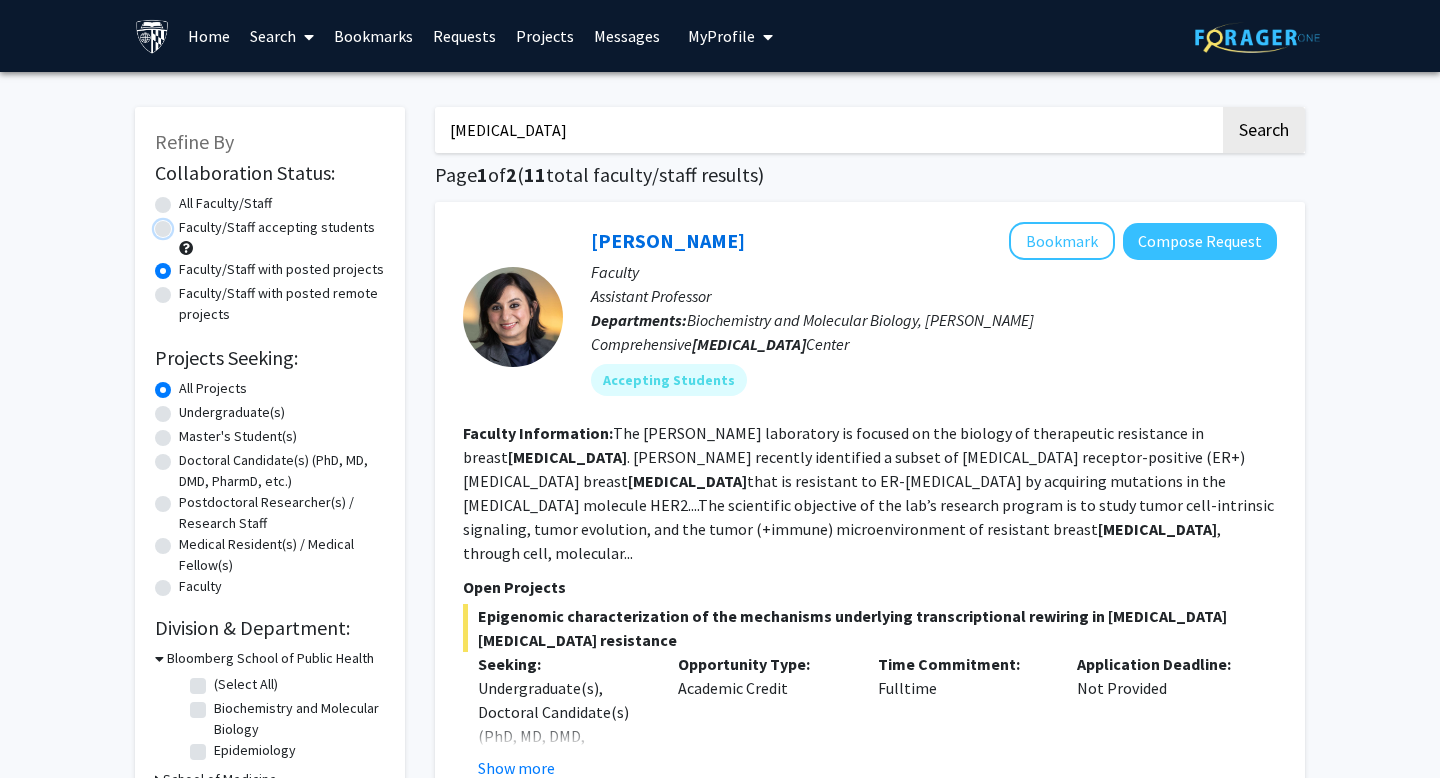 radio on "true" 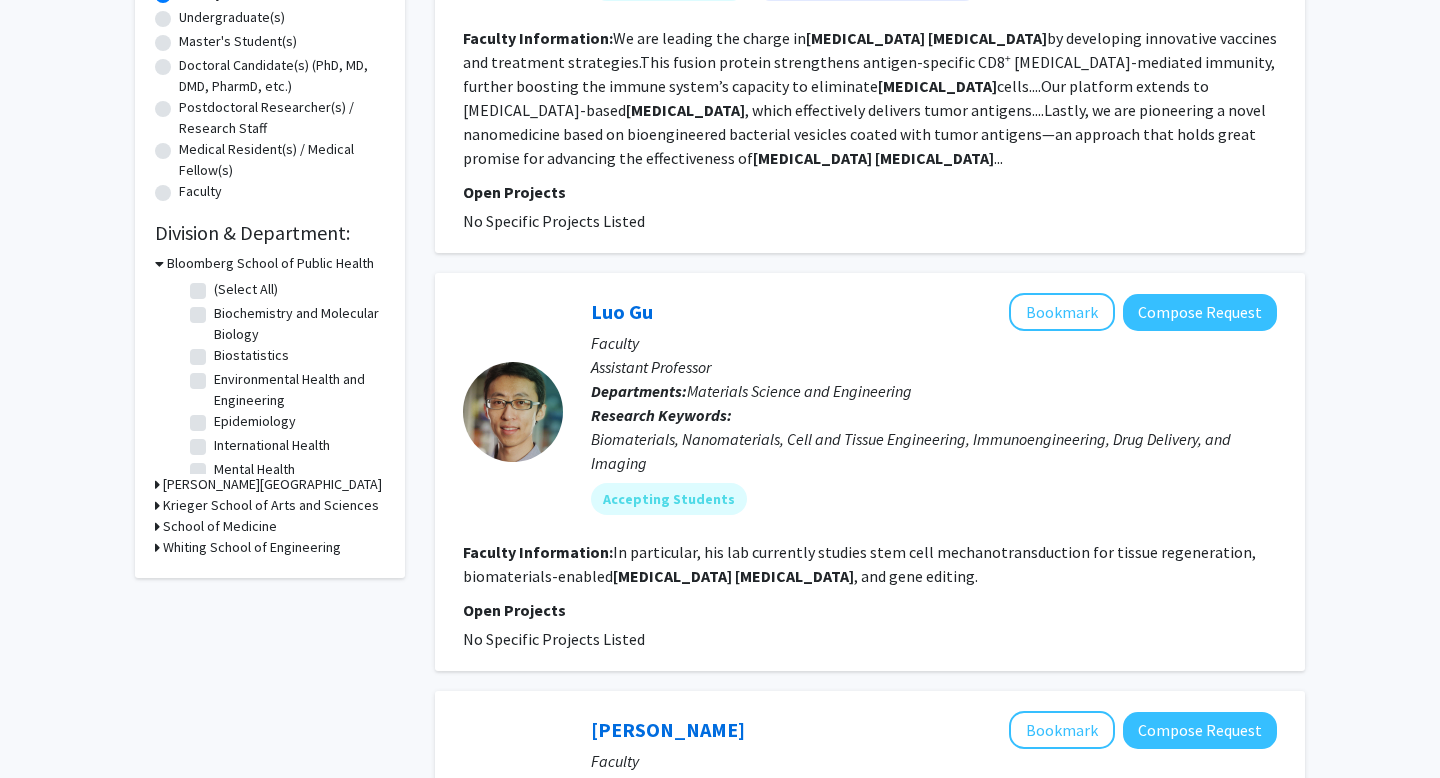 scroll, scrollTop: 627, scrollLeft: 0, axis: vertical 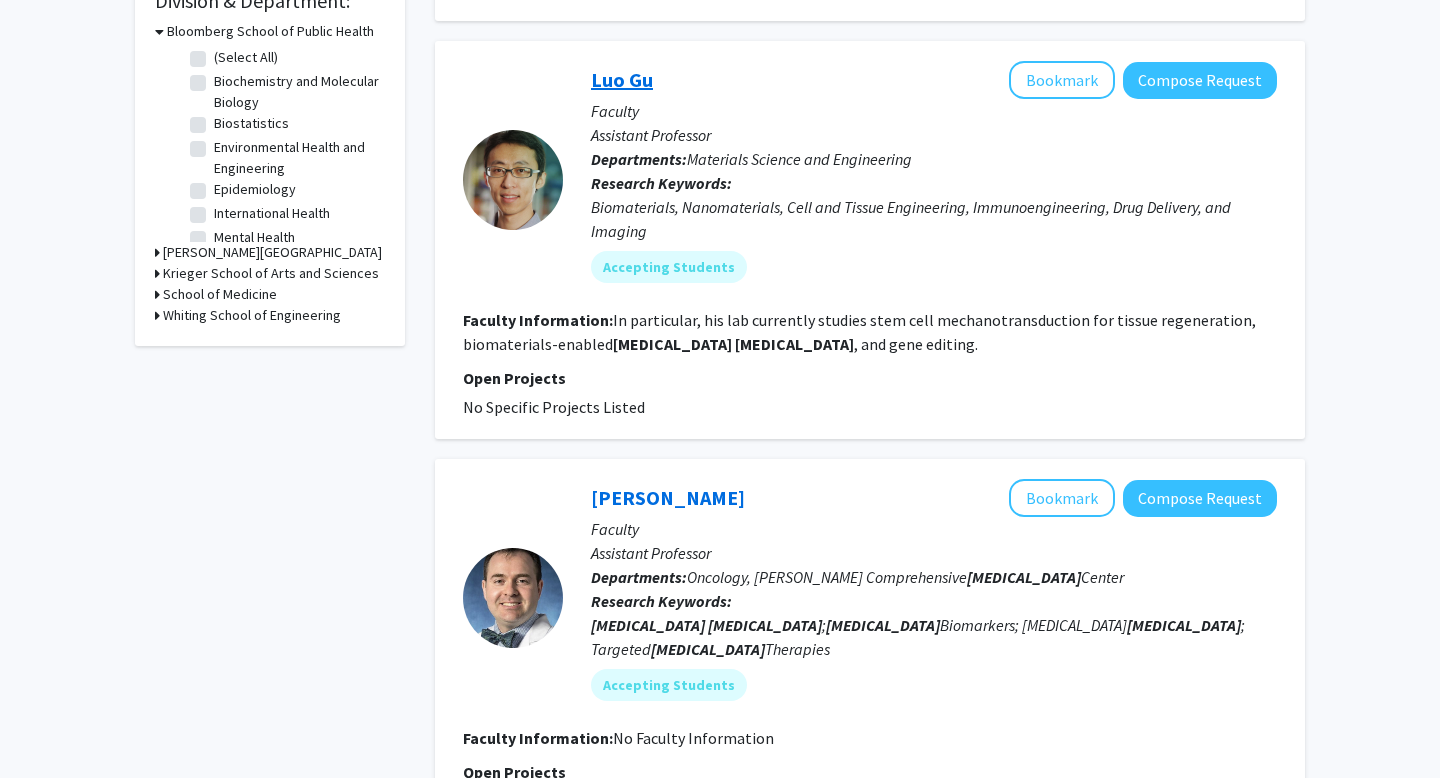 click on "Luo Gu" 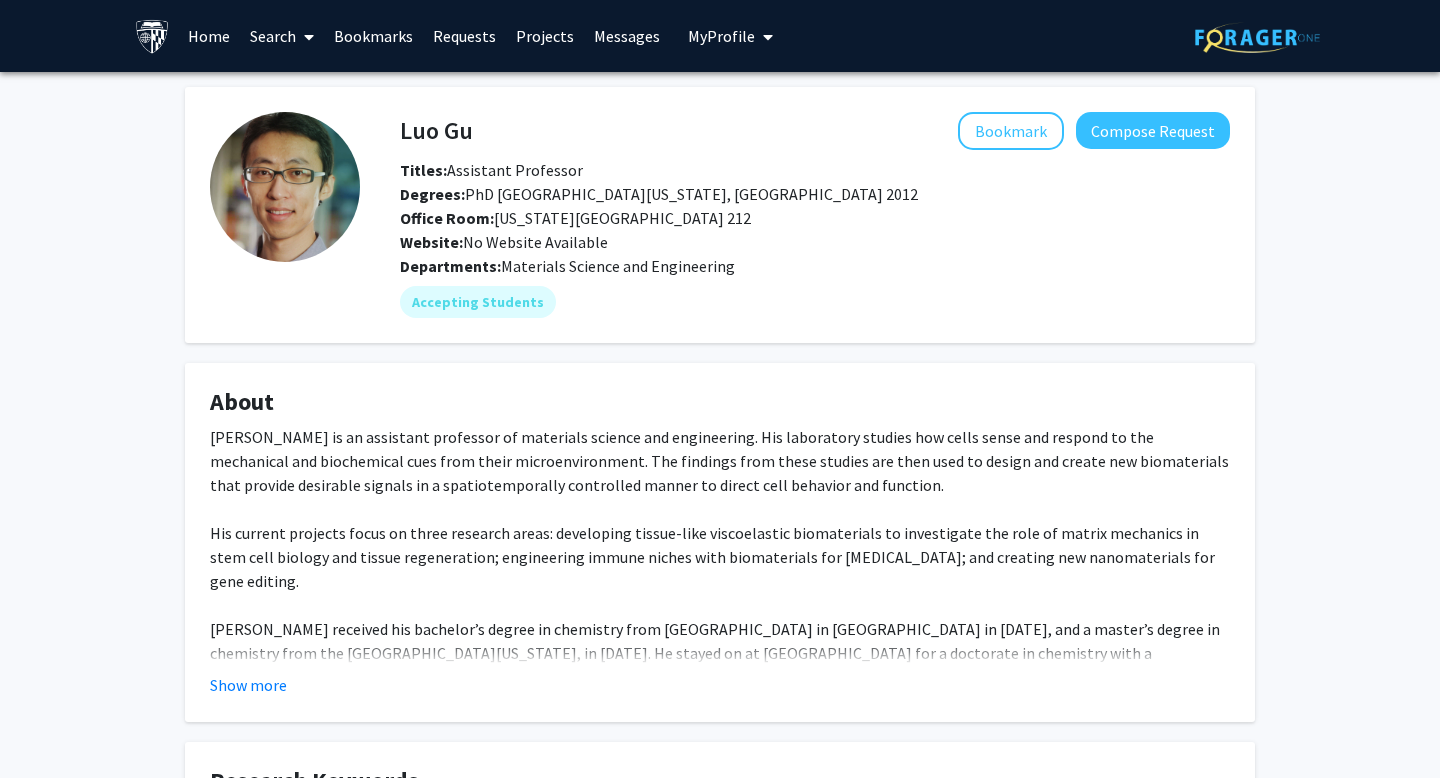 scroll, scrollTop: 267, scrollLeft: 0, axis: vertical 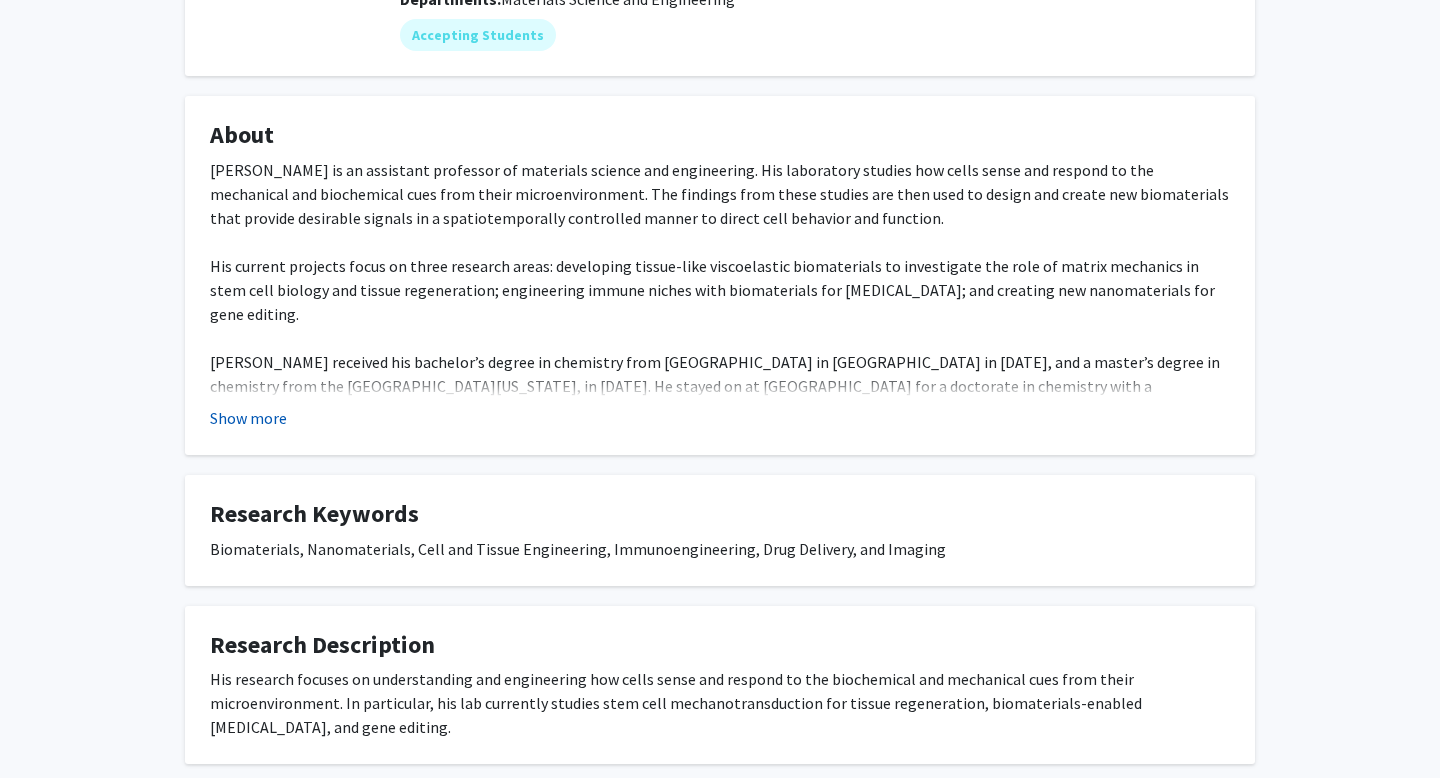 click on "Show more" 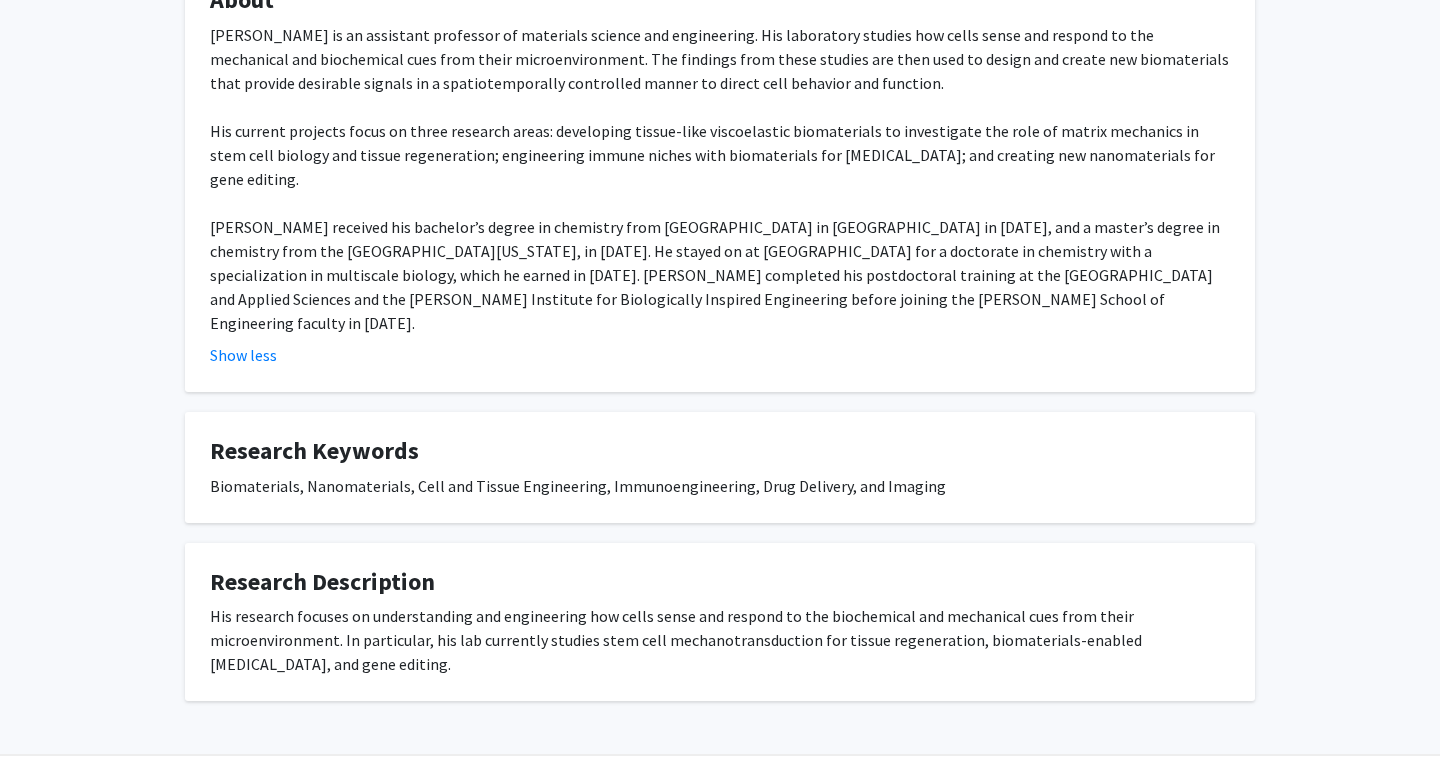 scroll, scrollTop: 426, scrollLeft: 0, axis: vertical 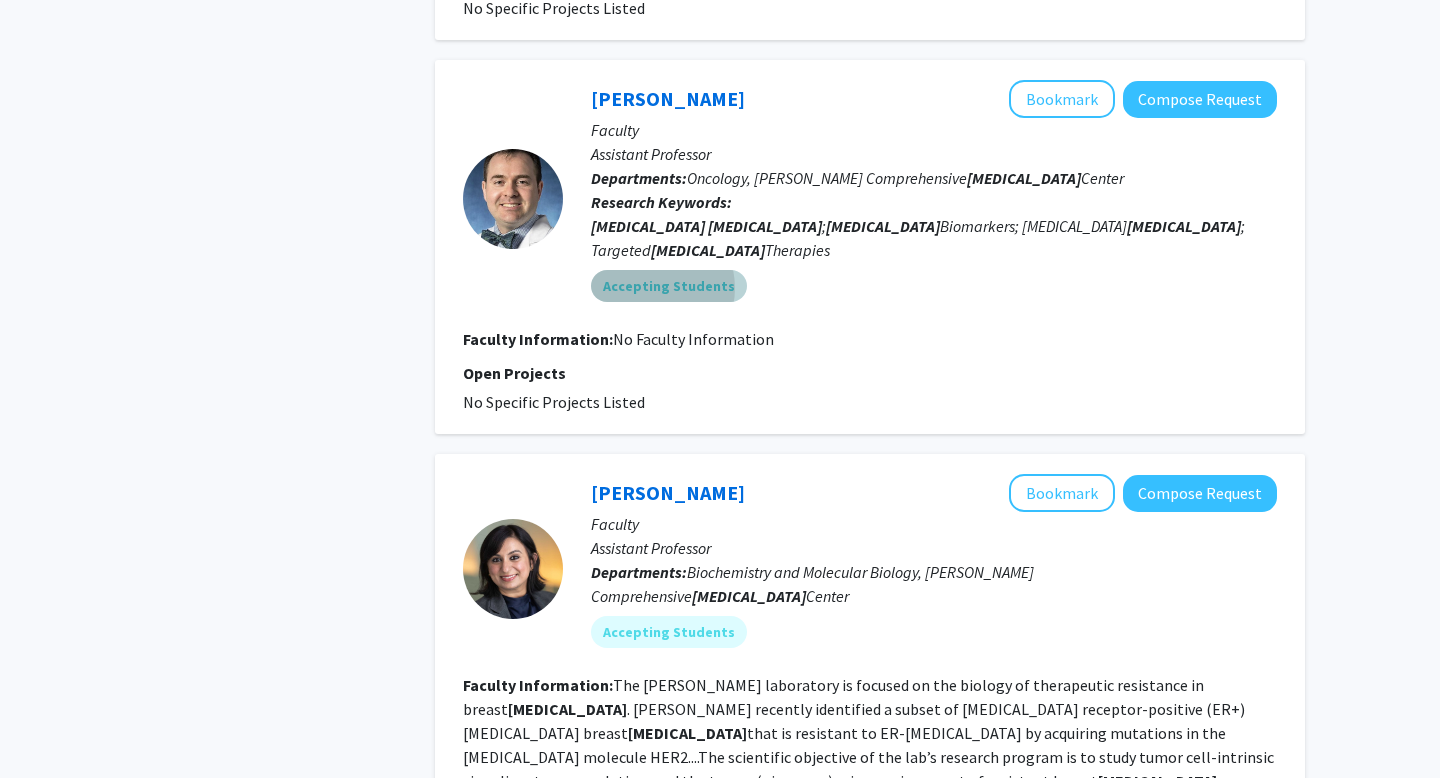 click on "Accepting Students" at bounding box center [669, 286] 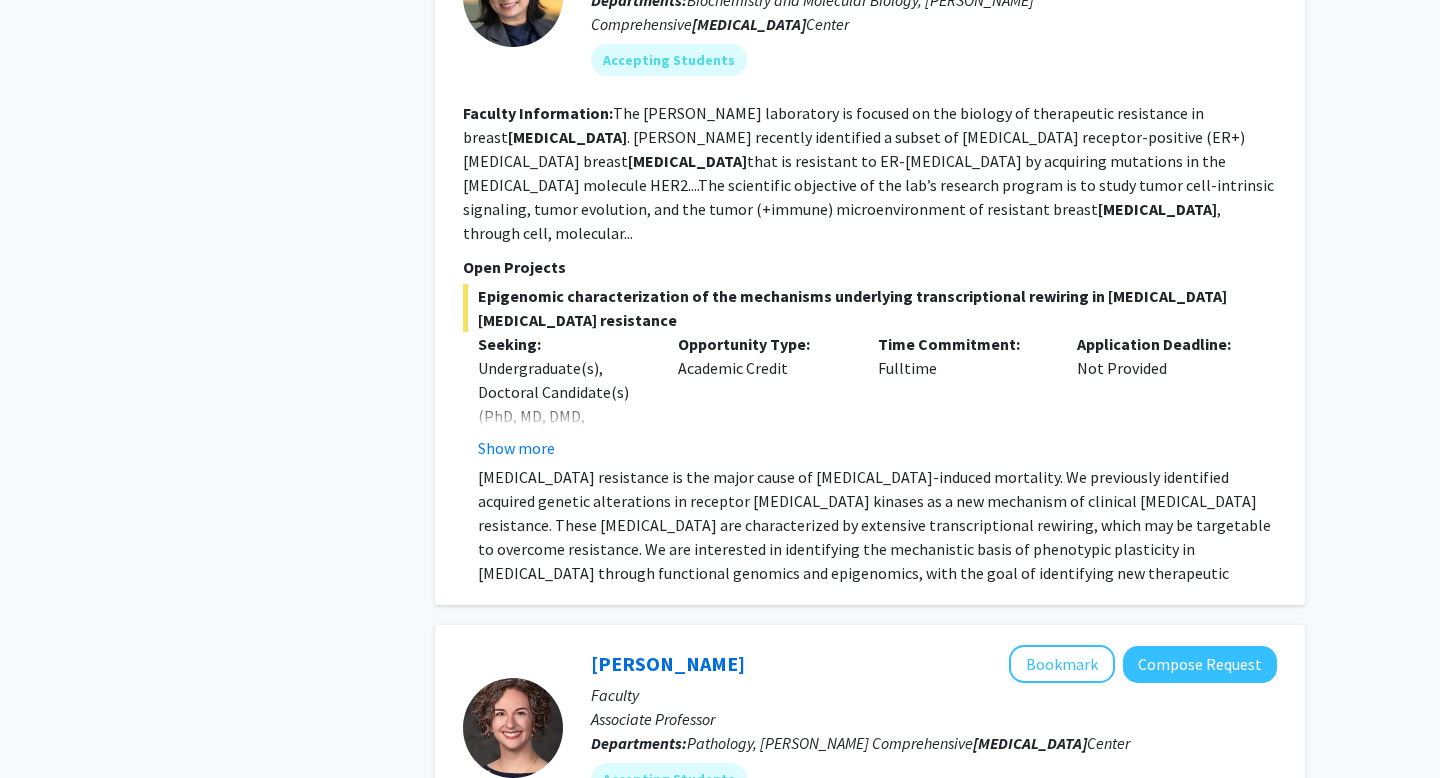 scroll, scrollTop: 2017, scrollLeft: 0, axis: vertical 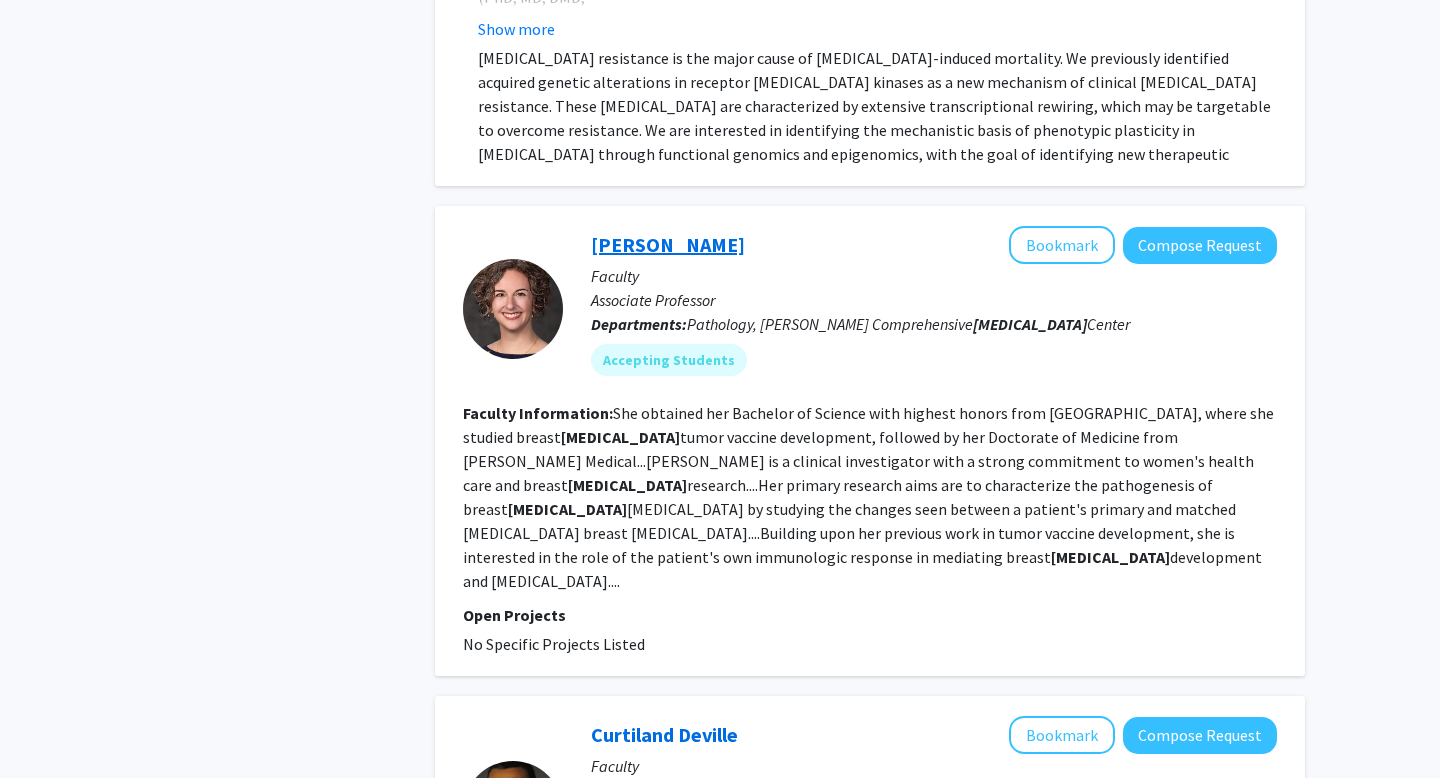 click on "[PERSON_NAME]" 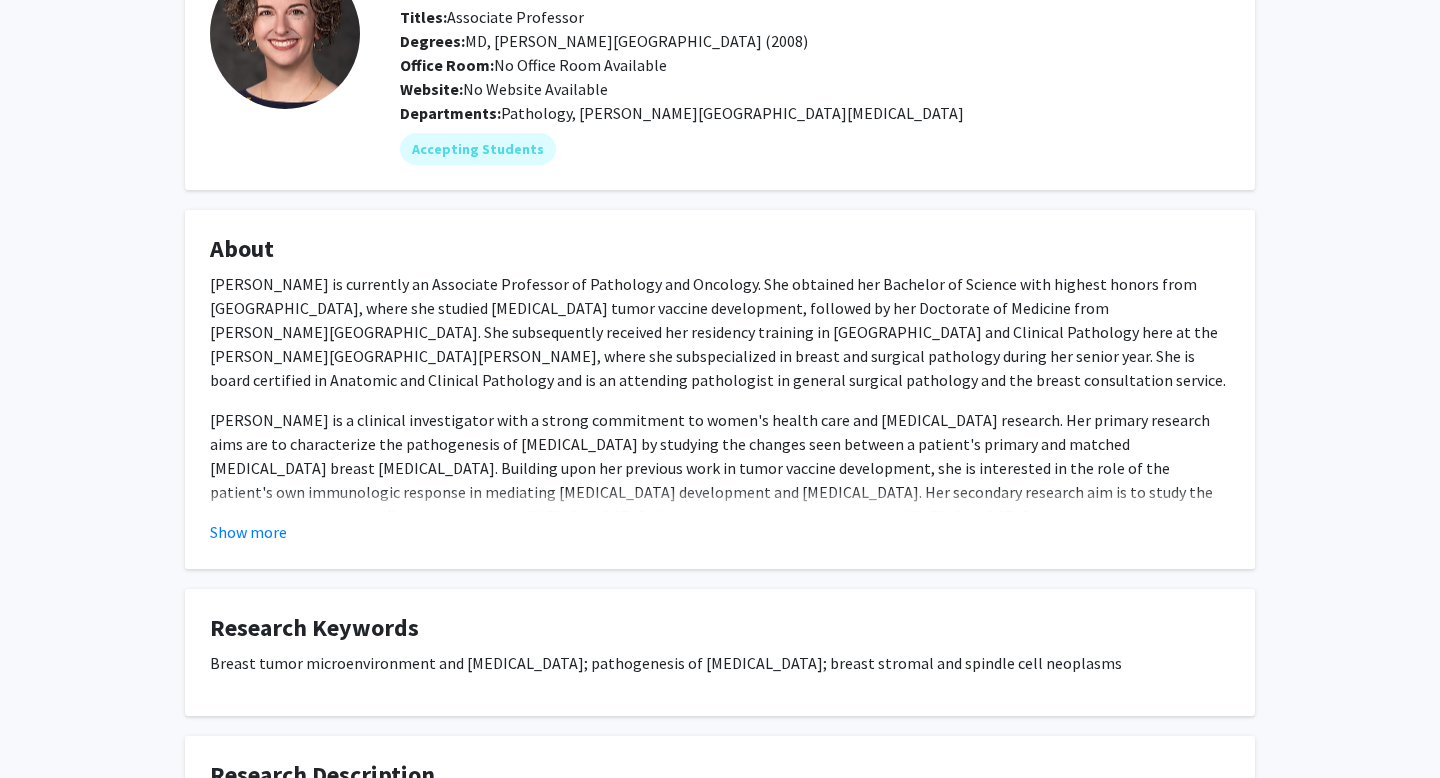 scroll, scrollTop: 154, scrollLeft: 0, axis: vertical 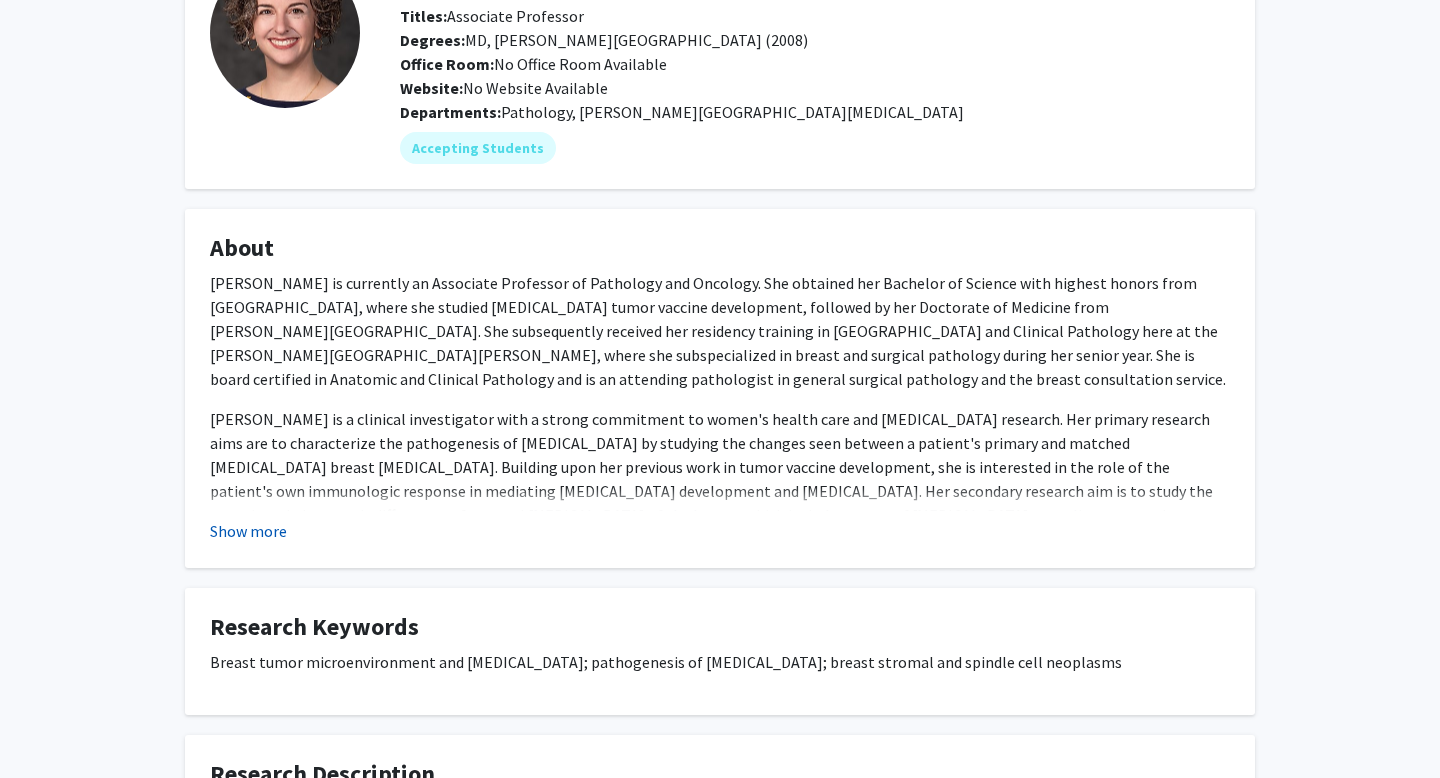 click on "Show more" 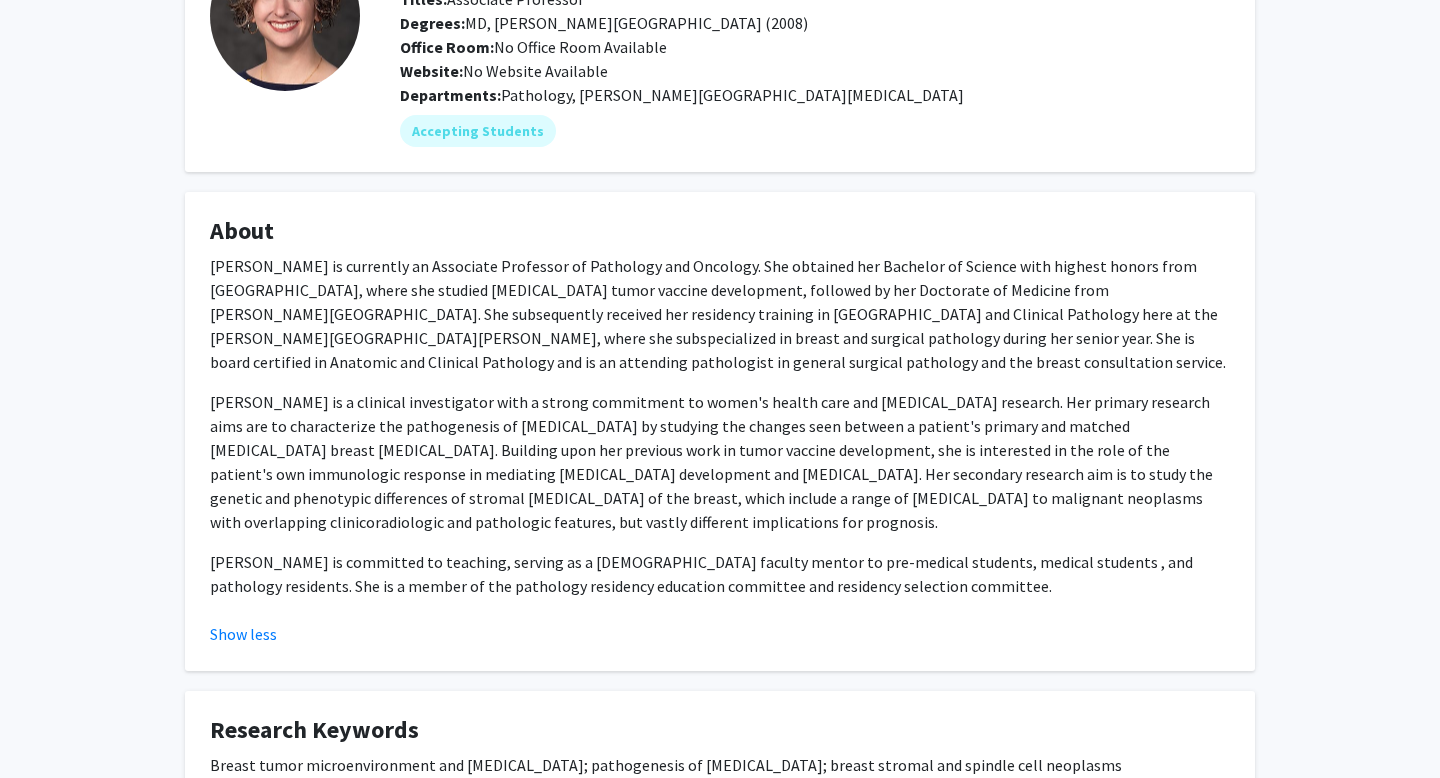 scroll, scrollTop: 0, scrollLeft: 0, axis: both 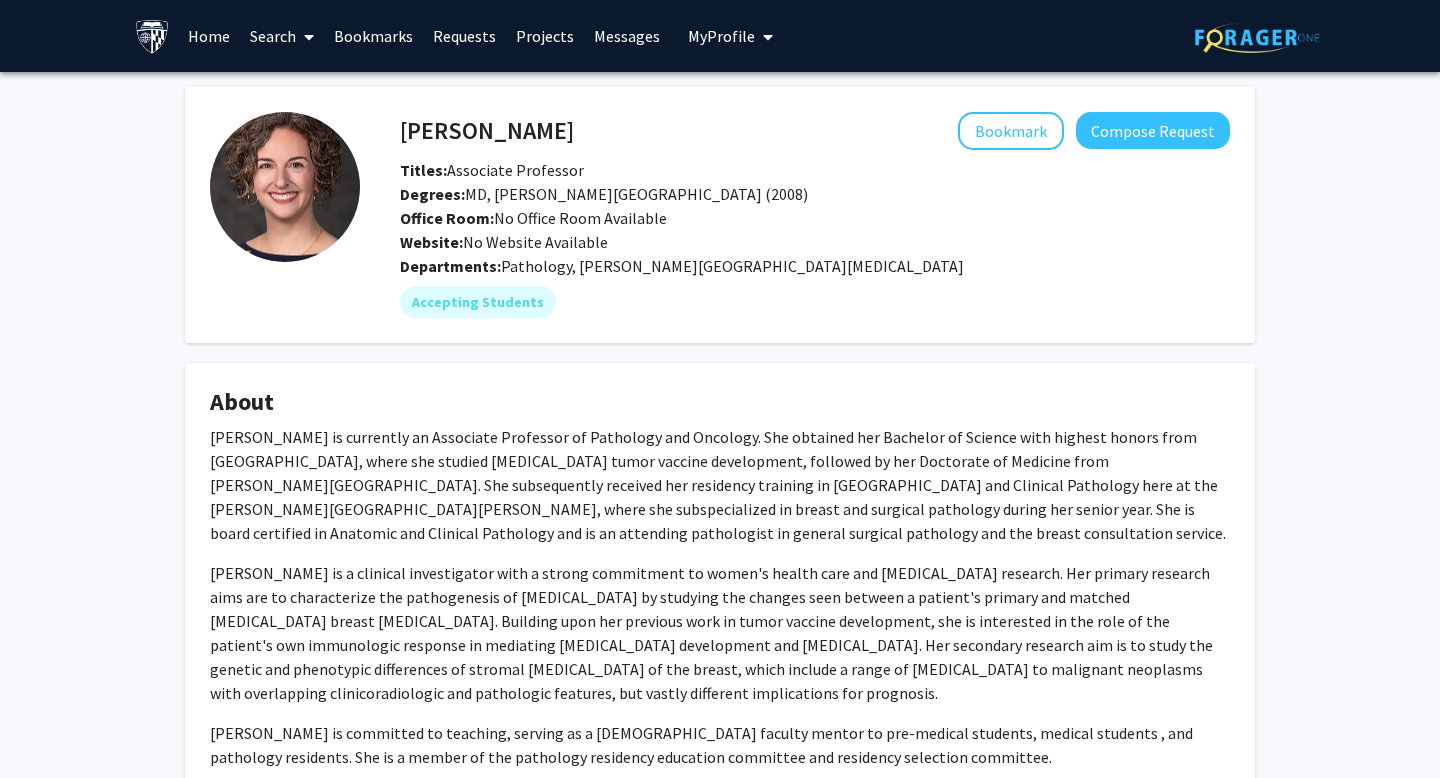 drag, startPoint x: 640, startPoint y: 133, endPoint x: 484, endPoint y: 129, distance: 156.05127 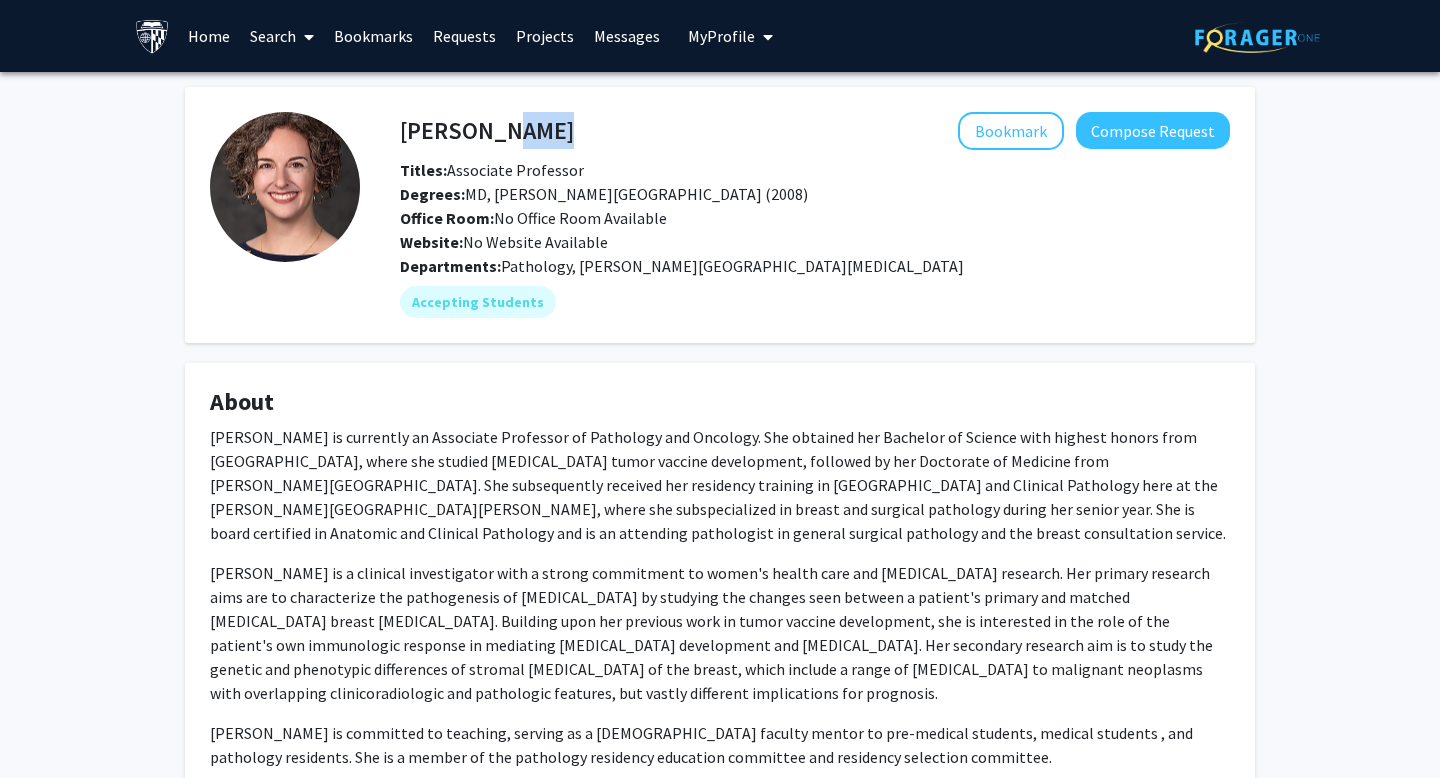 drag, startPoint x: 649, startPoint y: 129, endPoint x: 480, endPoint y: 132, distance: 169.02663 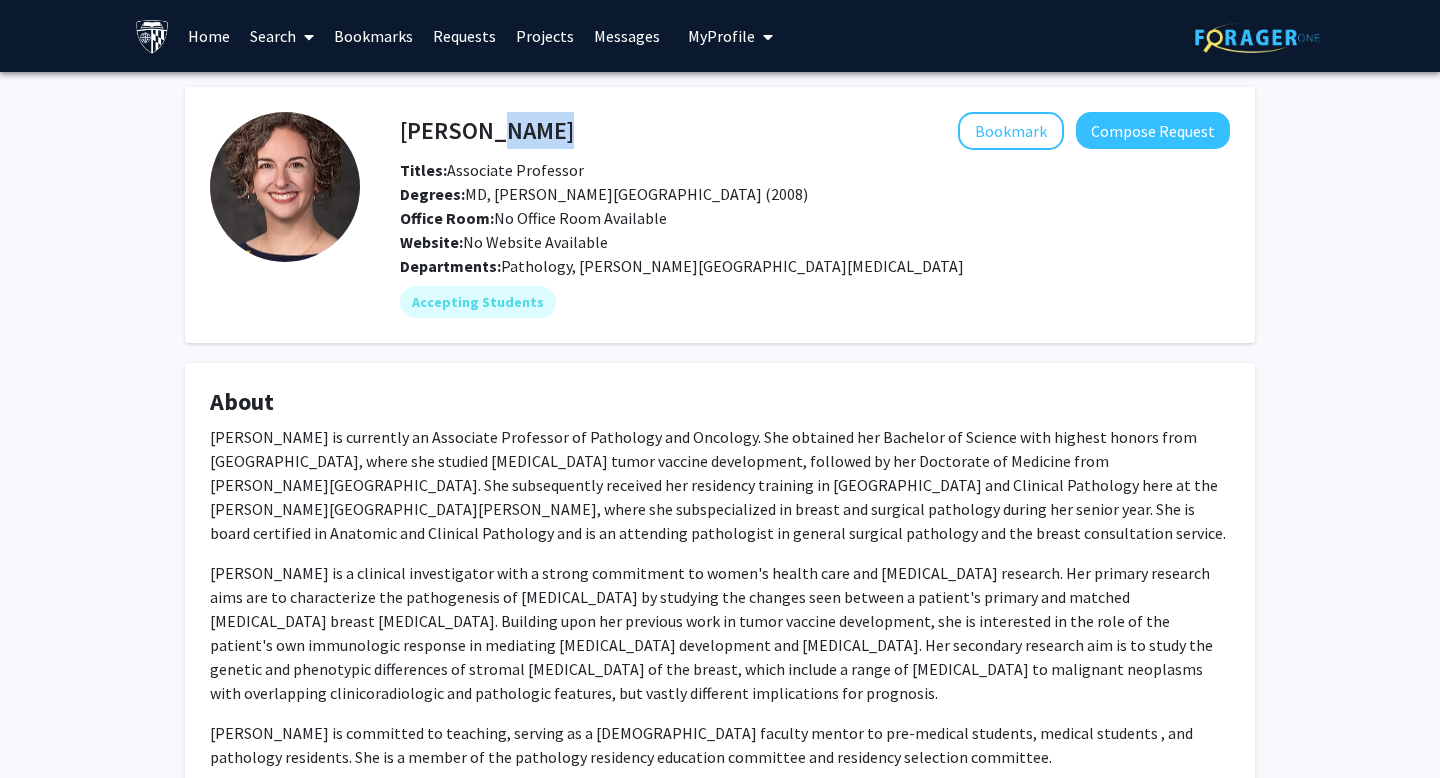 drag, startPoint x: 473, startPoint y: 132, endPoint x: 669, endPoint y: 136, distance: 196.04082 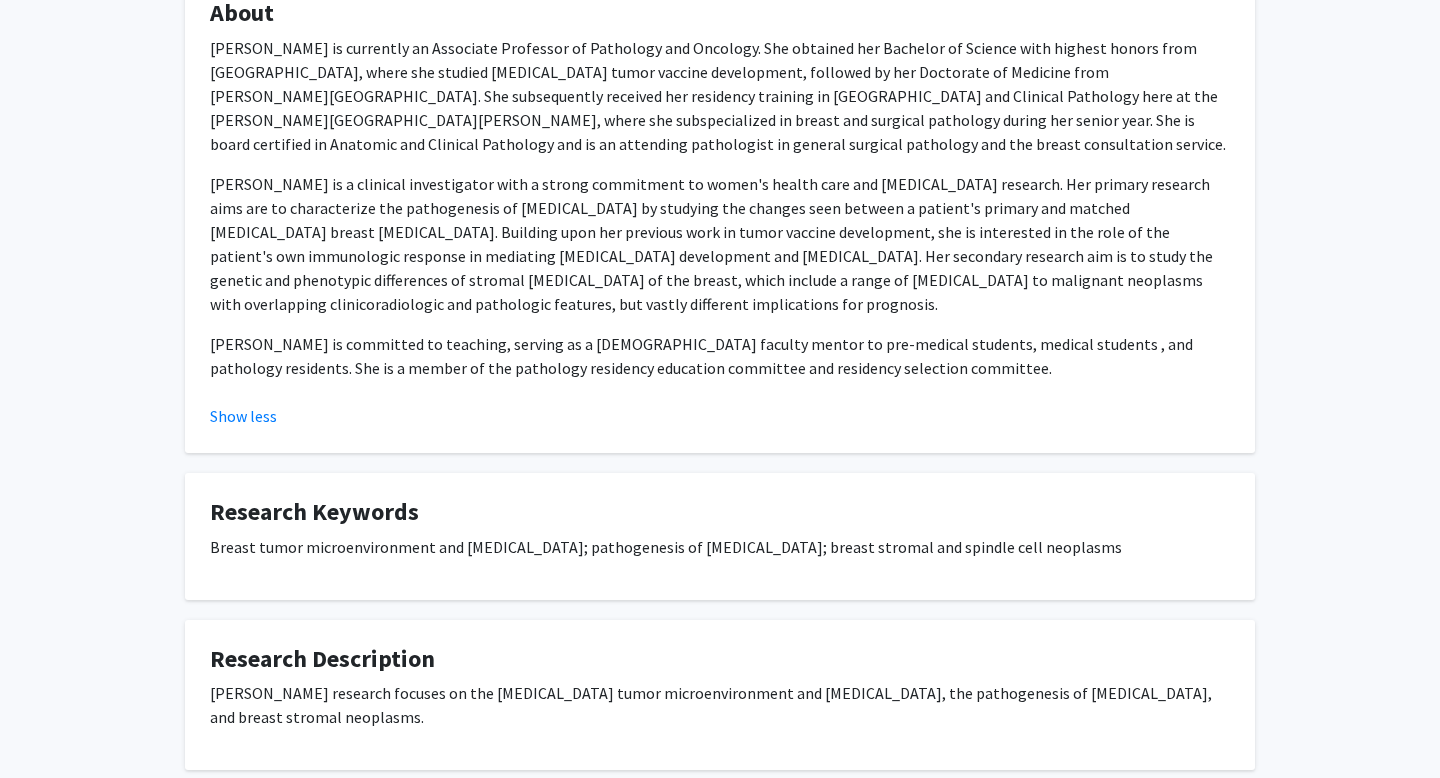 scroll, scrollTop: 0, scrollLeft: 0, axis: both 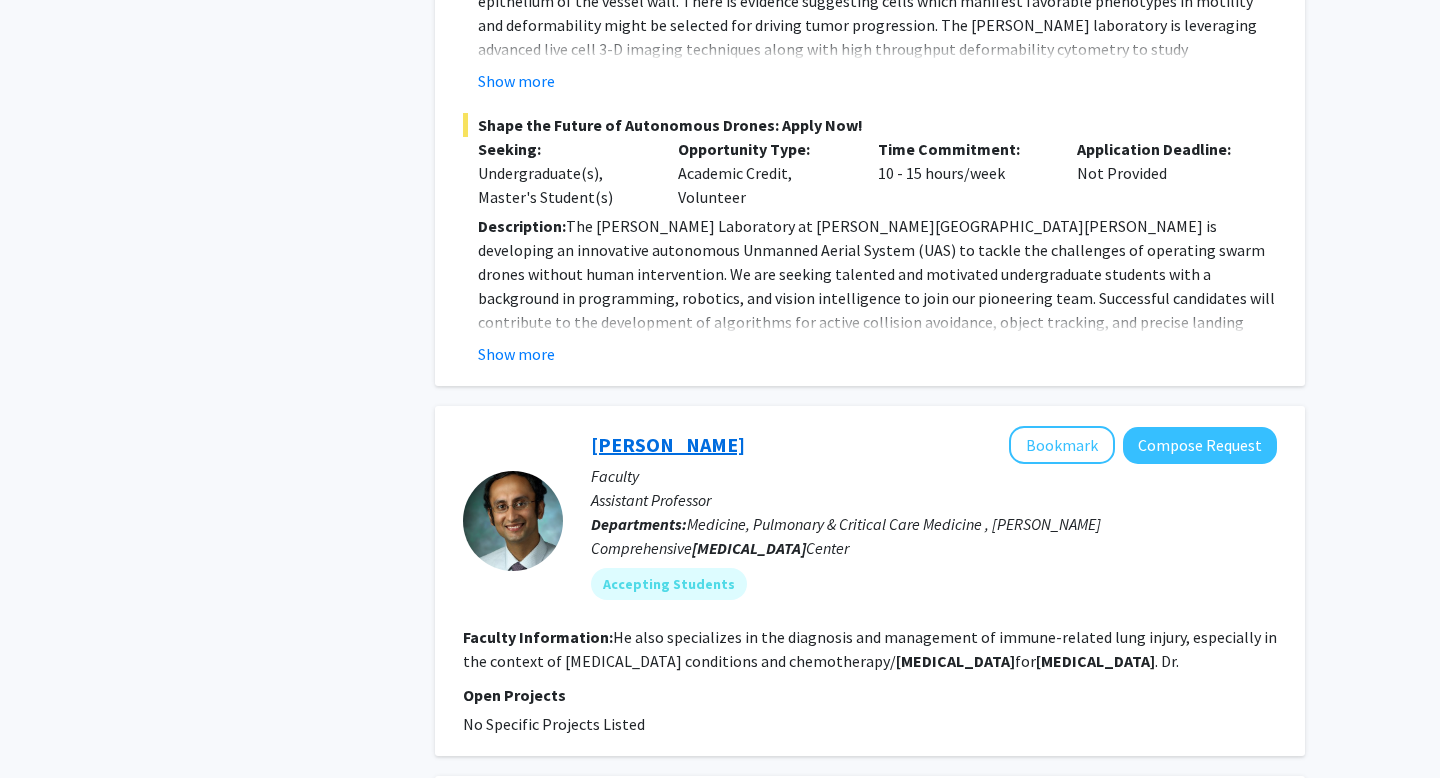 click on "[PERSON_NAME]" 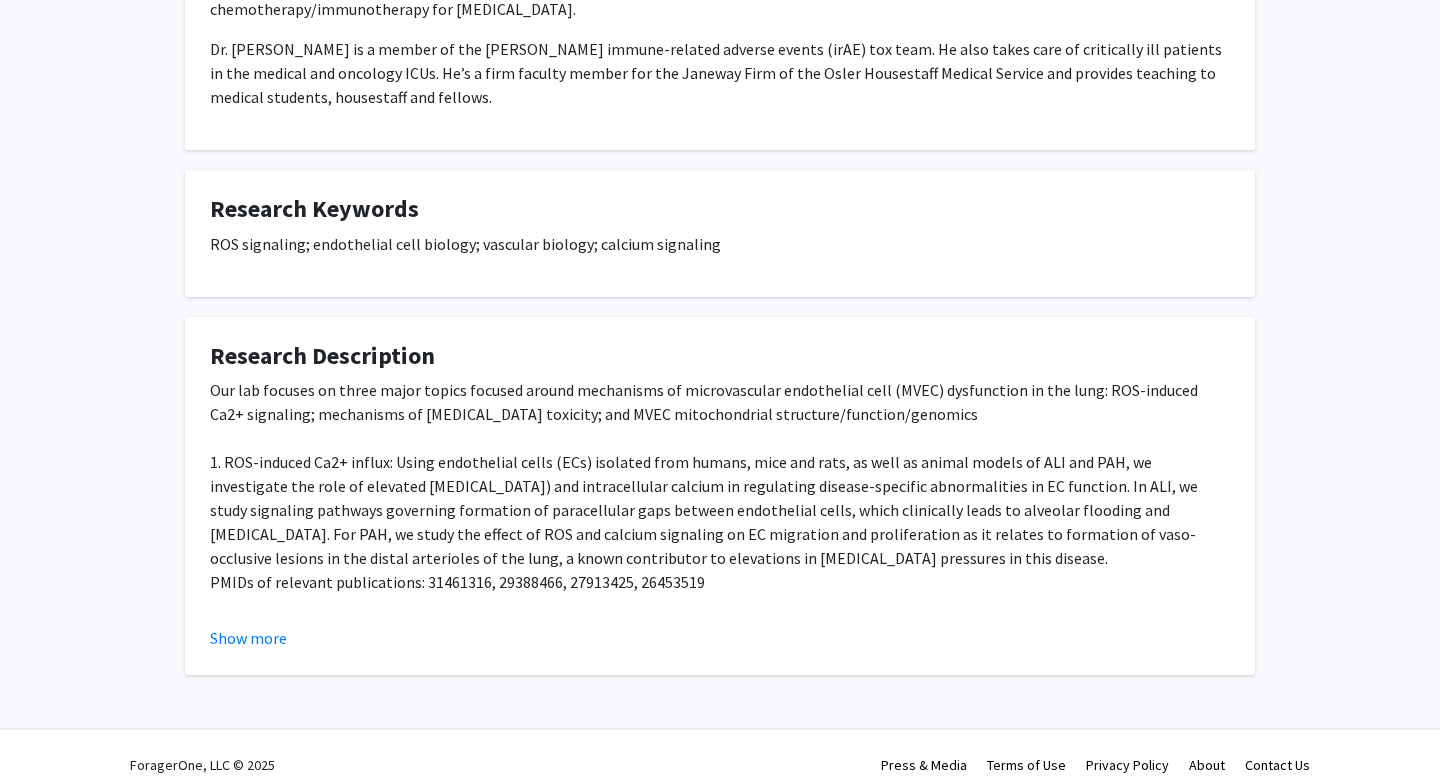 scroll, scrollTop: 498, scrollLeft: 0, axis: vertical 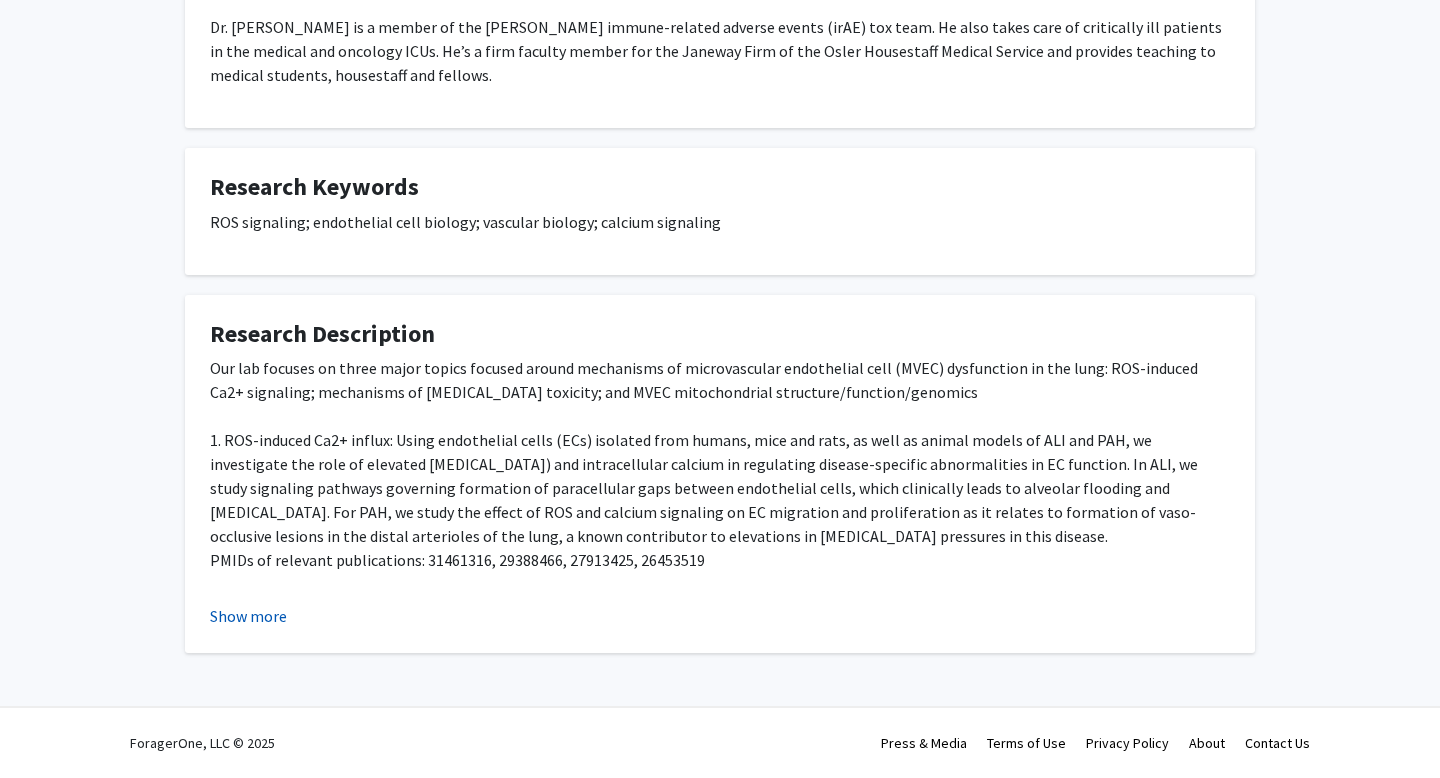 click on "Show more" 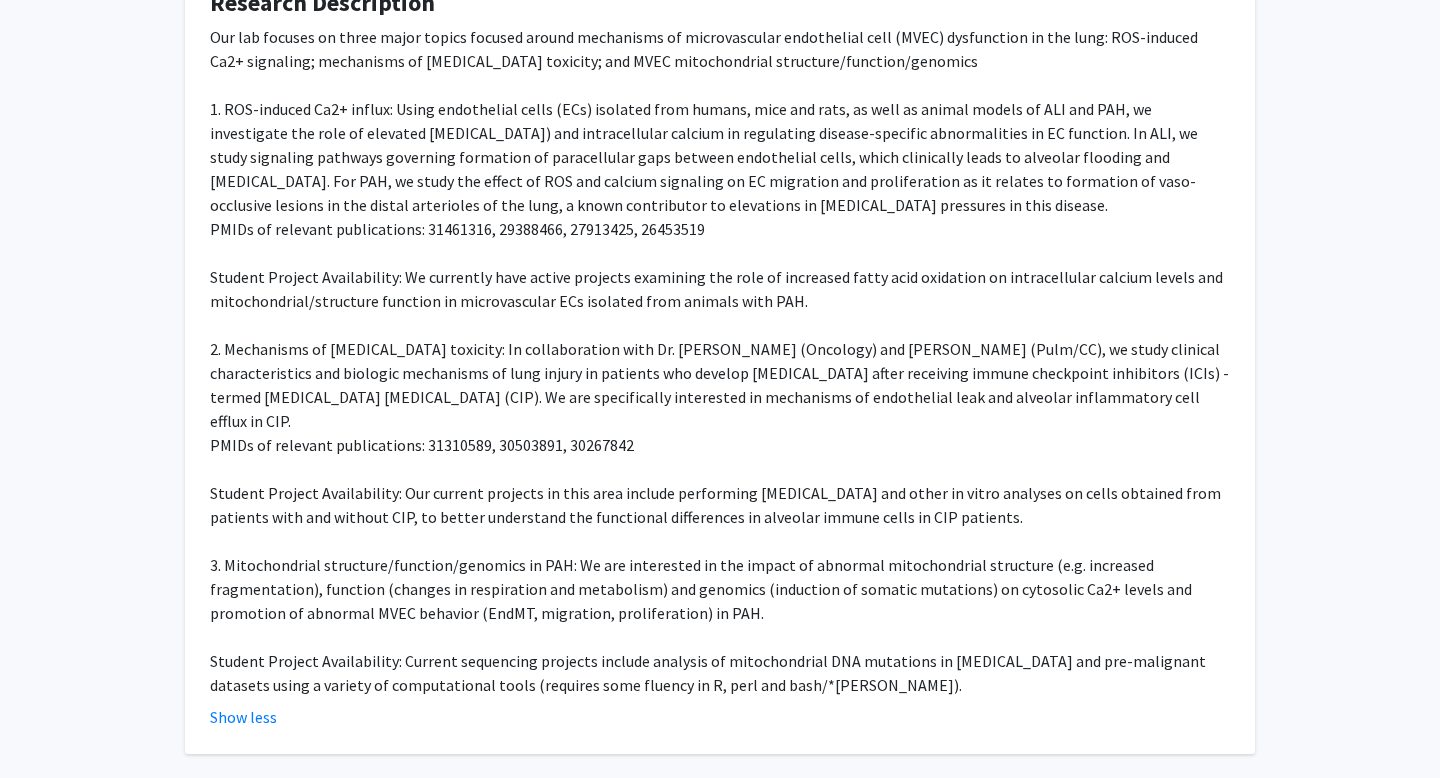 scroll, scrollTop: 819, scrollLeft: 0, axis: vertical 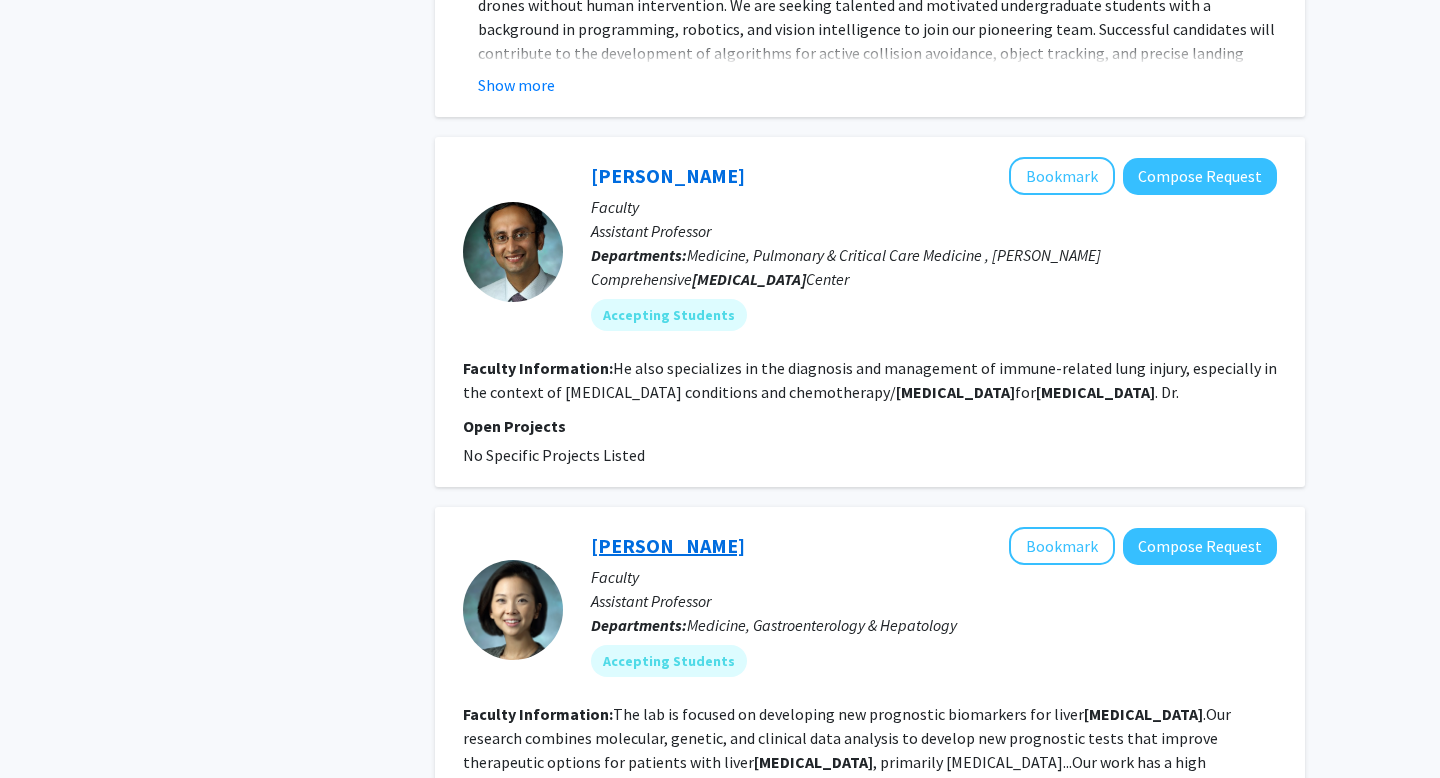 click on "[PERSON_NAME]" 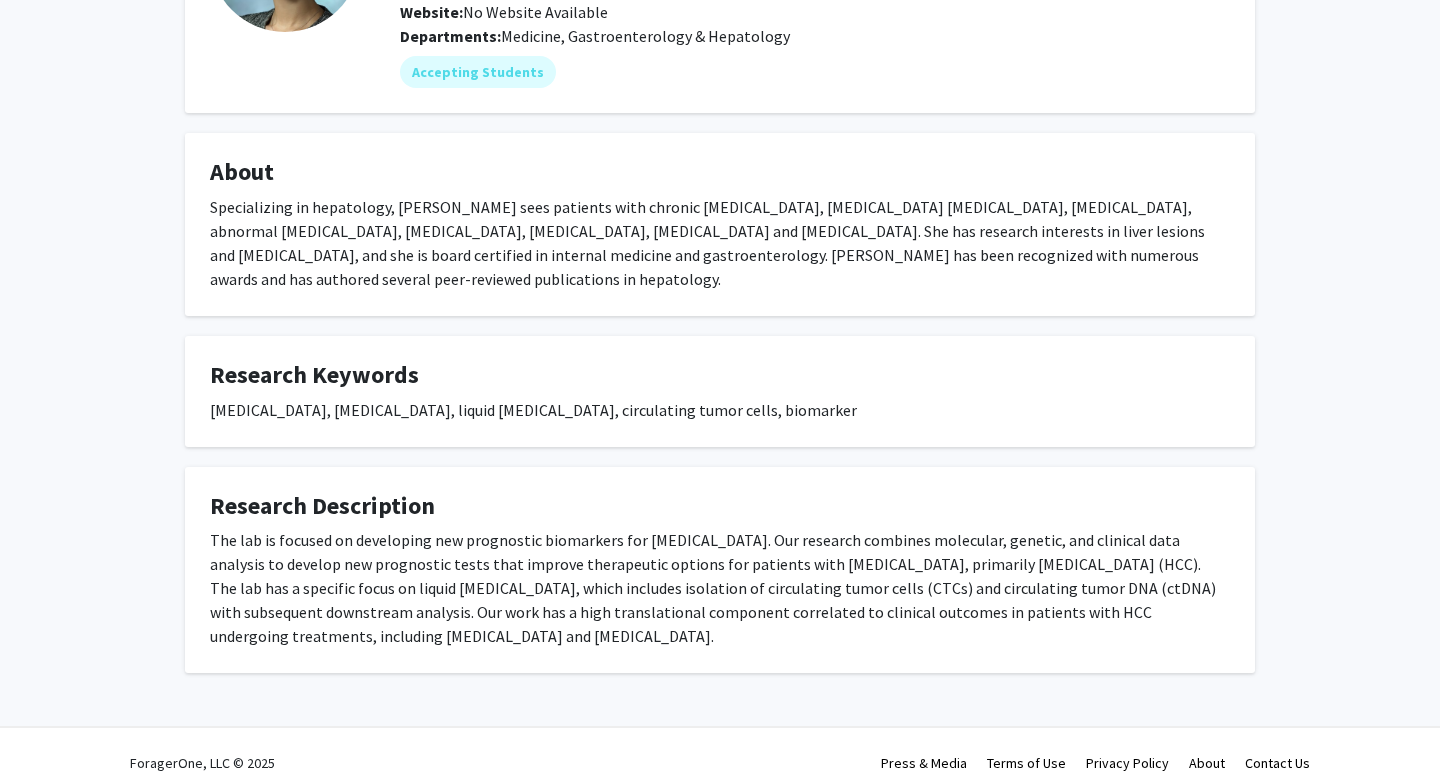 scroll, scrollTop: 250, scrollLeft: 0, axis: vertical 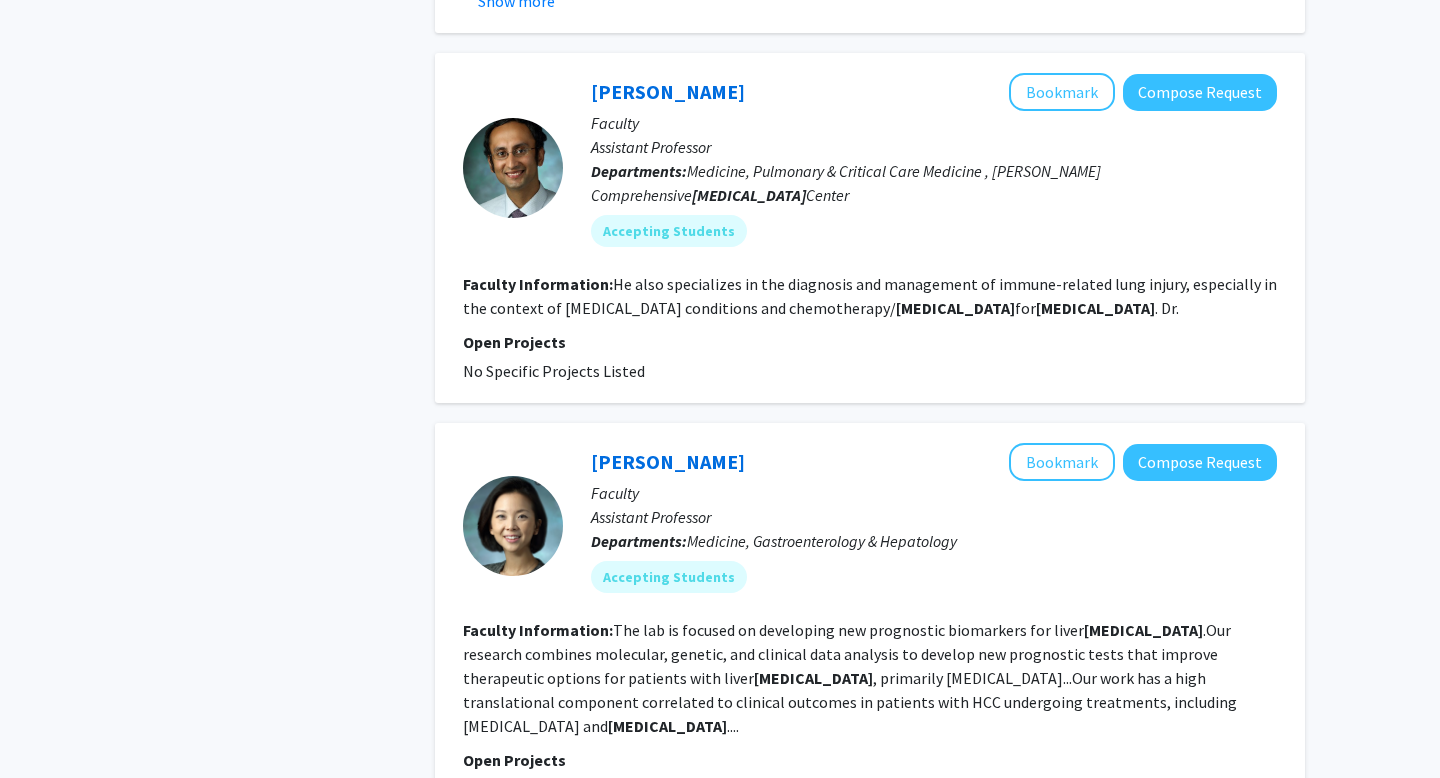 click on "2" 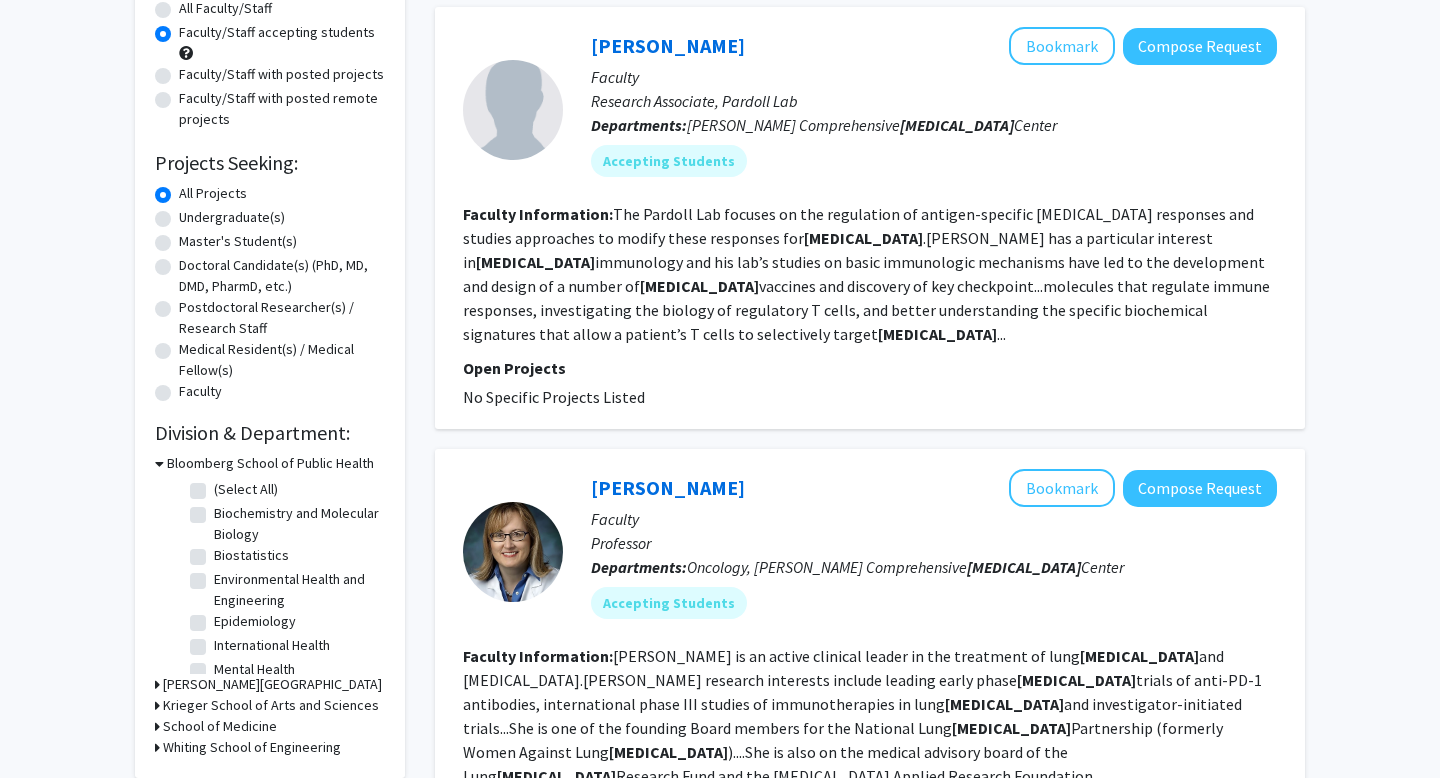 scroll, scrollTop: 168, scrollLeft: 0, axis: vertical 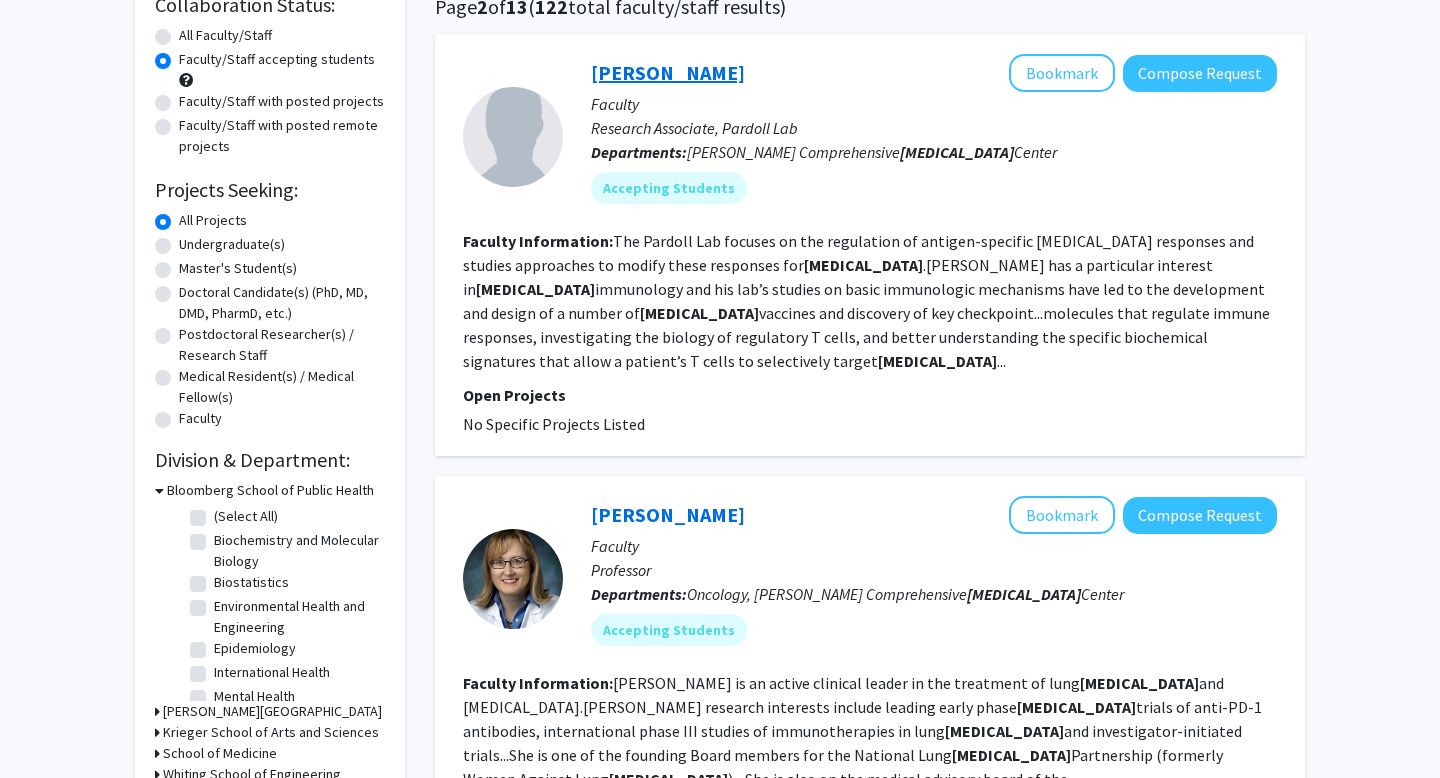 click on "[PERSON_NAME]" 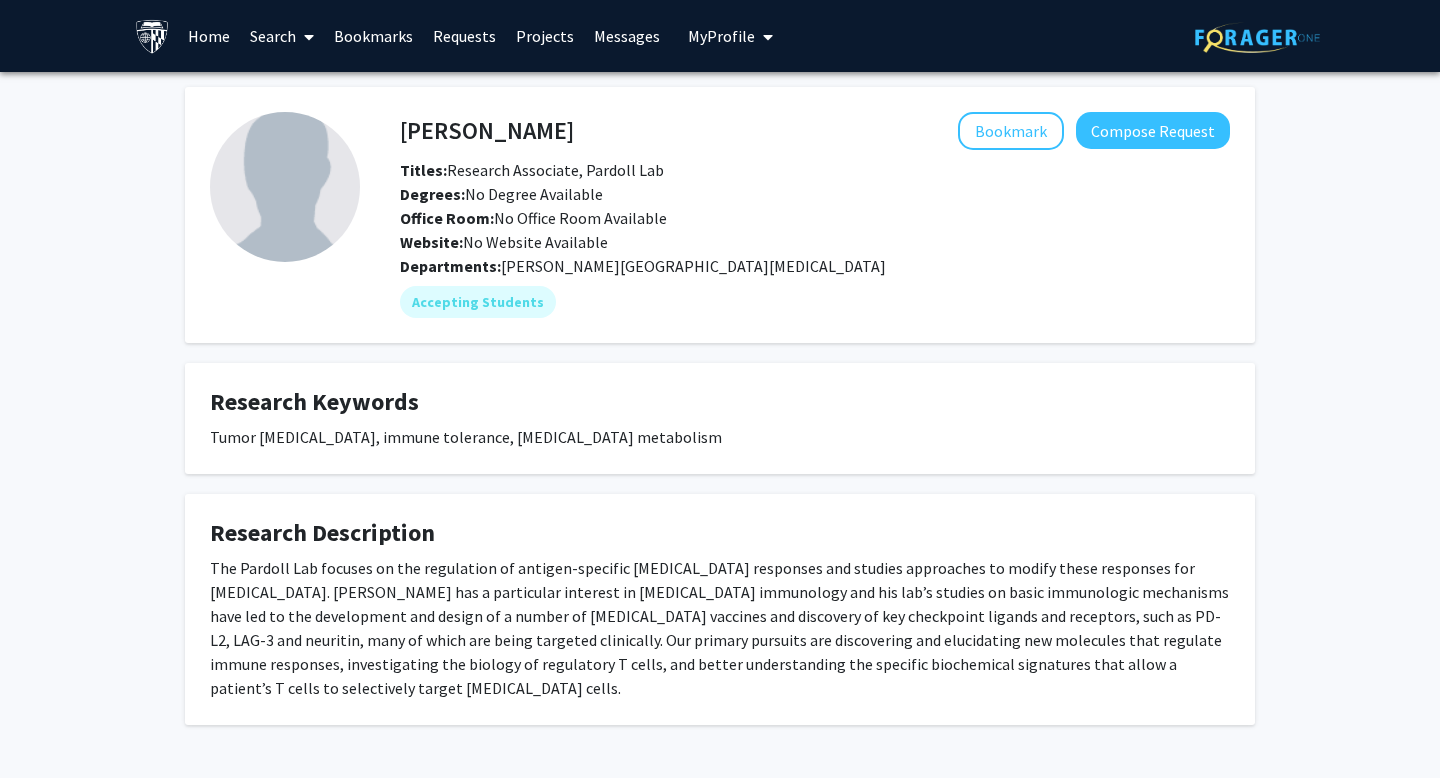 scroll, scrollTop: 47, scrollLeft: 0, axis: vertical 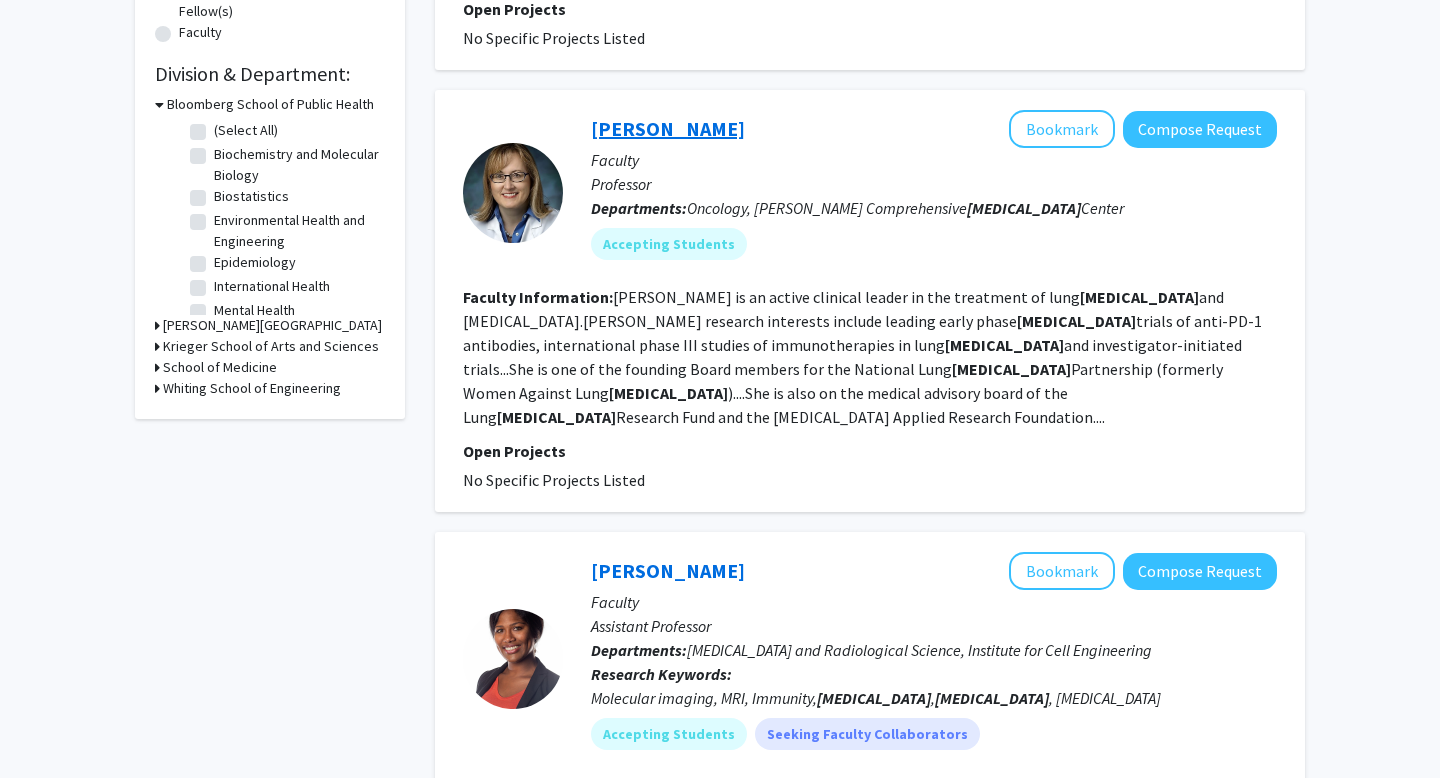 click on "[PERSON_NAME]" 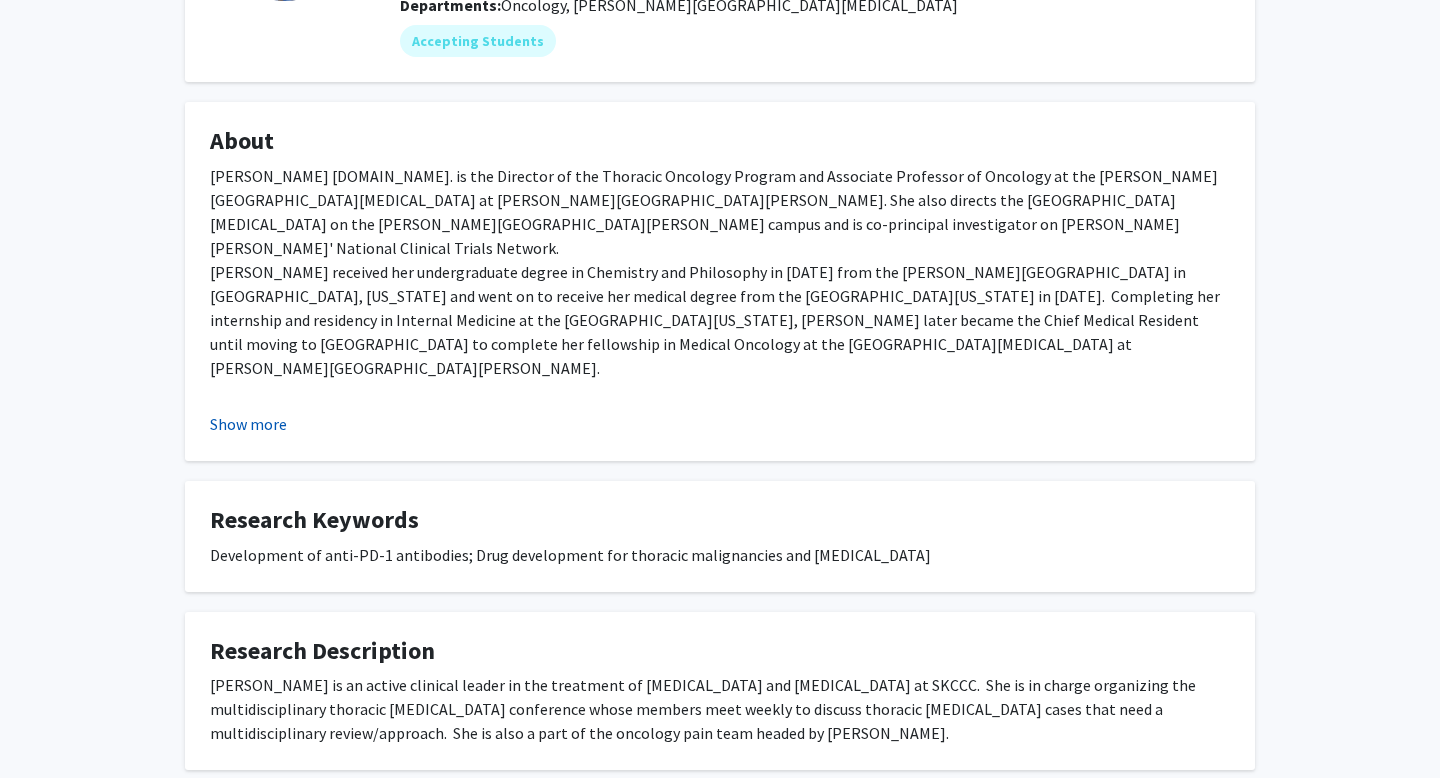 scroll, scrollTop: 325, scrollLeft: 0, axis: vertical 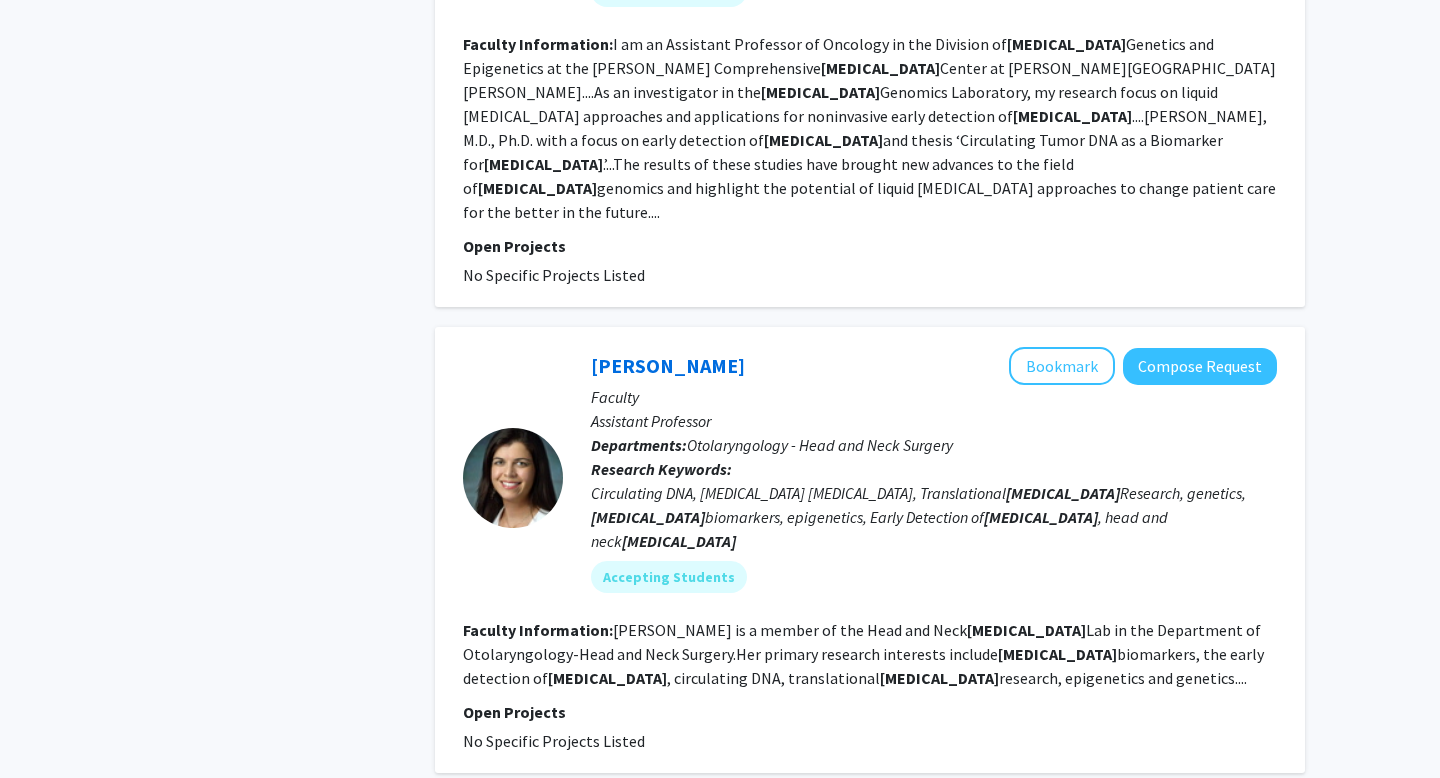 click on "3" 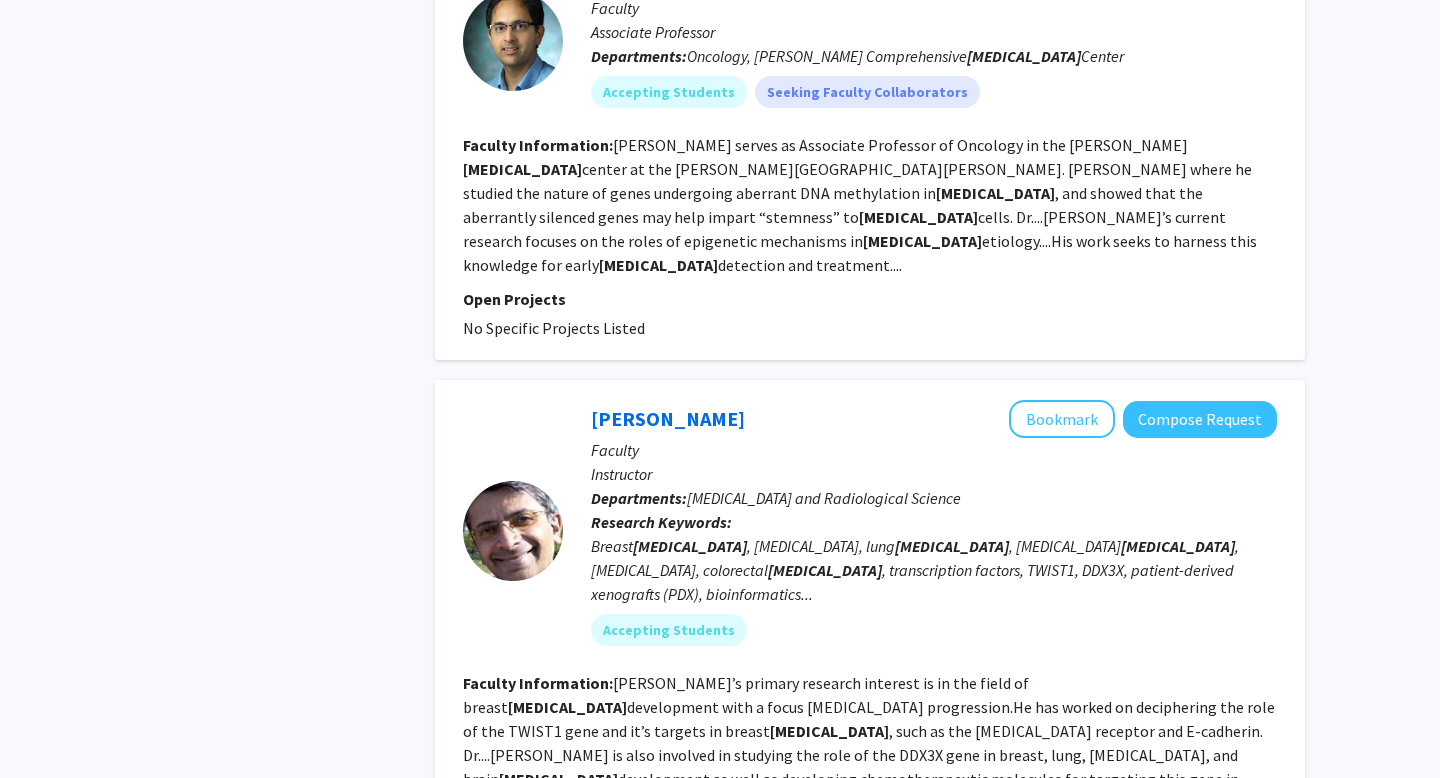 scroll, scrollTop: 4237, scrollLeft: 0, axis: vertical 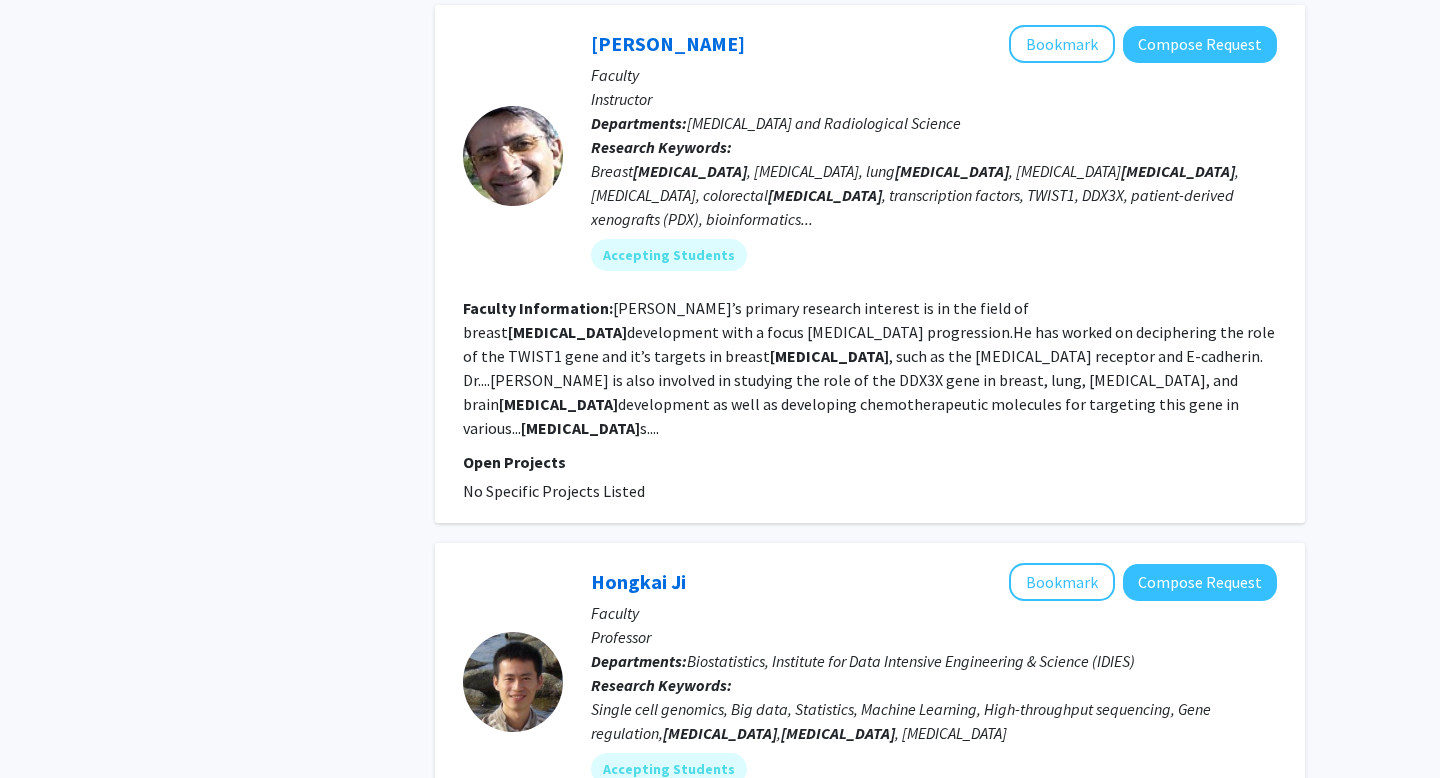click on "4" 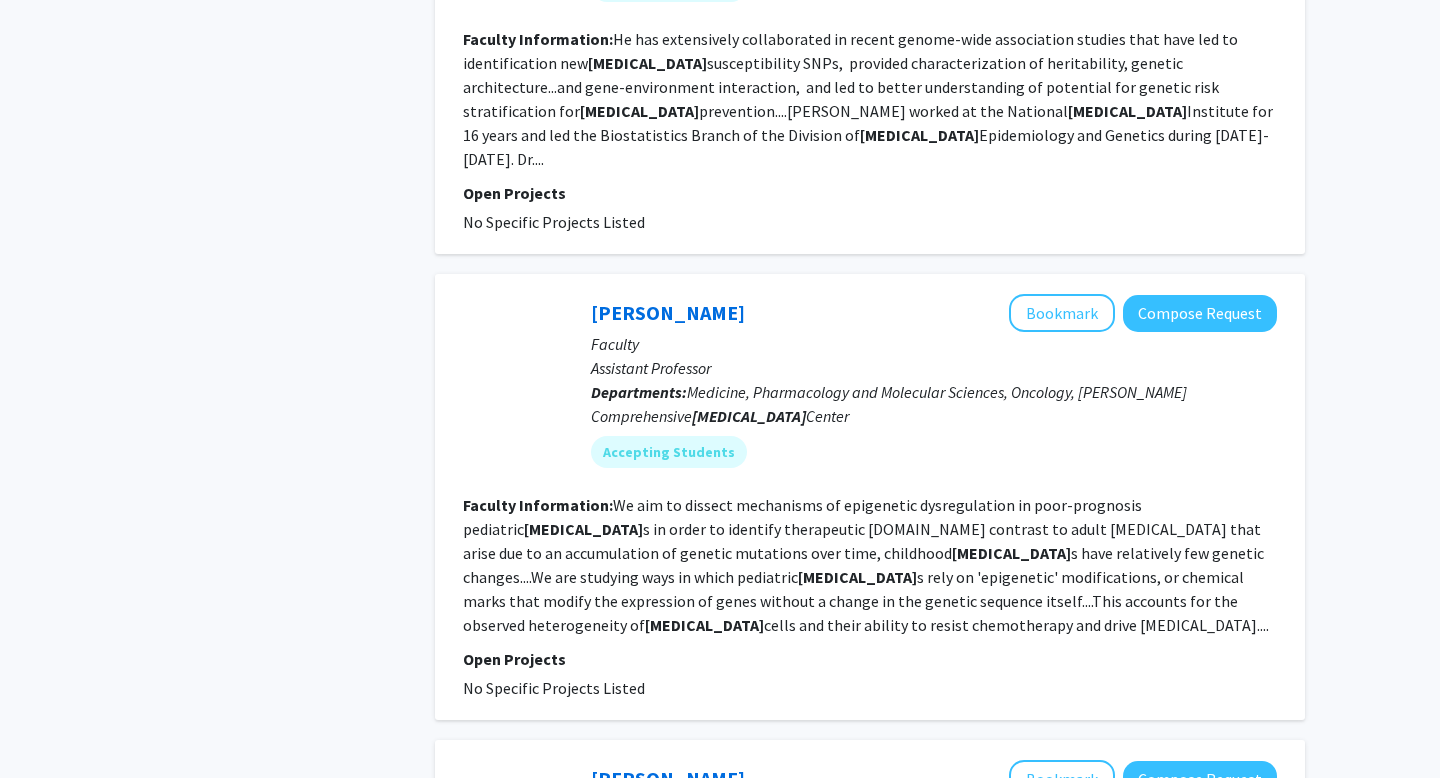scroll, scrollTop: 3949, scrollLeft: 0, axis: vertical 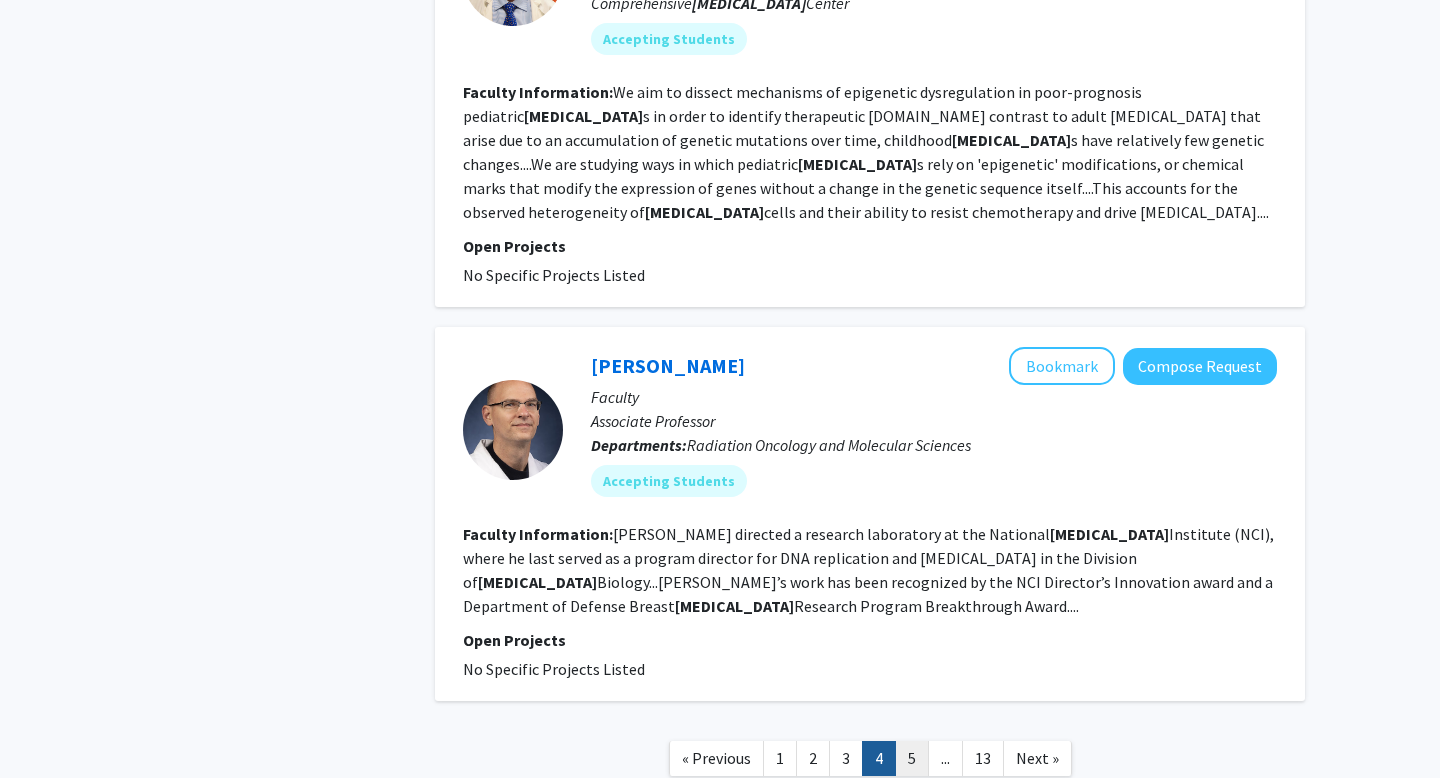 click on "5" 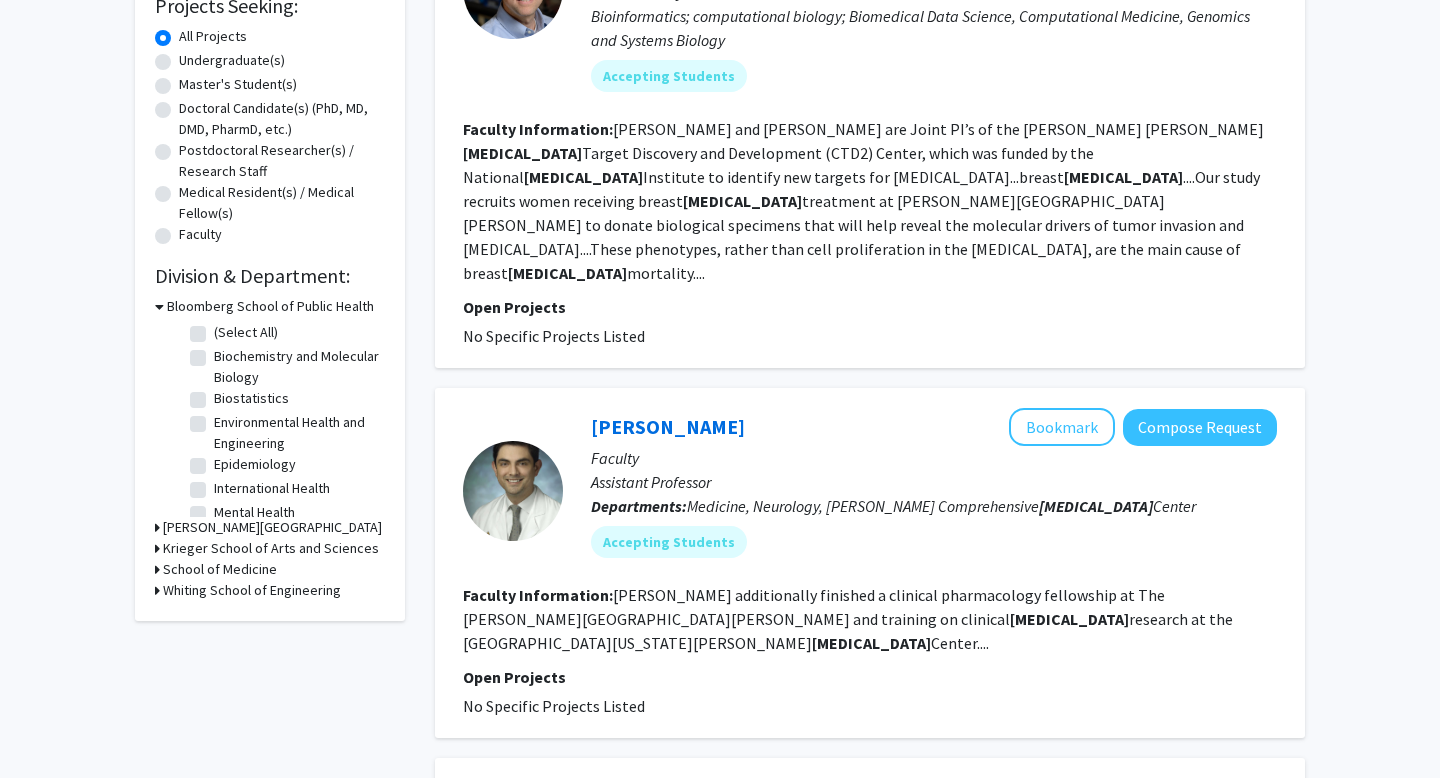 scroll, scrollTop: 0, scrollLeft: 0, axis: both 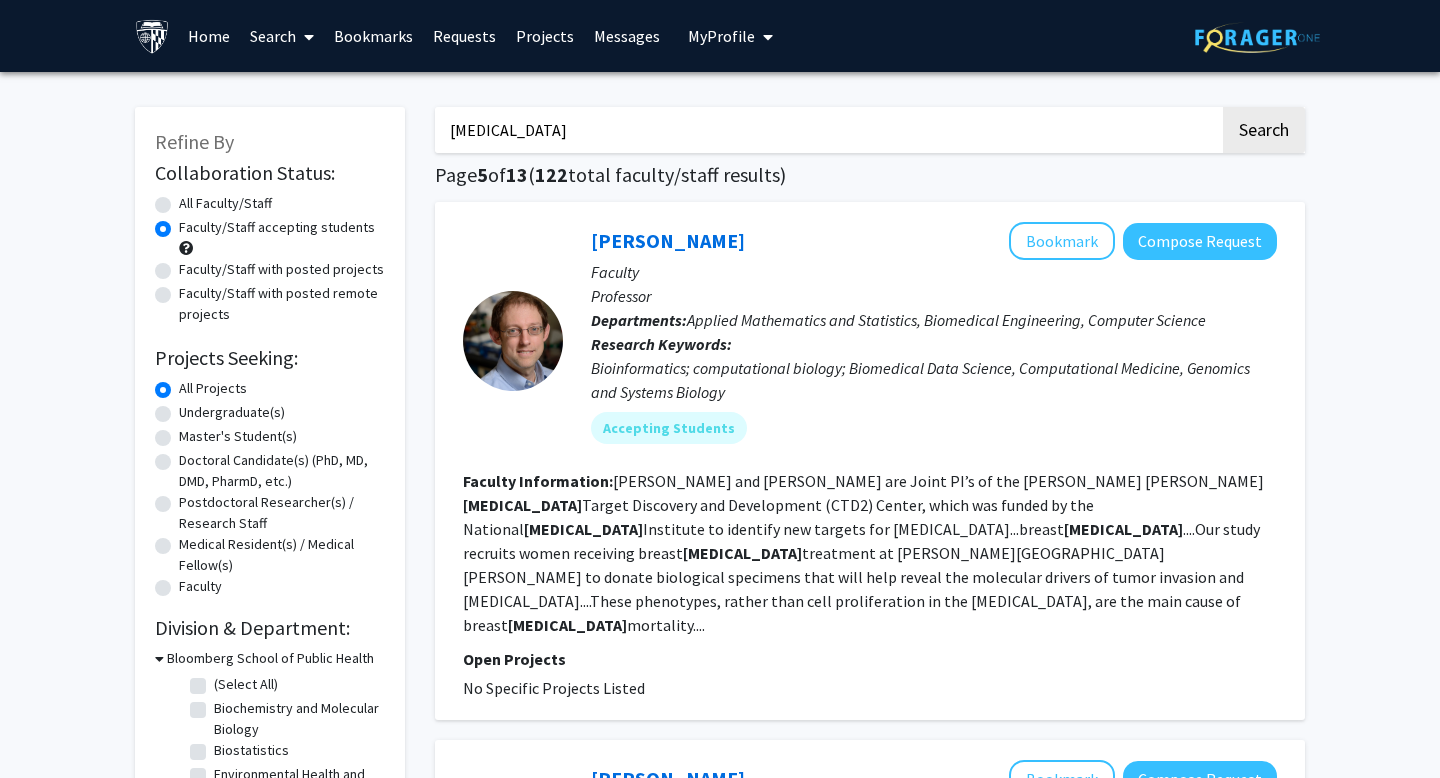 click on "[MEDICAL_DATA]" at bounding box center (827, 130) 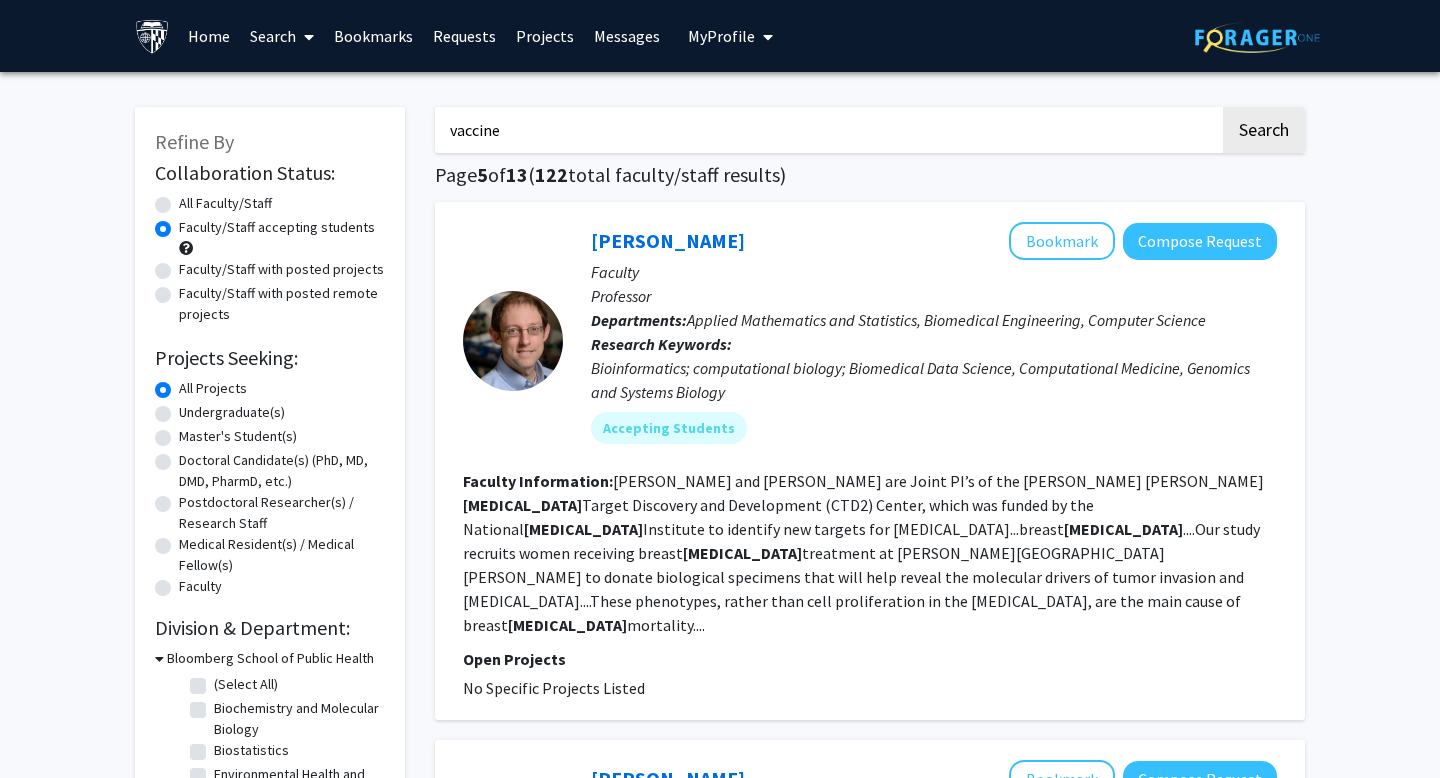 type on "vaccine" 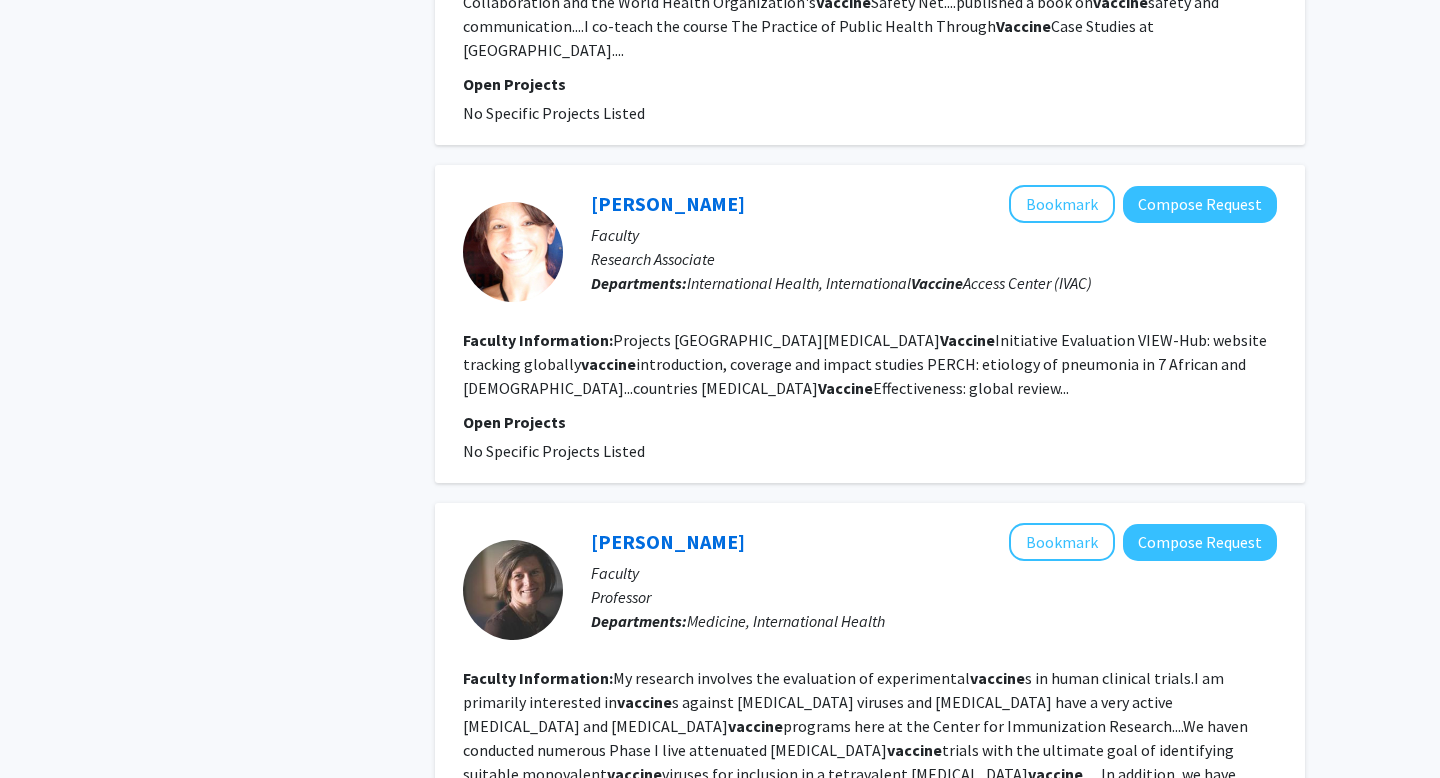 scroll, scrollTop: 0, scrollLeft: 0, axis: both 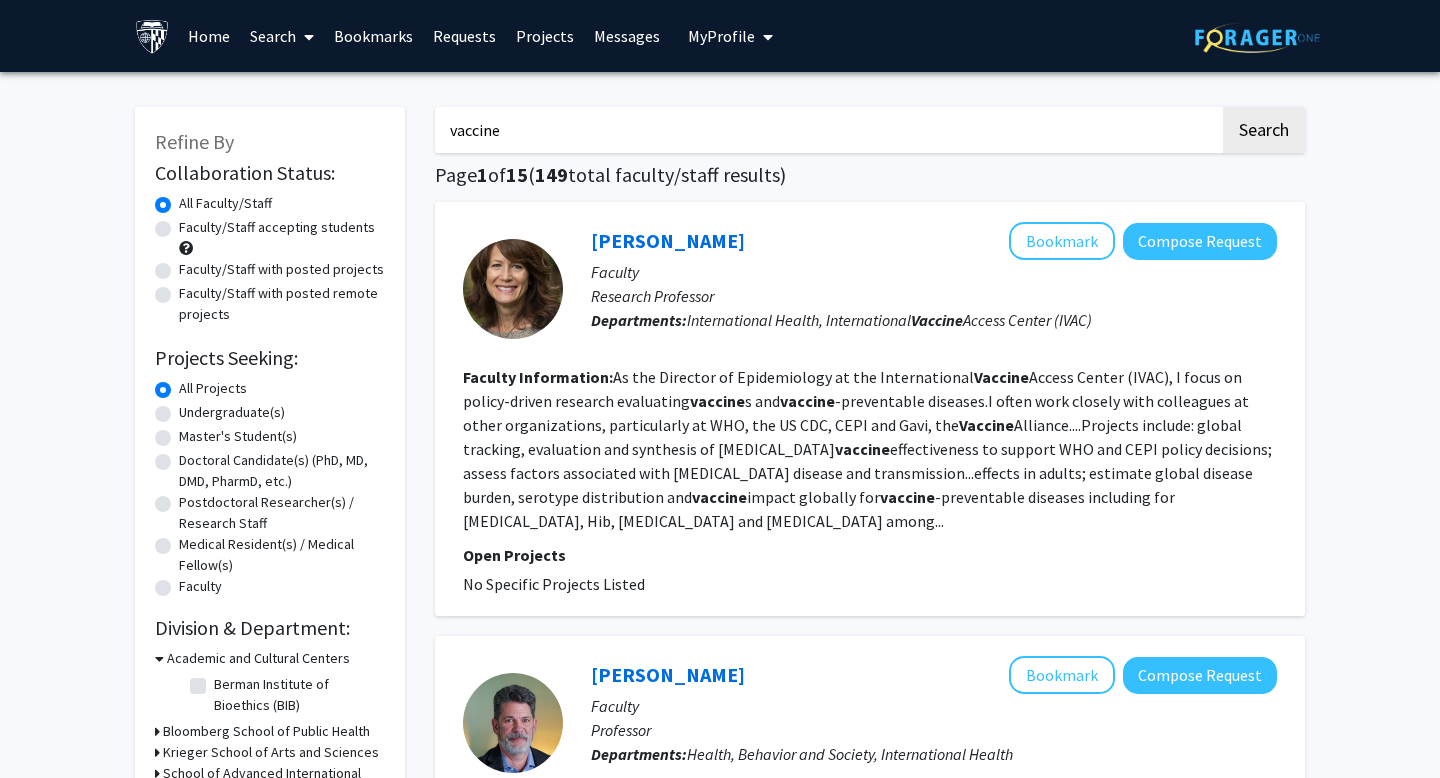 click on "vaccine Search  Page  1  of  15  ( 149  total faculty/staff results)   [PERSON_NAME]   Bookmark
Compose Request  Faculty Research Professor Departments:  International Health, International  Vaccine  Access Center (IVAC) Faculty Information:  As the Director of Epidemiology at the International  Vaccine  Access Center (IVAC), I focus on policy-driven research evaluating  vaccine s and  [MEDICAL_DATA].I often work closely with colleagues at other organizations, particularly at WHO, the US CDC, CEPI and Gavi, the  Vaccine  Alliance....Projects include: global tracking, evaluation and synthesis of [MEDICAL_DATA]  vaccine  effectiveness to support WHO and CEPI policy decisions; assess factors associated with [MEDICAL_DATA] disease and transmission...effects in adults; estimate global disease burden, serotype distribution and  vaccine  impact globally for  [MEDICAL_DATA] including for [MEDICAL_DATA], Hib, [MEDICAL_DATA] and [MEDICAL_DATA] among... Open Projects  No Specific Projects Listed   Bookmark" 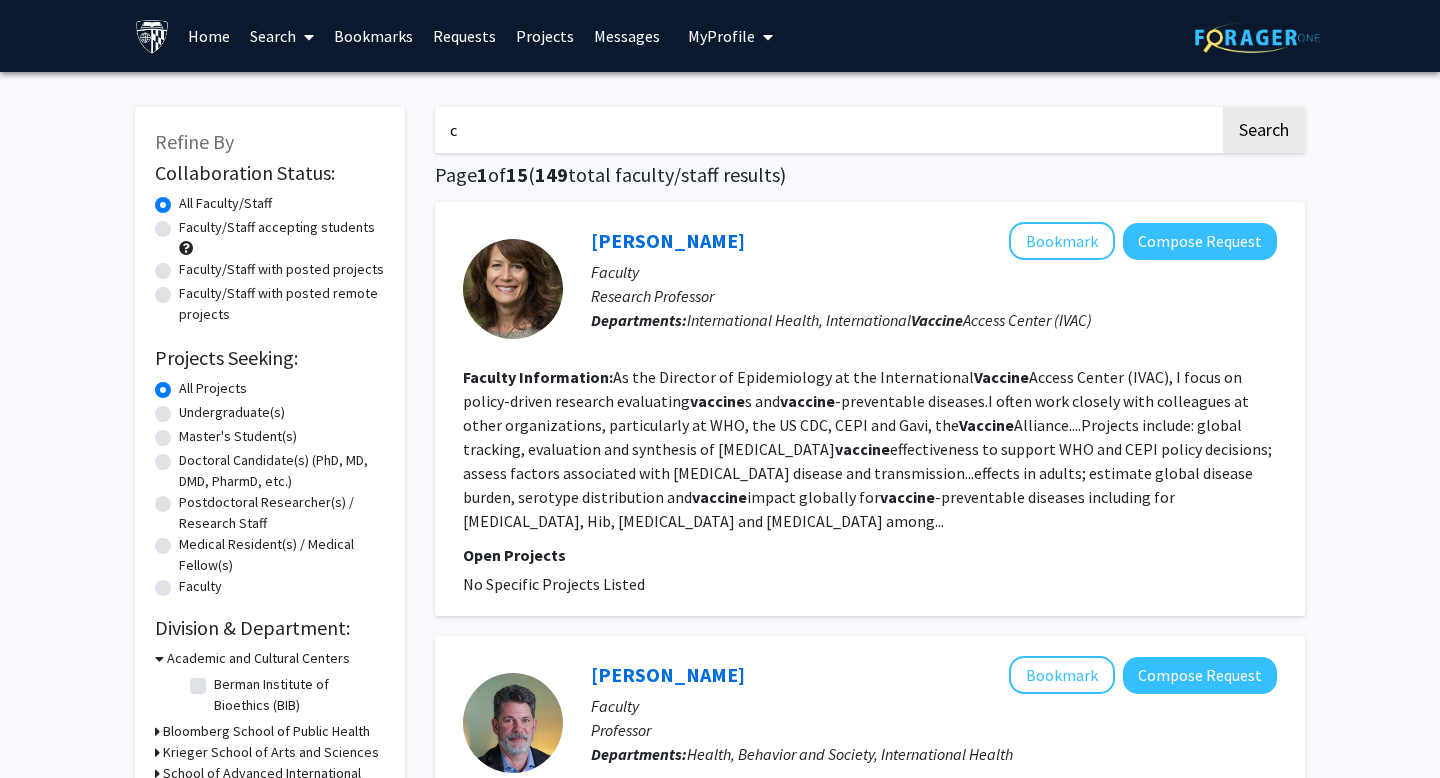 click on "c" at bounding box center (827, 130) 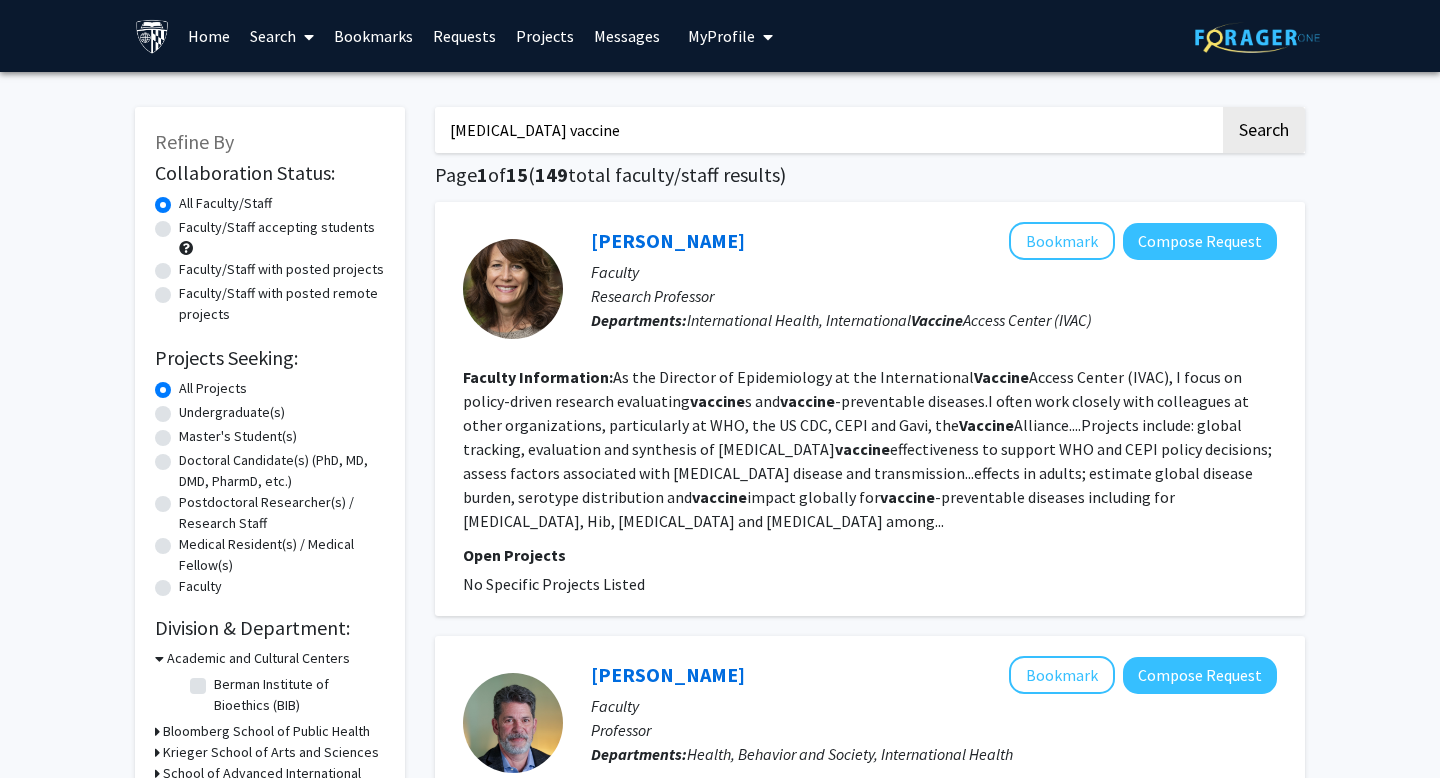 type on "[MEDICAL_DATA] vaccine" 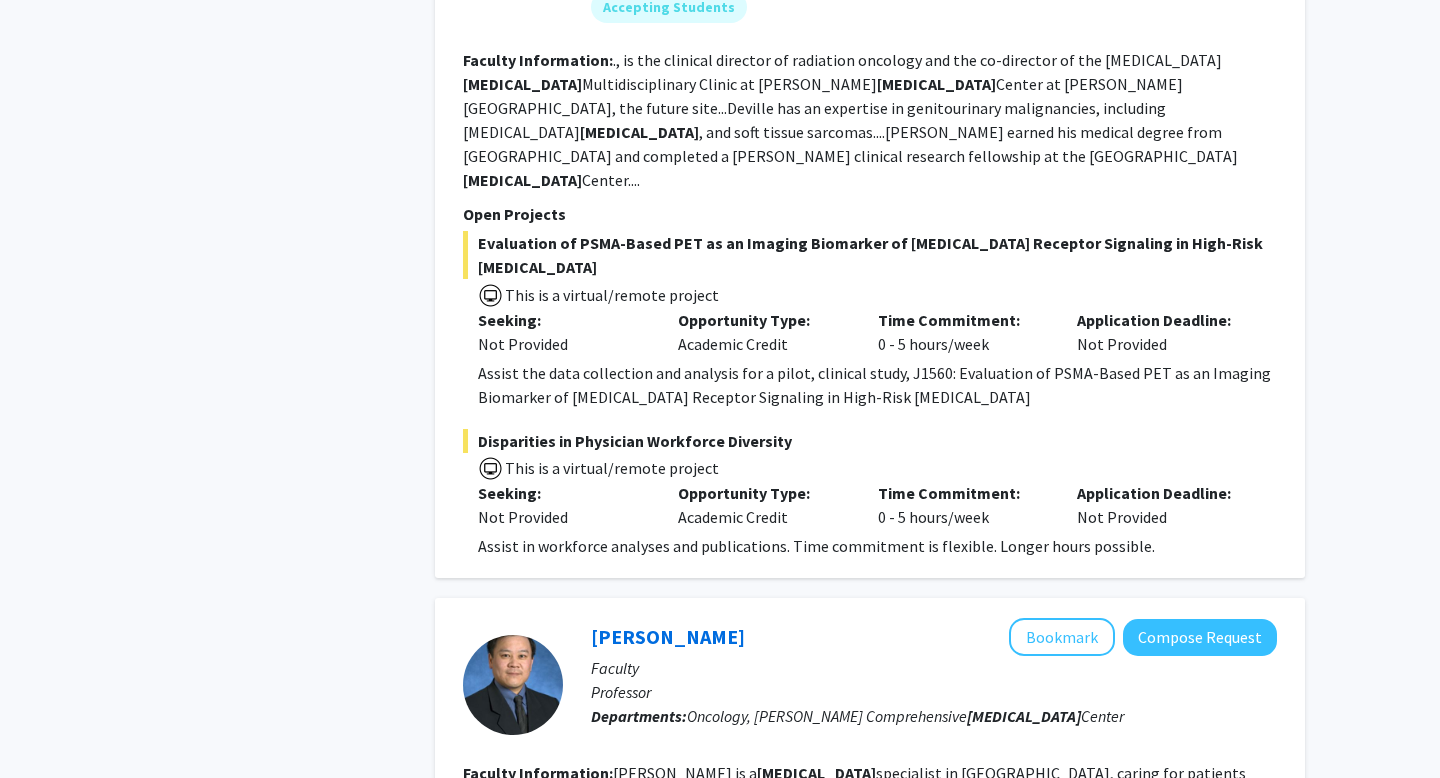 scroll, scrollTop: 3052, scrollLeft: 0, axis: vertical 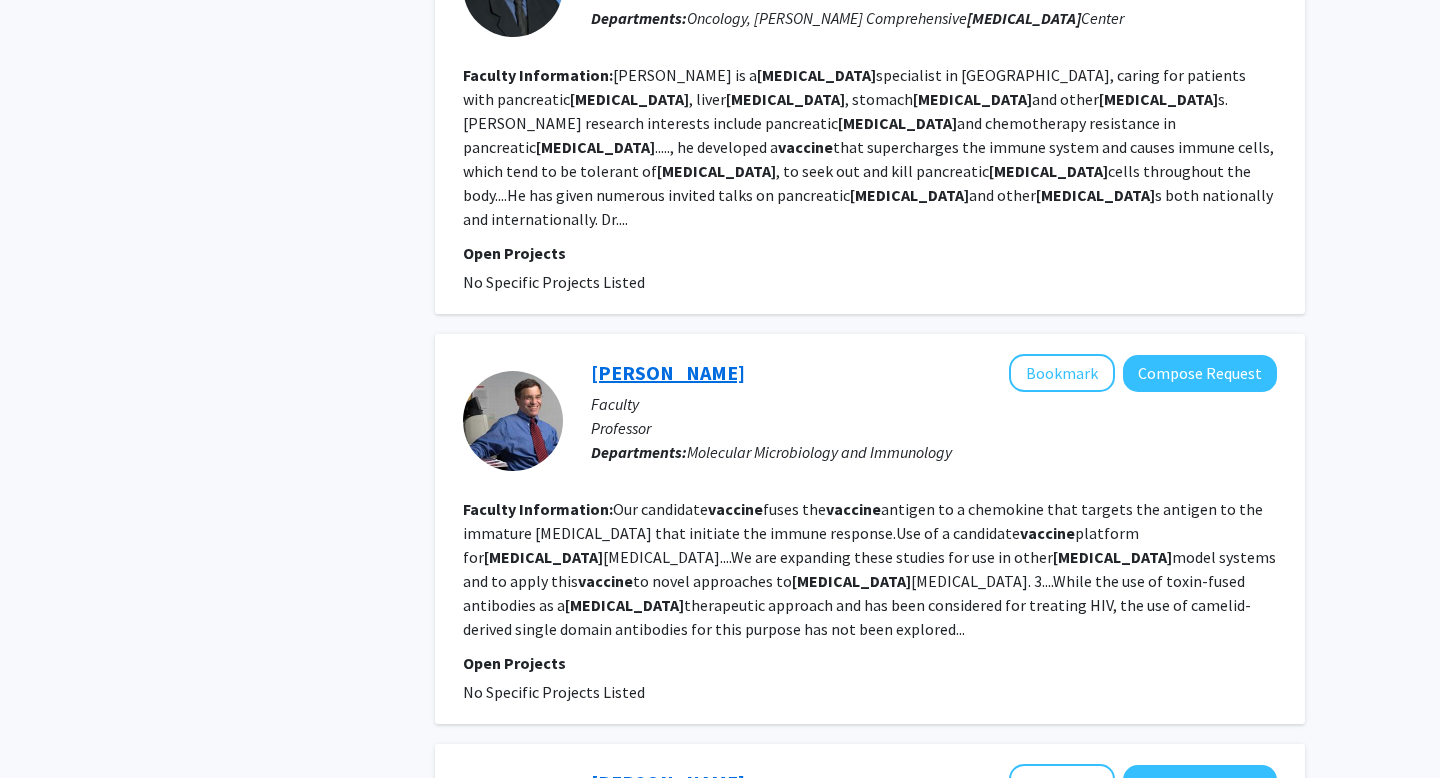 click on "[PERSON_NAME]" 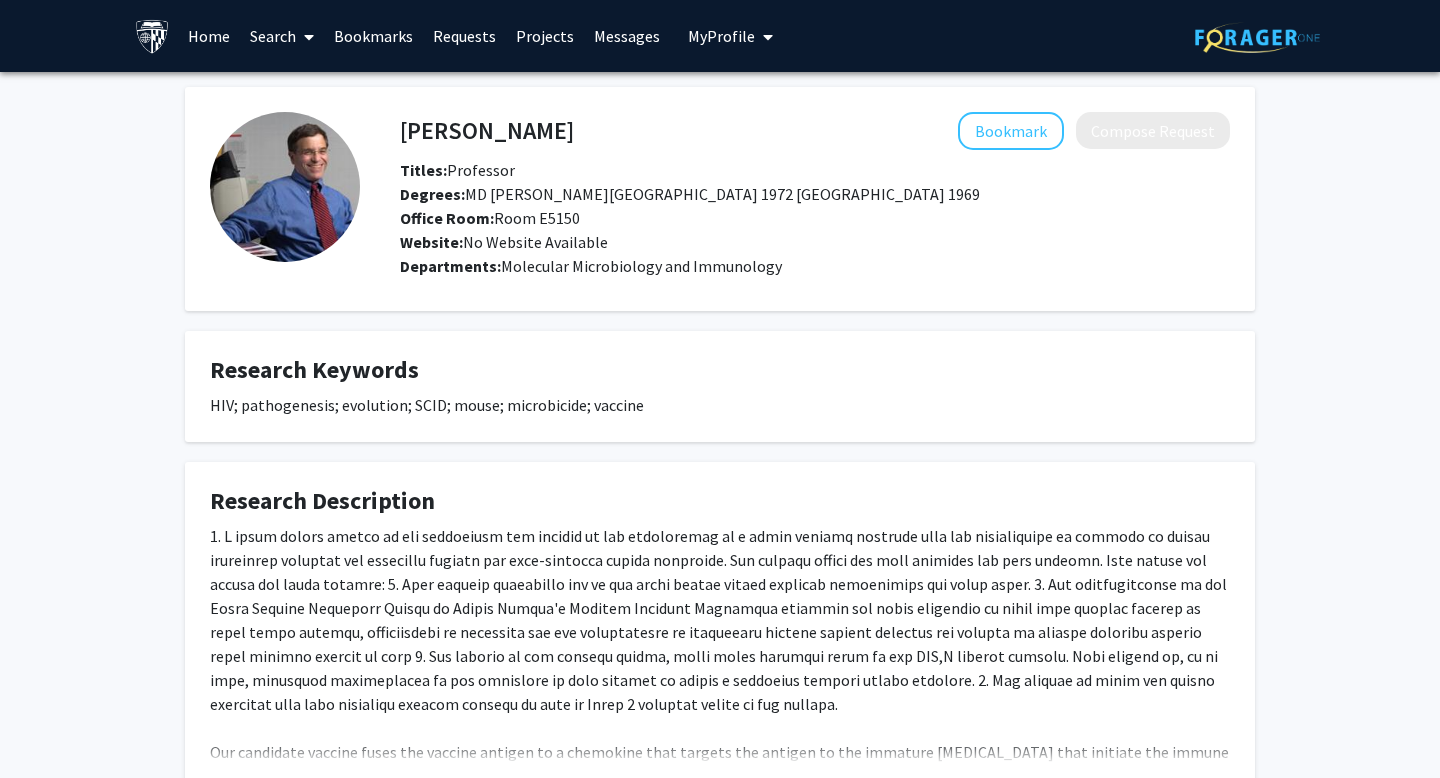 scroll, scrollTop: 167, scrollLeft: 0, axis: vertical 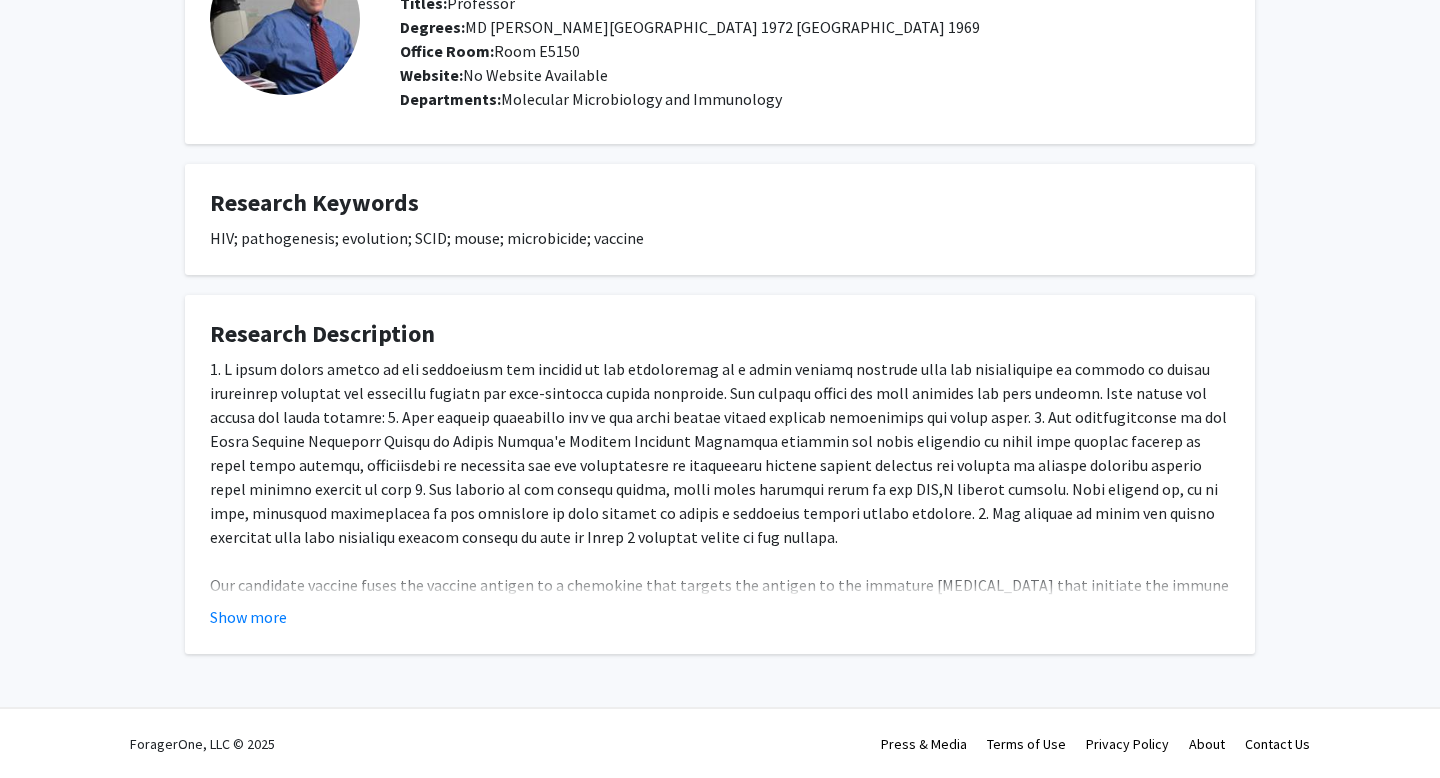 click on "Research Description  Our candidate vaccine fuses the vaccine antigen to a chemokine that targets the antigen to the immature [MEDICAL_DATA] that initiate the immune response. This vaccine construct elicits markedly elevated antibody concentrations that have been sustained at protective levels for 6 months in the mouse challenge systems, a time course previously unreported in this system. This finding of extended protection is of particular interest not simply because of its clinical relevance, but because it provides an opportunity to explore one of the critical questions of immunology and vaccine science in particular--the basis for extended immunological memory. Show more" 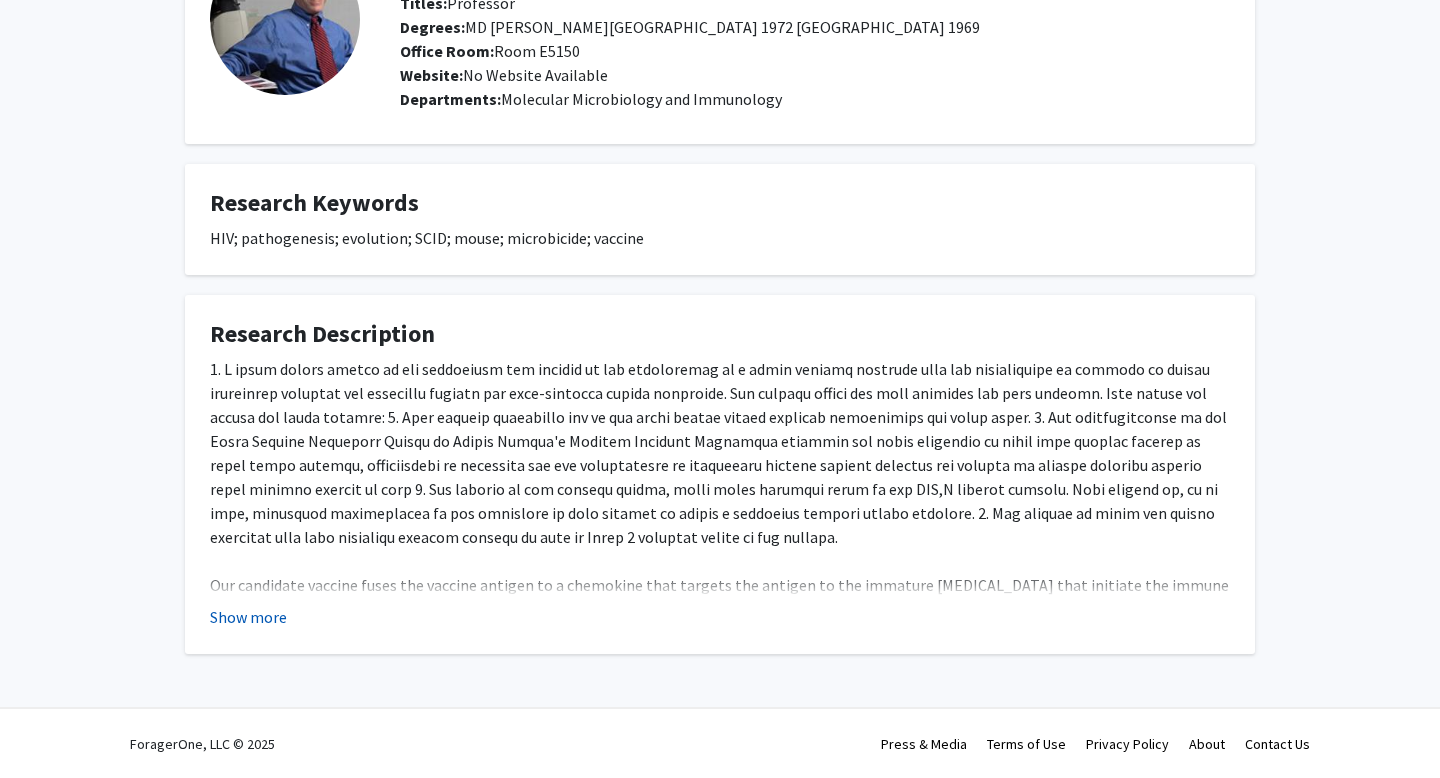 click on "Show more" 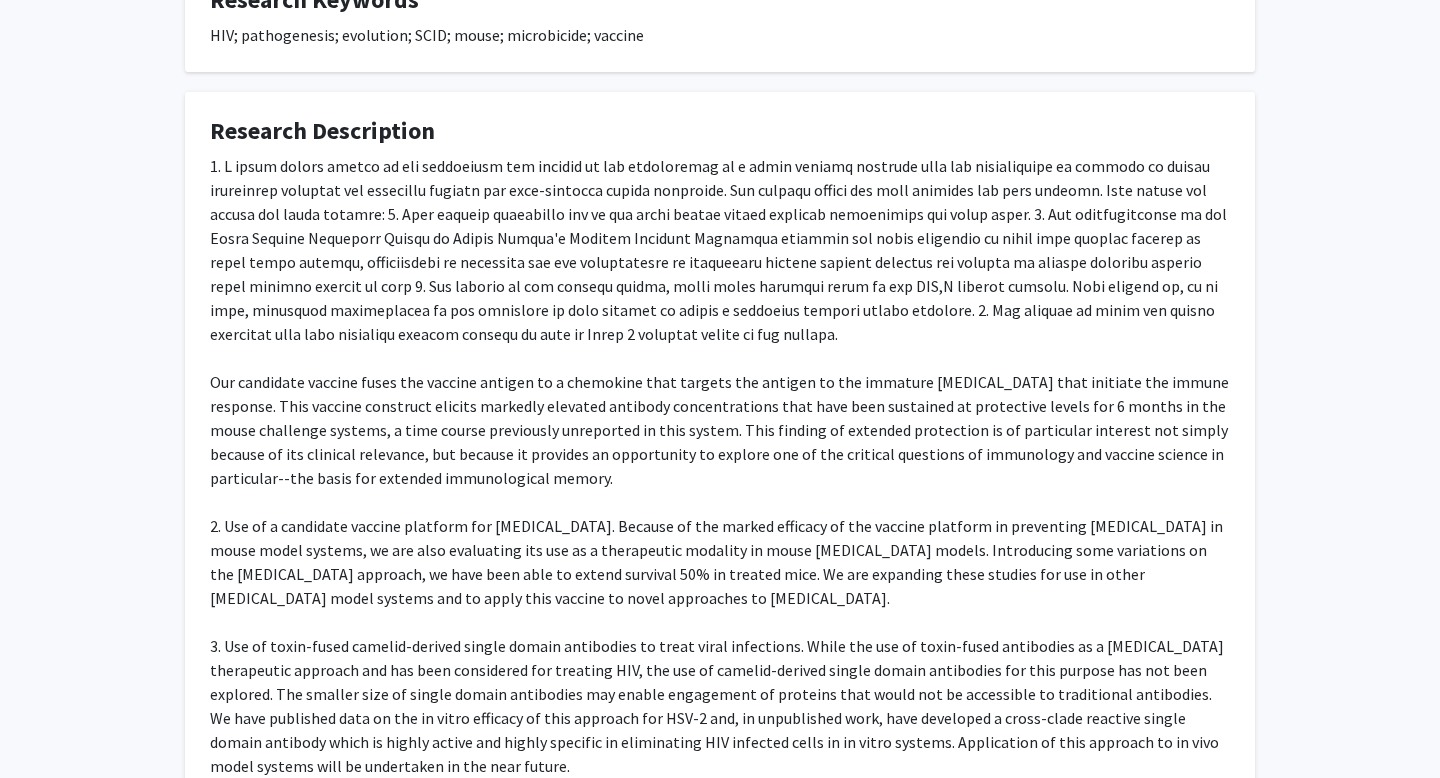 scroll, scrollTop: 0, scrollLeft: 0, axis: both 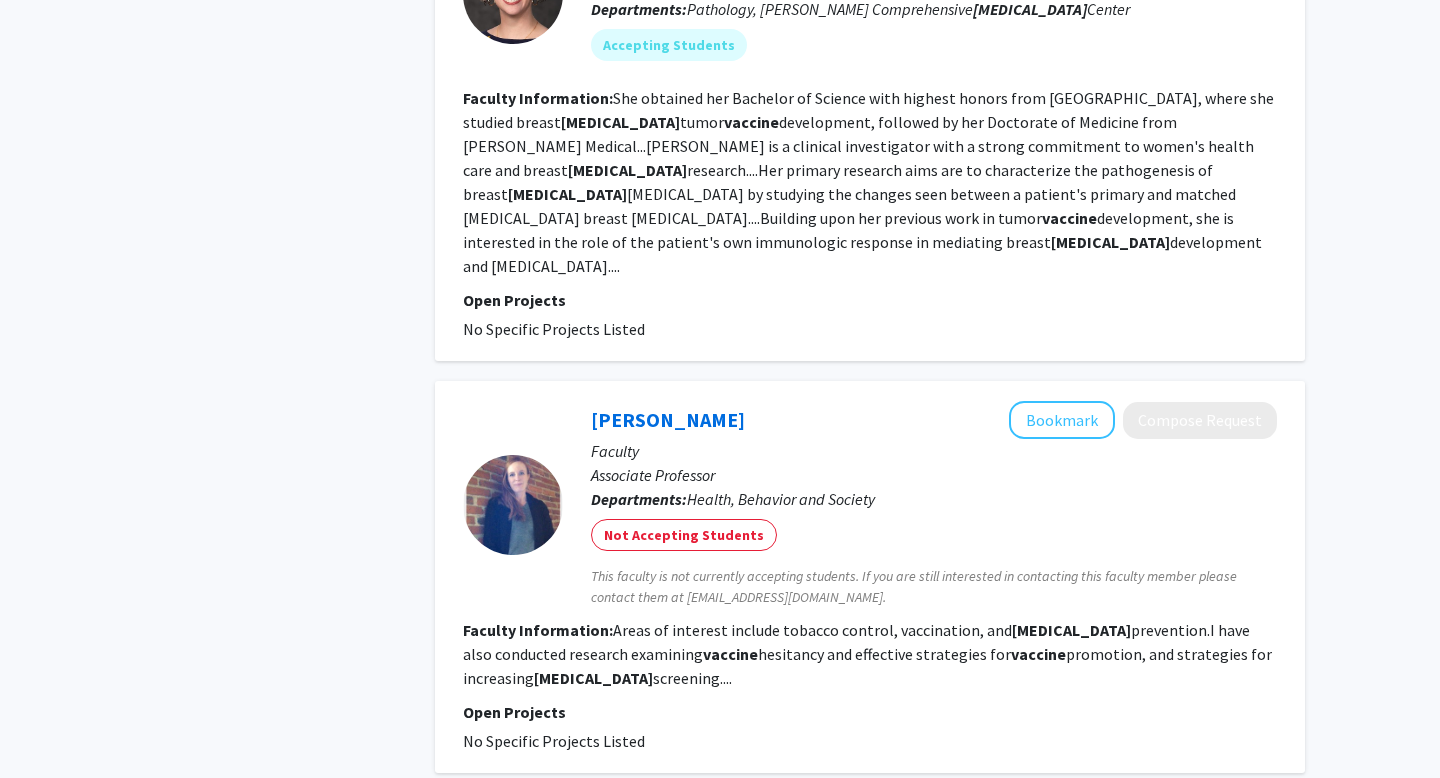 click on "2" 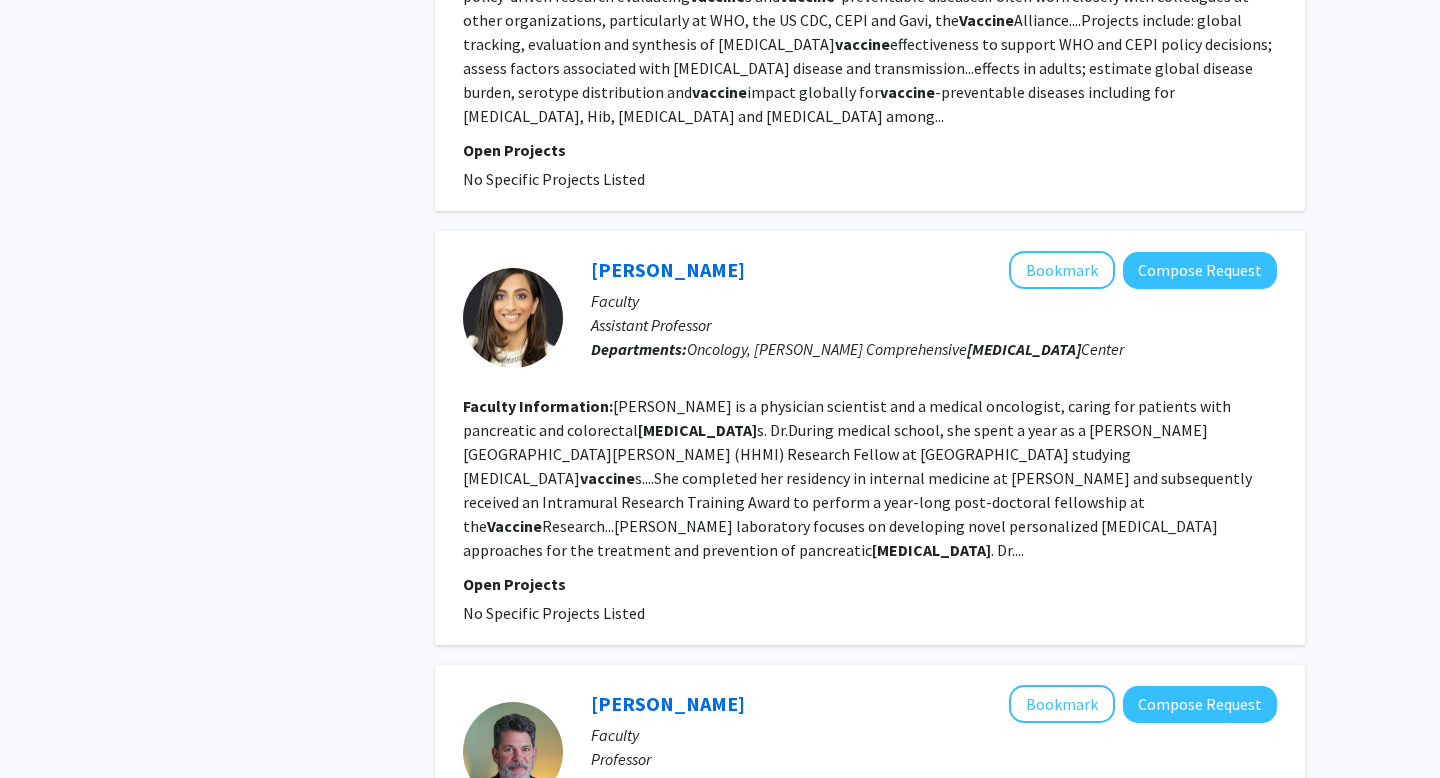 scroll, scrollTop: 2763, scrollLeft: 0, axis: vertical 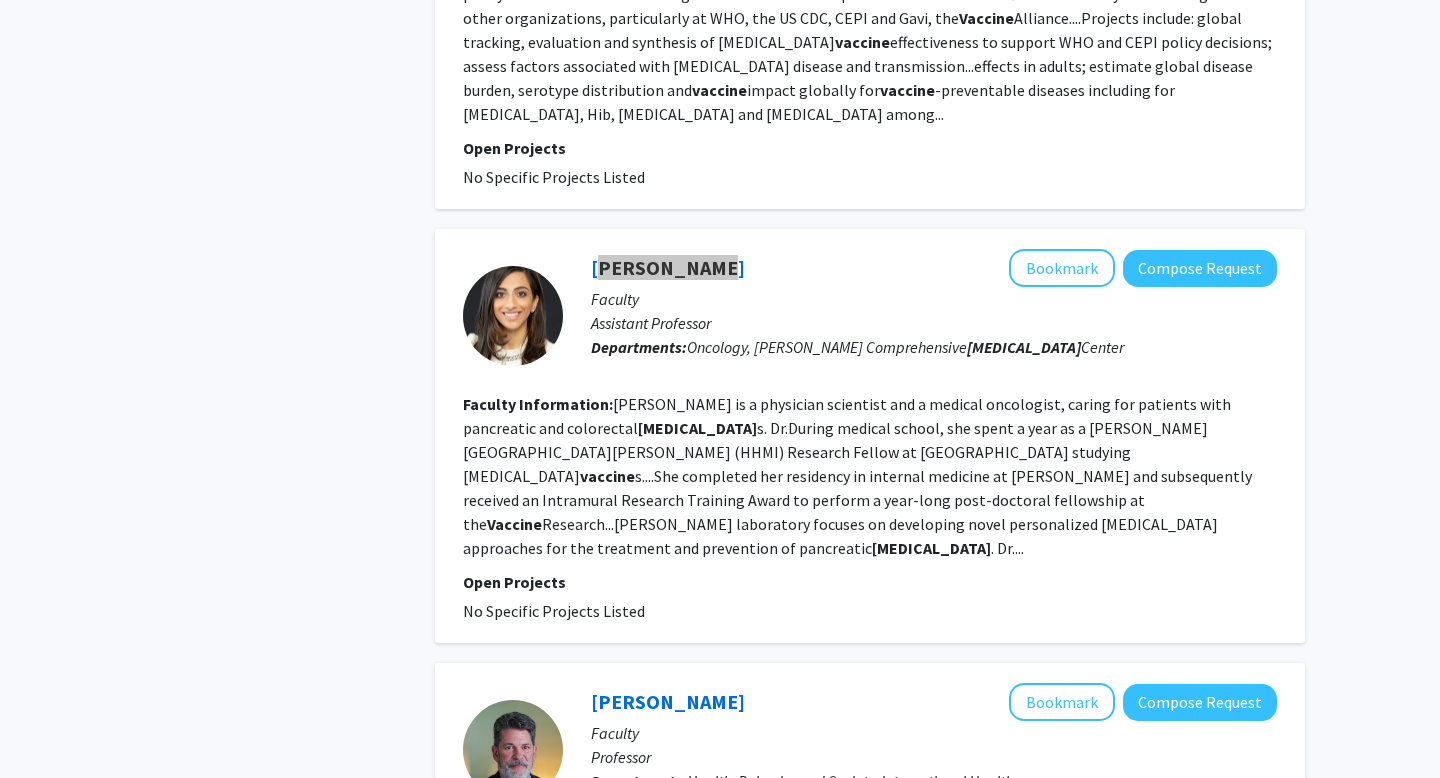 drag, startPoint x: 662, startPoint y: 143, endPoint x: 872, endPoint y: 44, distance: 232.1659 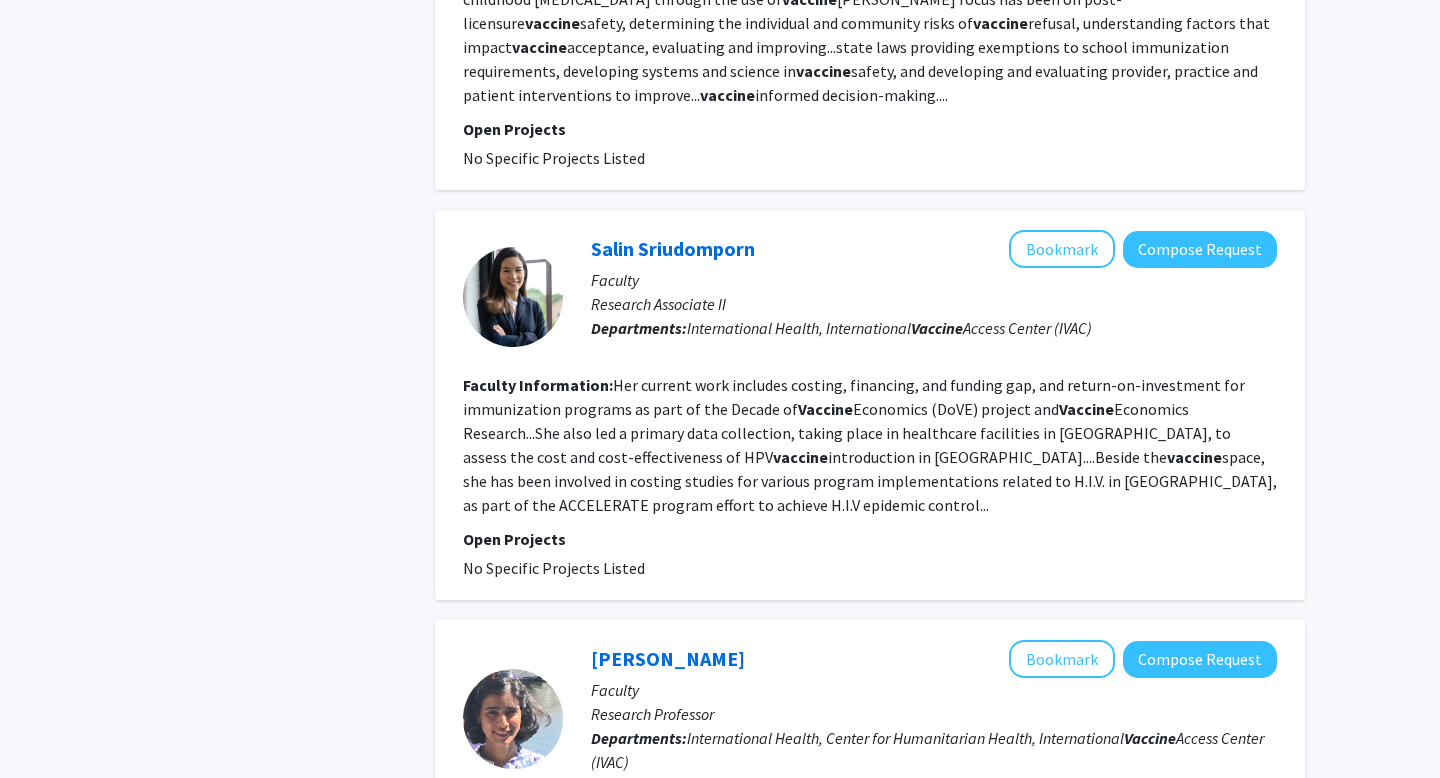 scroll, scrollTop: 3959, scrollLeft: 0, axis: vertical 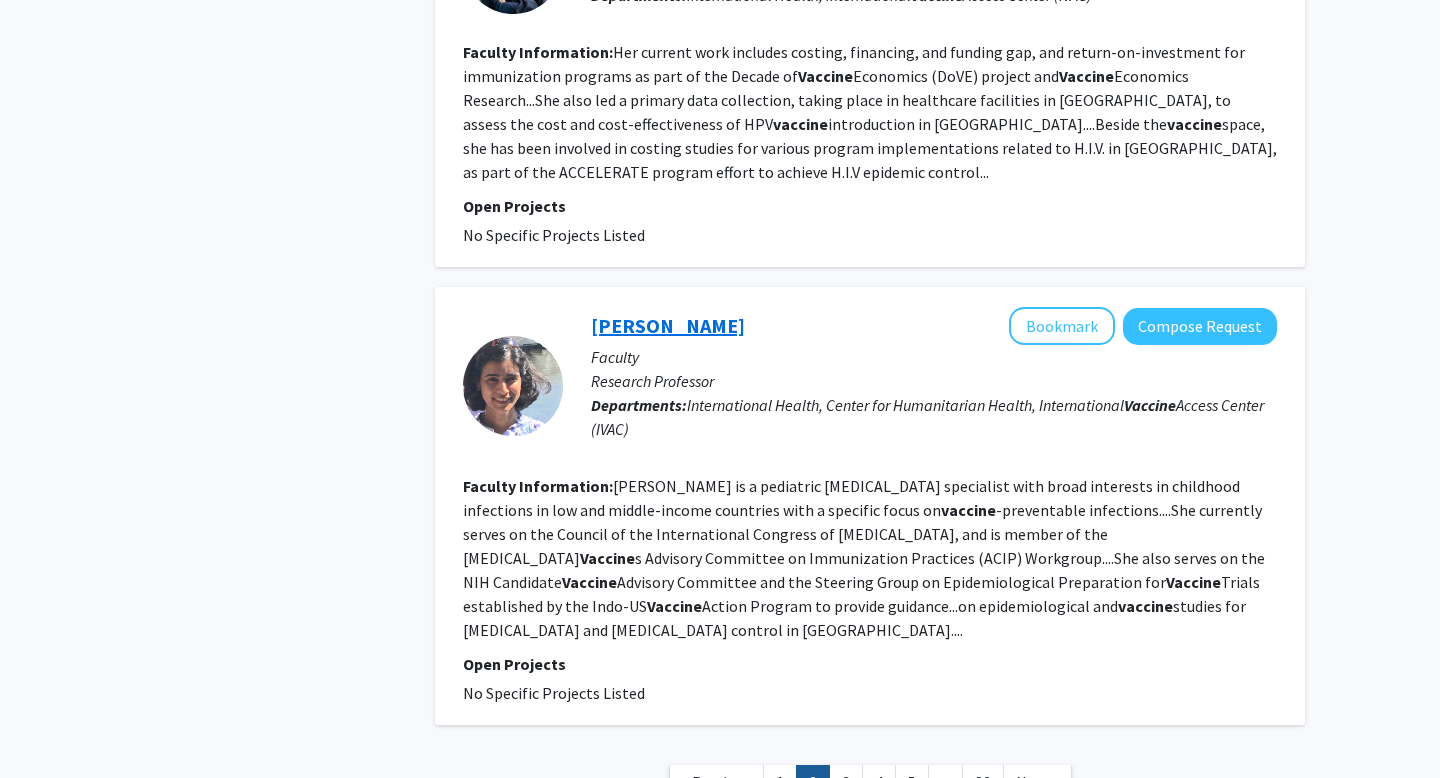 click on "[PERSON_NAME]" 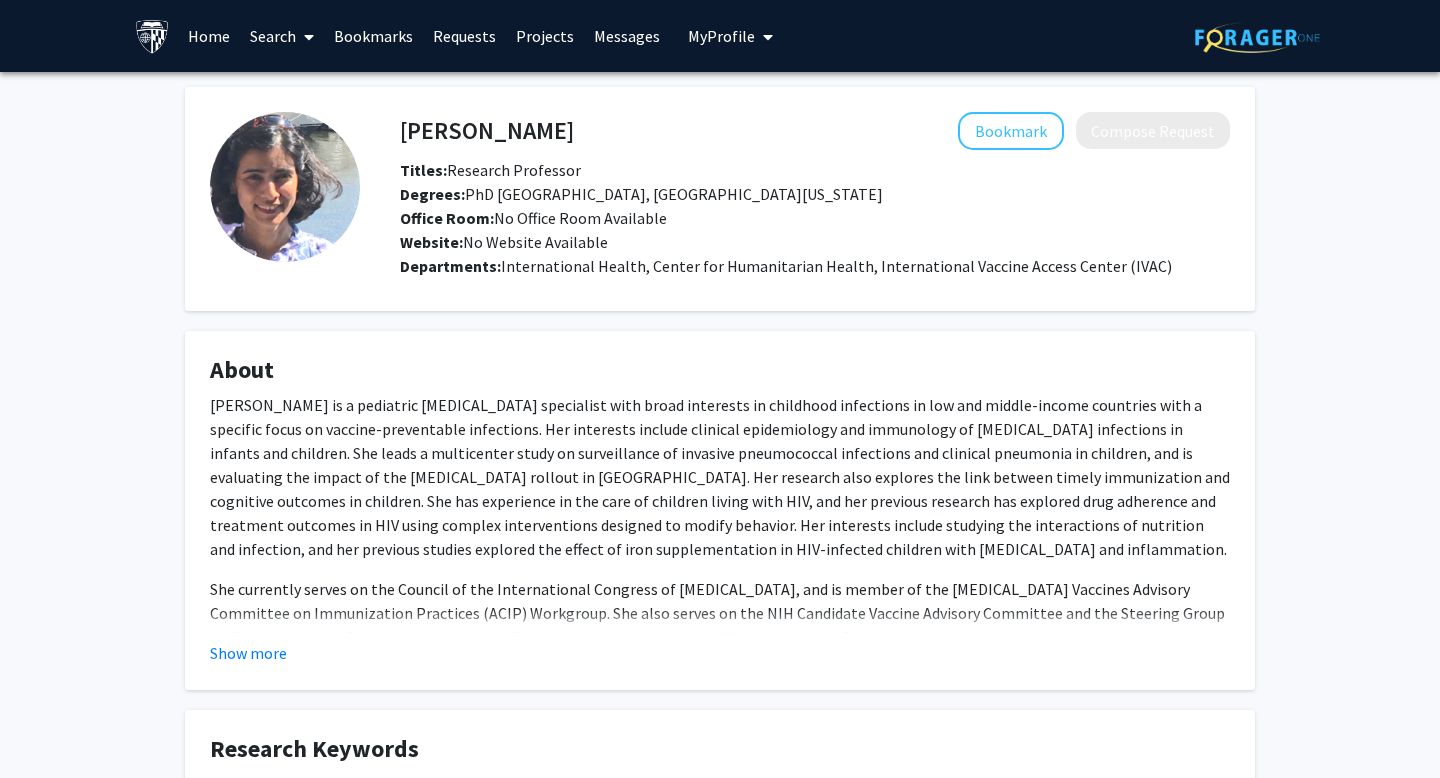 scroll, scrollTop: 183, scrollLeft: 0, axis: vertical 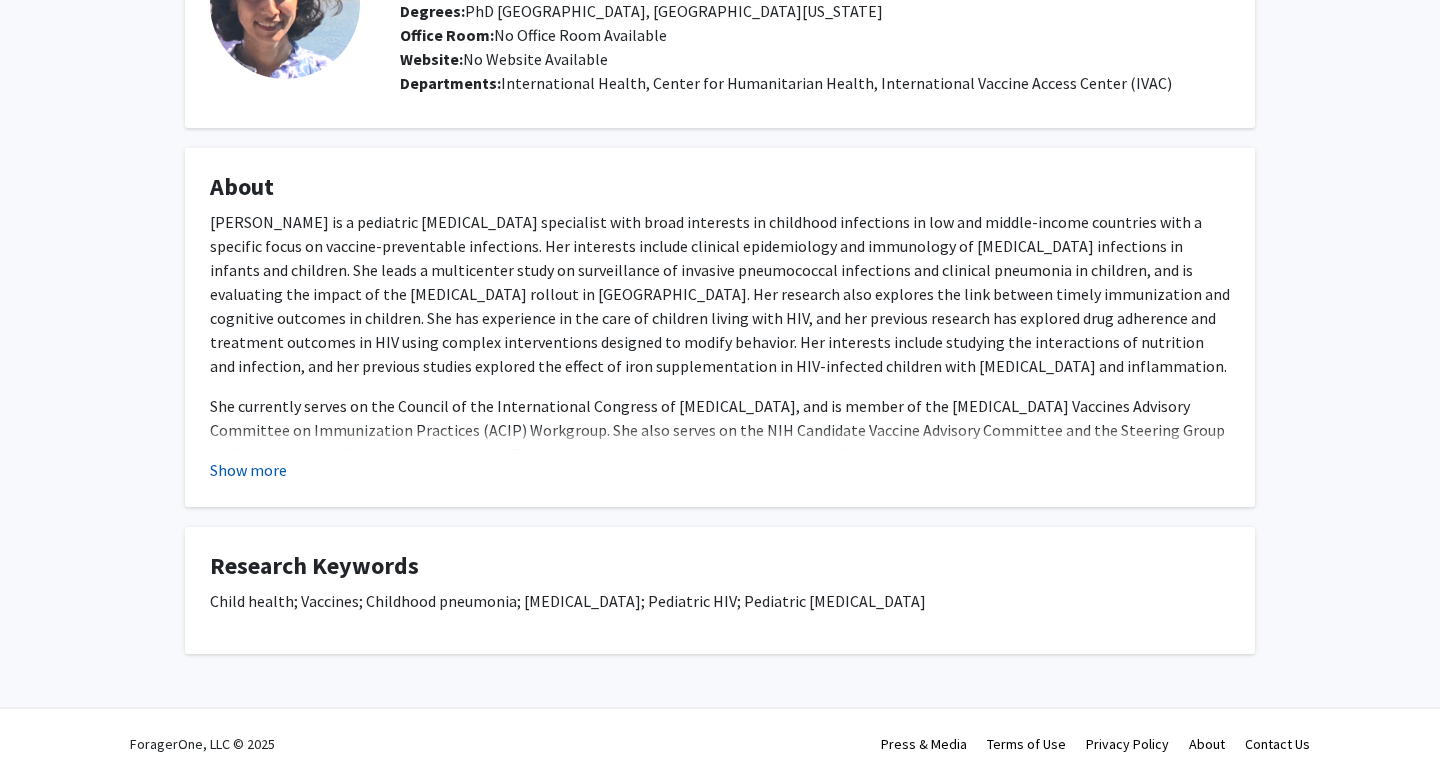 click on "Show more" 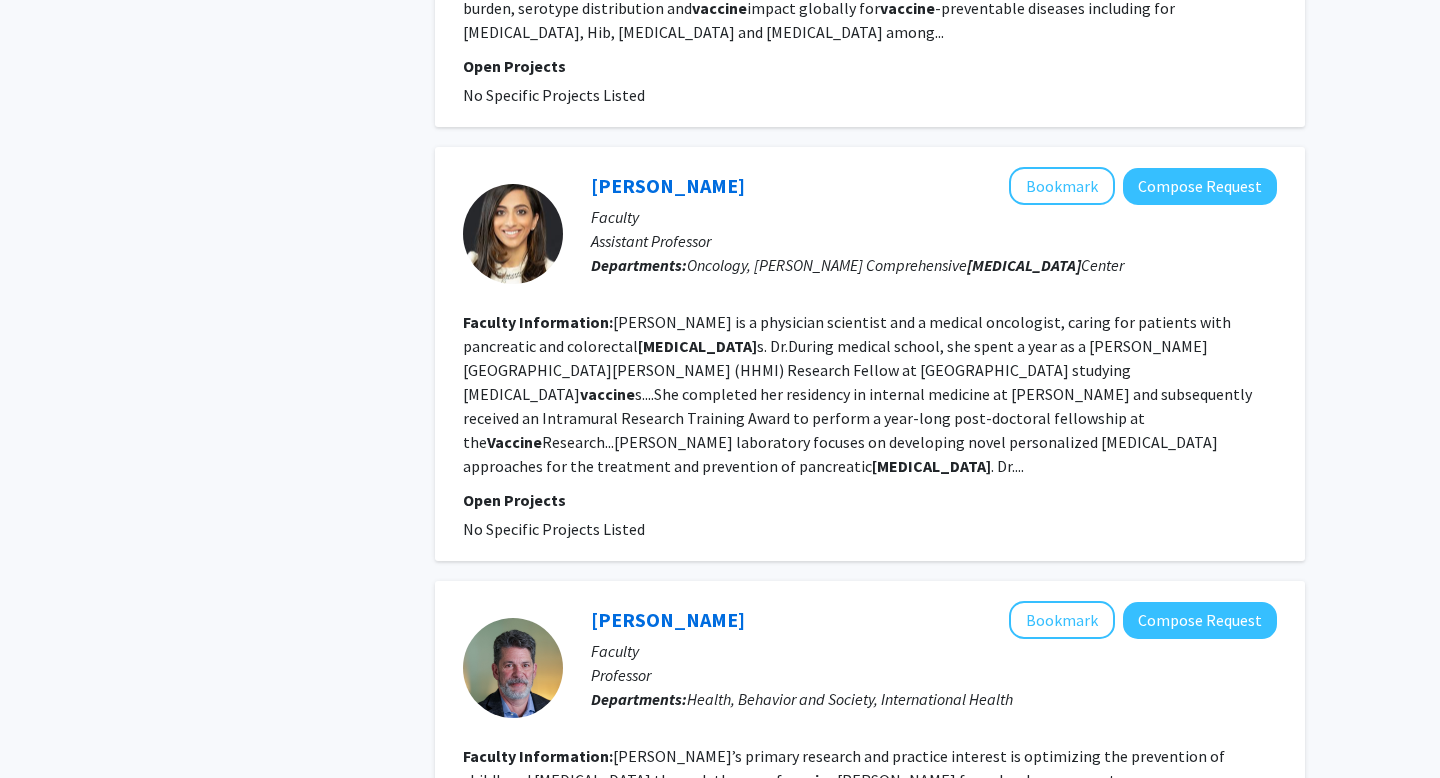 scroll, scrollTop: 3959, scrollLeft: 0, axis: vertical 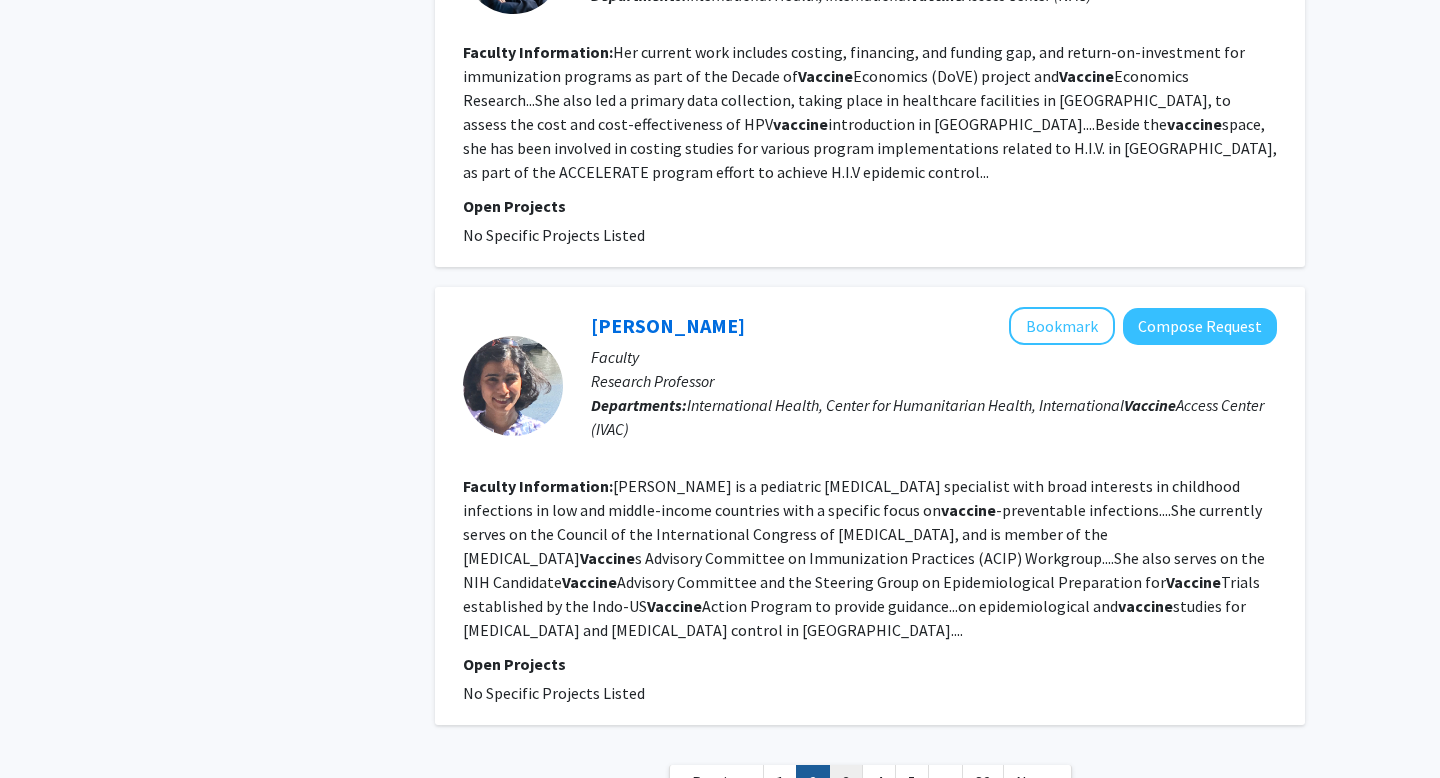 click on "3" 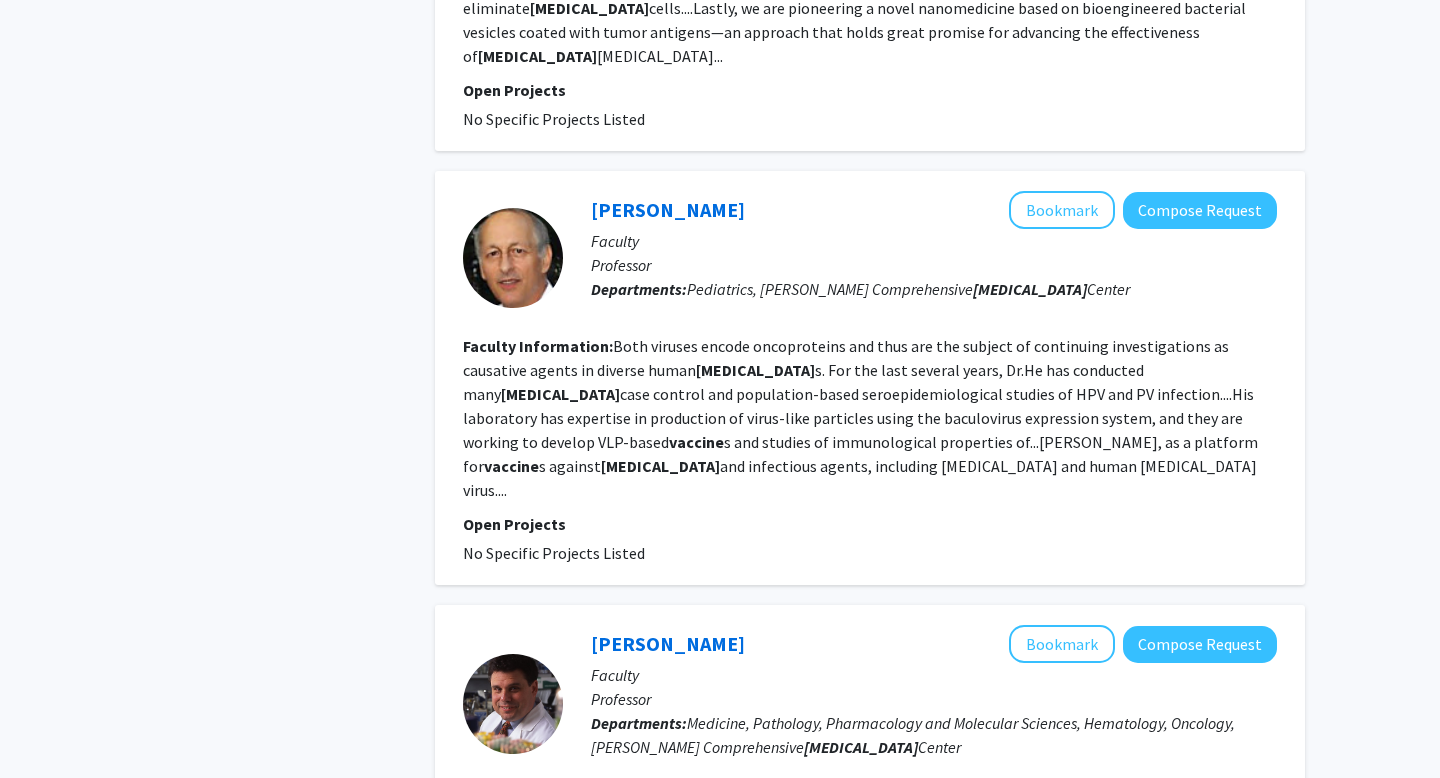 scroll, scrollTop: 3685, scrollLeft: 0, axis: vertical 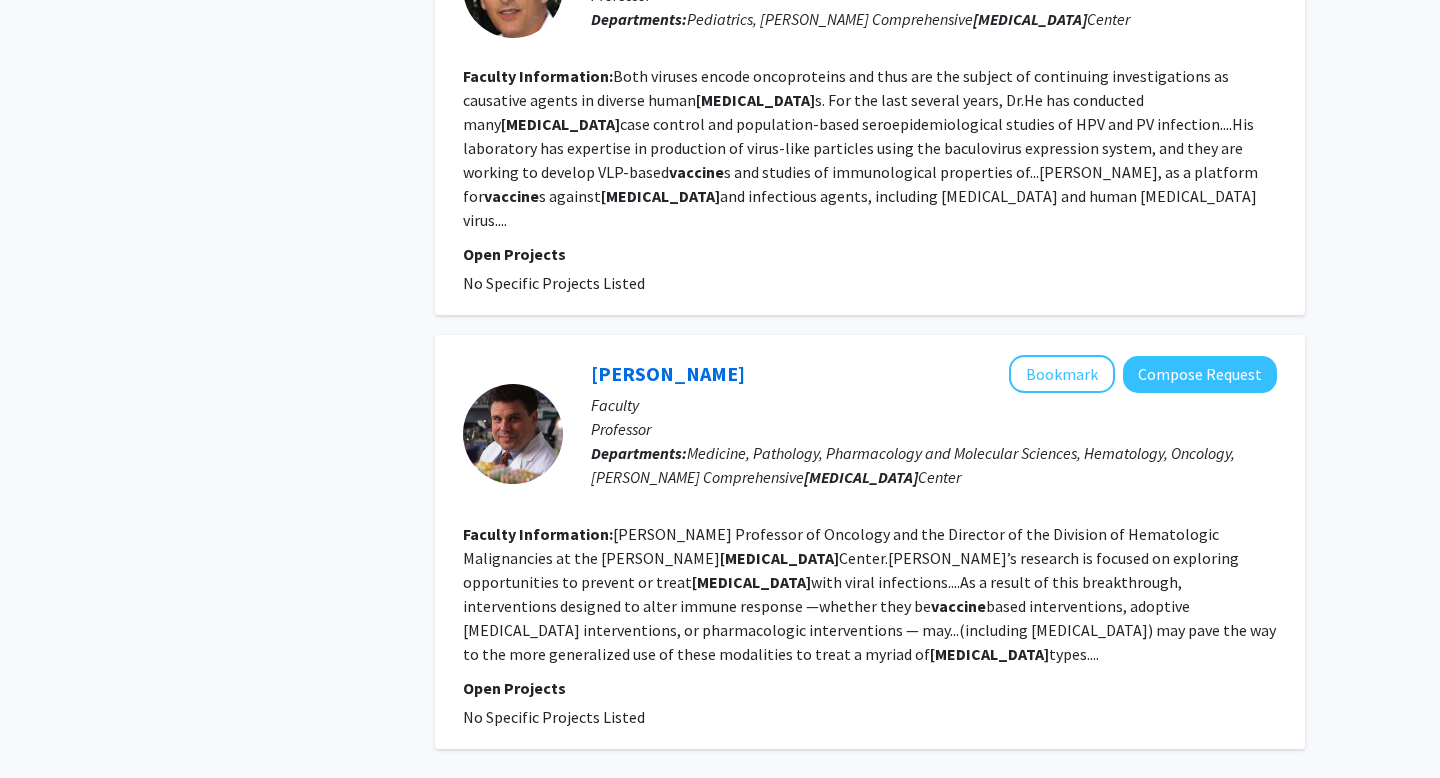 click on "3" 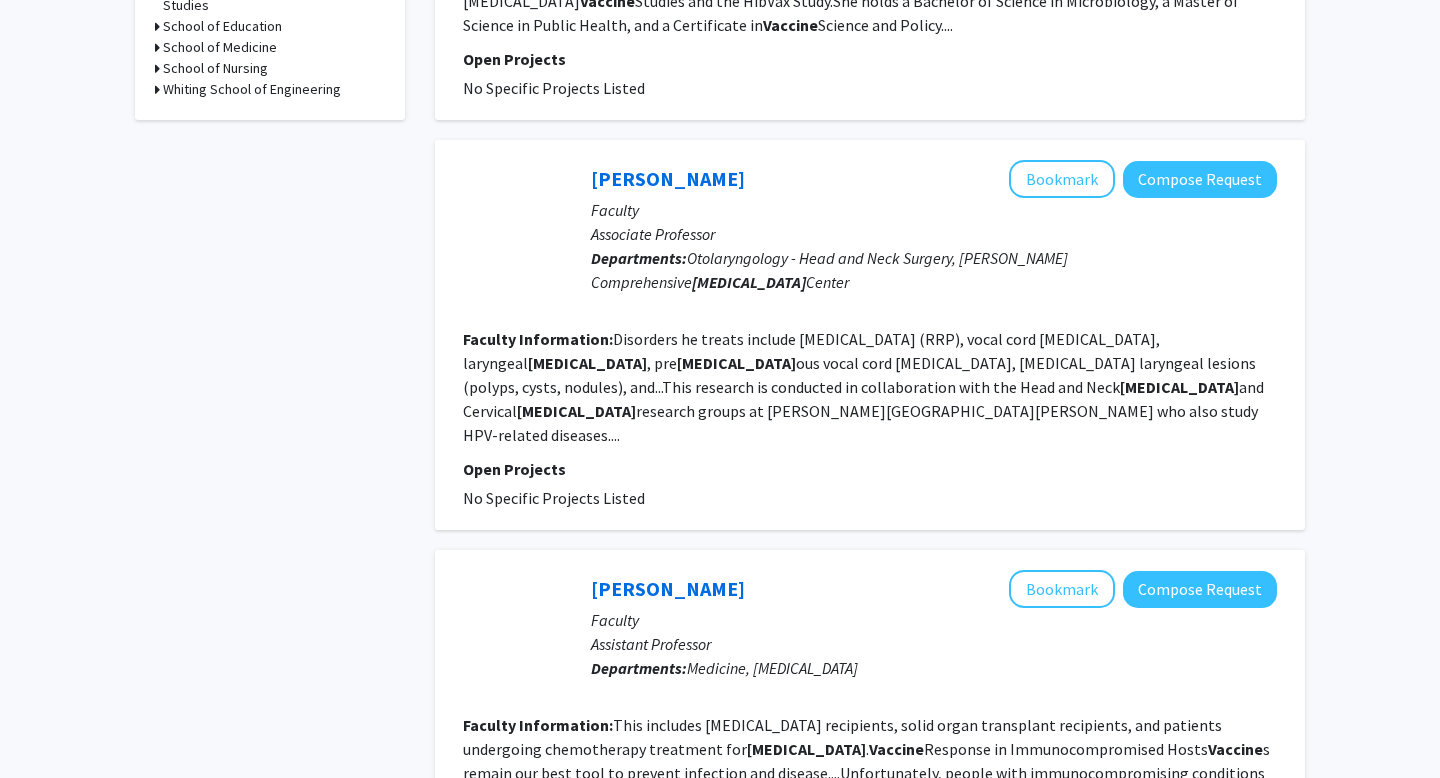 scroll, scrollTop: 1123, scrollLeft: 0, axis: vertical 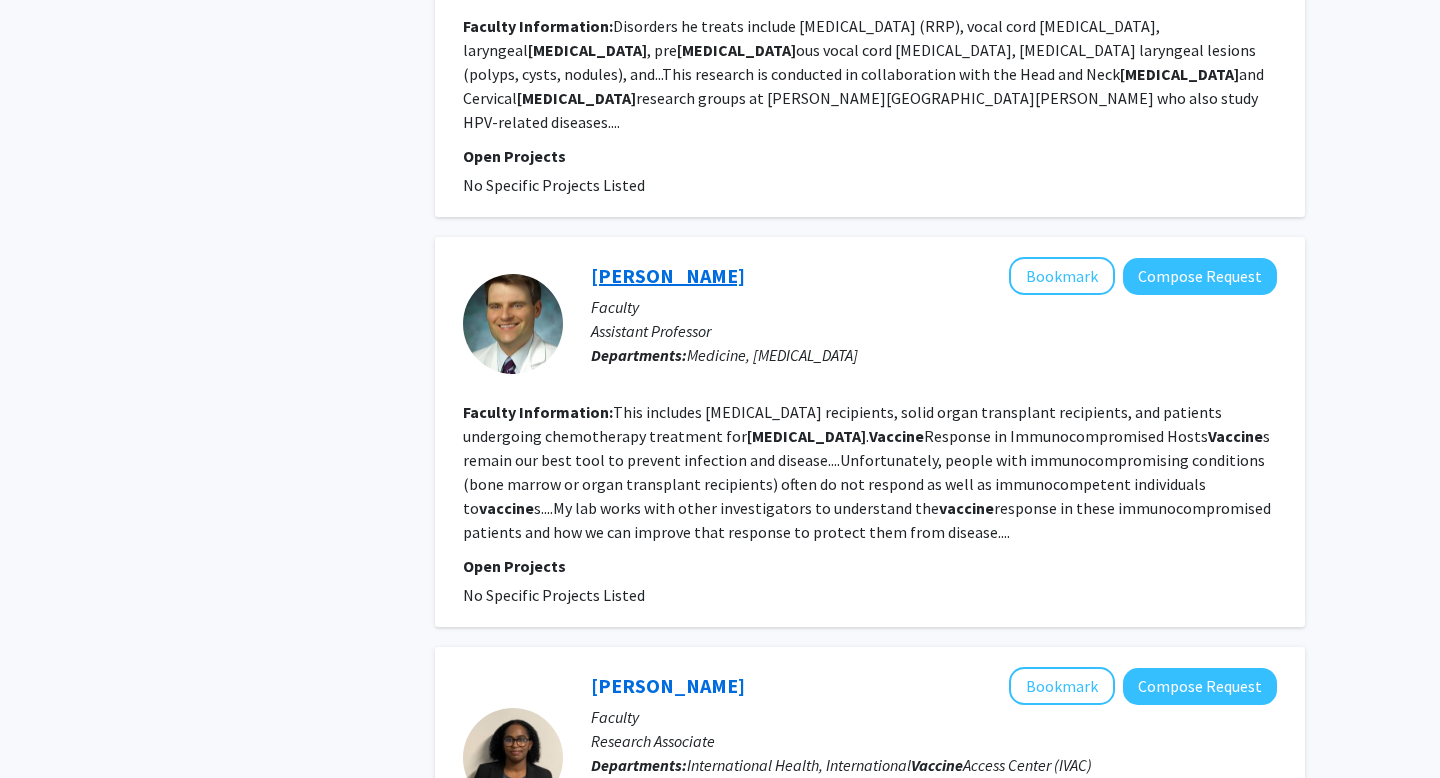 click on "[PERSON_NAME]" 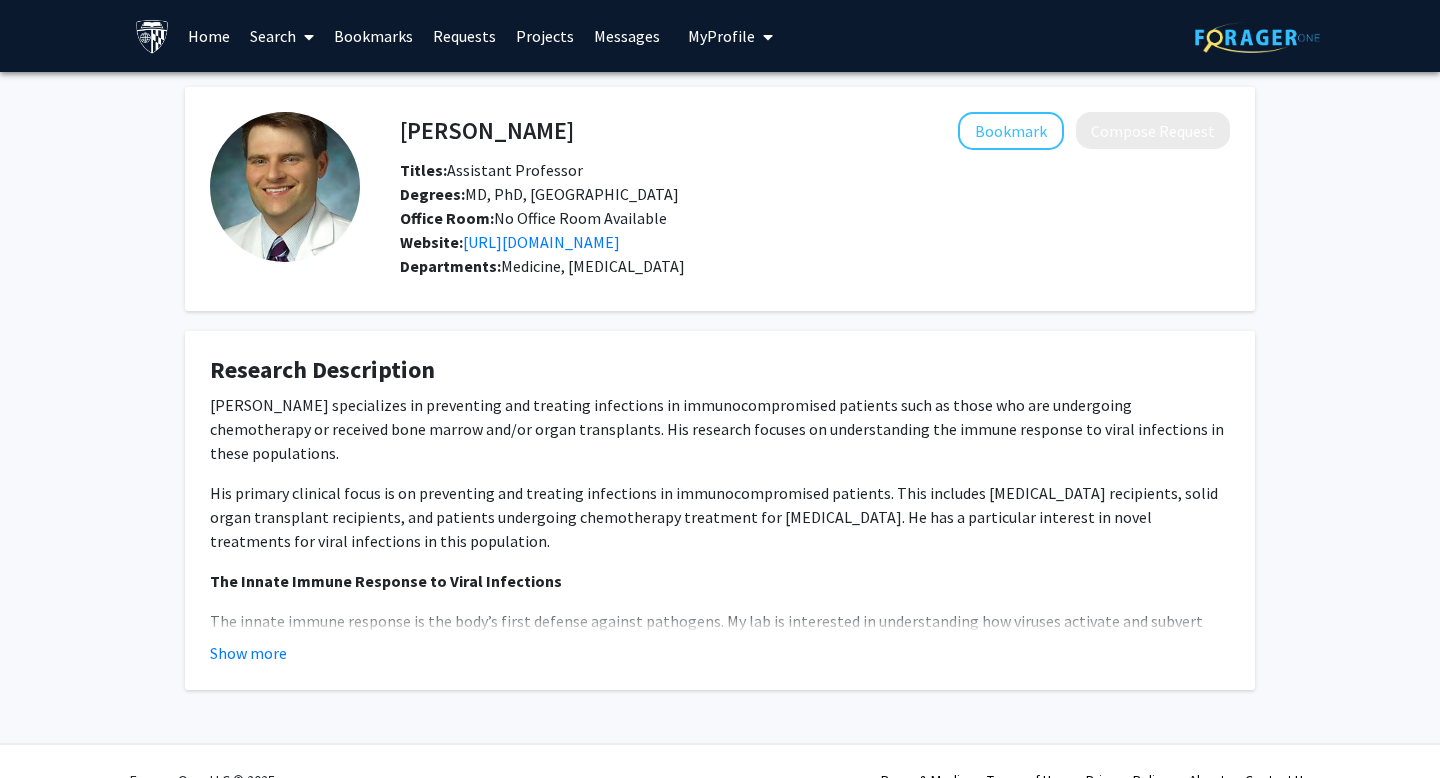 scroll, scrollTop: 37, scrollLeft: 0, axis: vertical 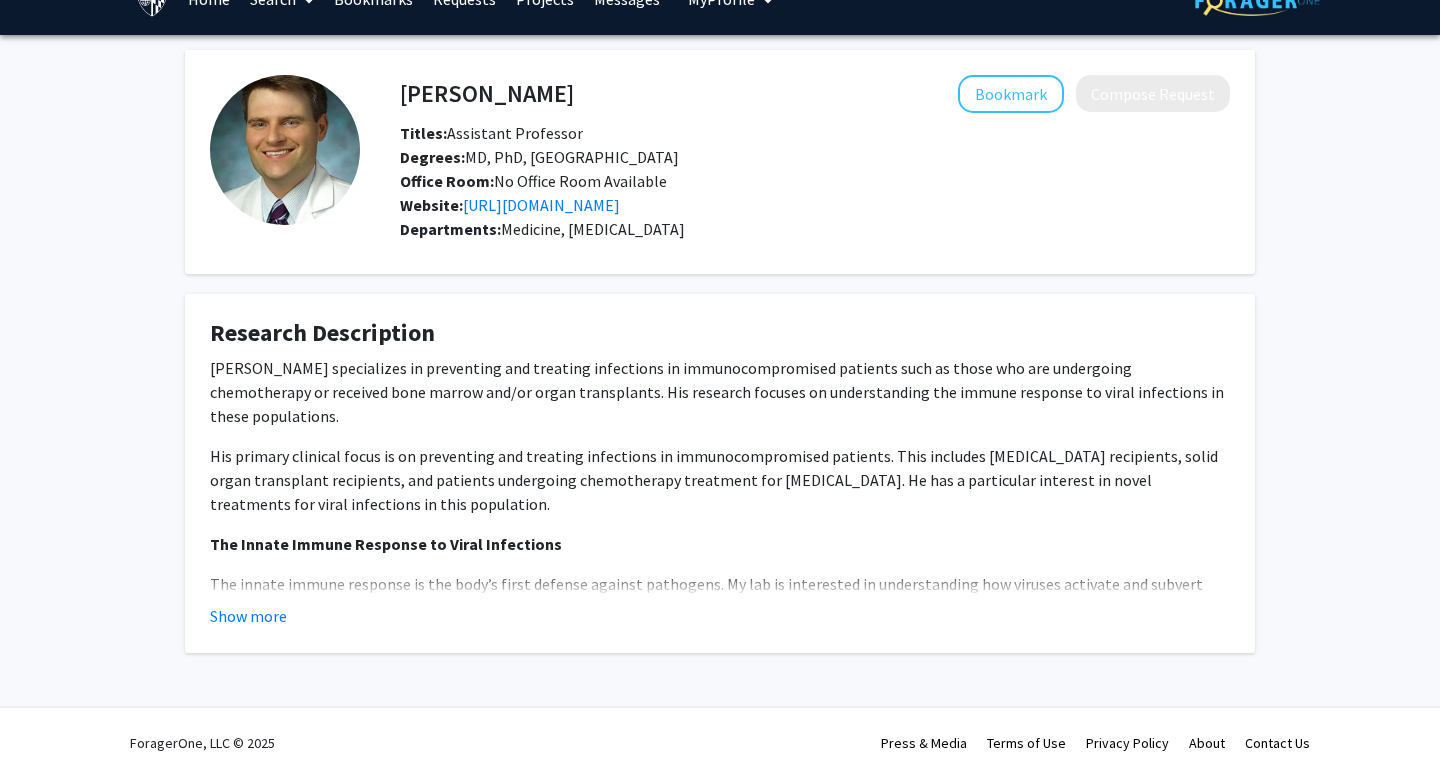 click on "[PERSON_NAME] specializes in preventing and treating infections in immunocompromised patients such as those who are undergoing chemotherapy or received bone marrow and/or organ transplants. His research focuses on understanding the immune response to viral infections in these populations.  His primary clinical focus is on preventing and treating infections in immunocompromised patients. This includes [MEDICAL_DATA] recipients, solid organ transplant recipients, and patients undergoing chemotherapy treatment for [MEDICAL_DATA]. He has a particular interest in novel treatments for viral infections in this population. The Innate Immune Response to Viral Infections
Vaccine Response in Immunocompromised Hosts
Show more" 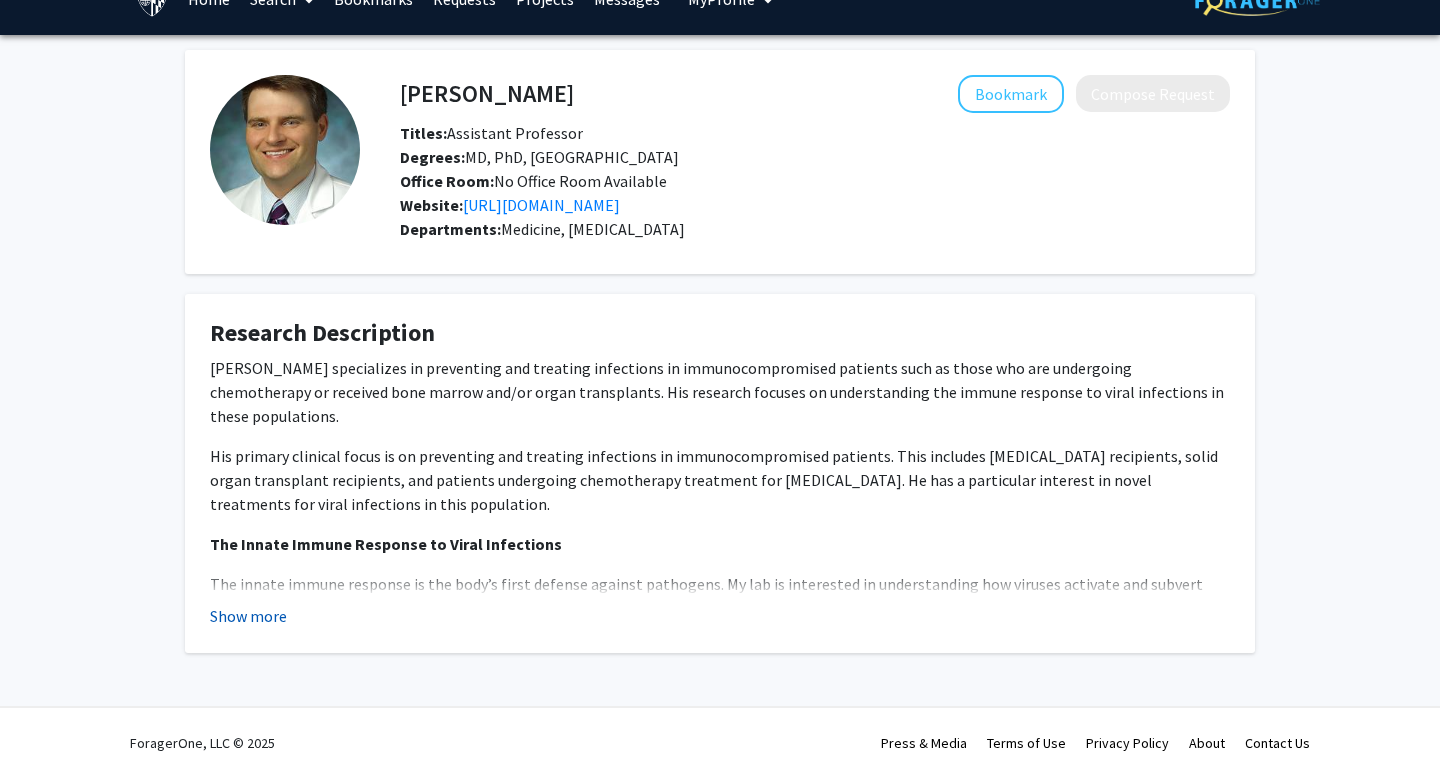 click on "Show more" 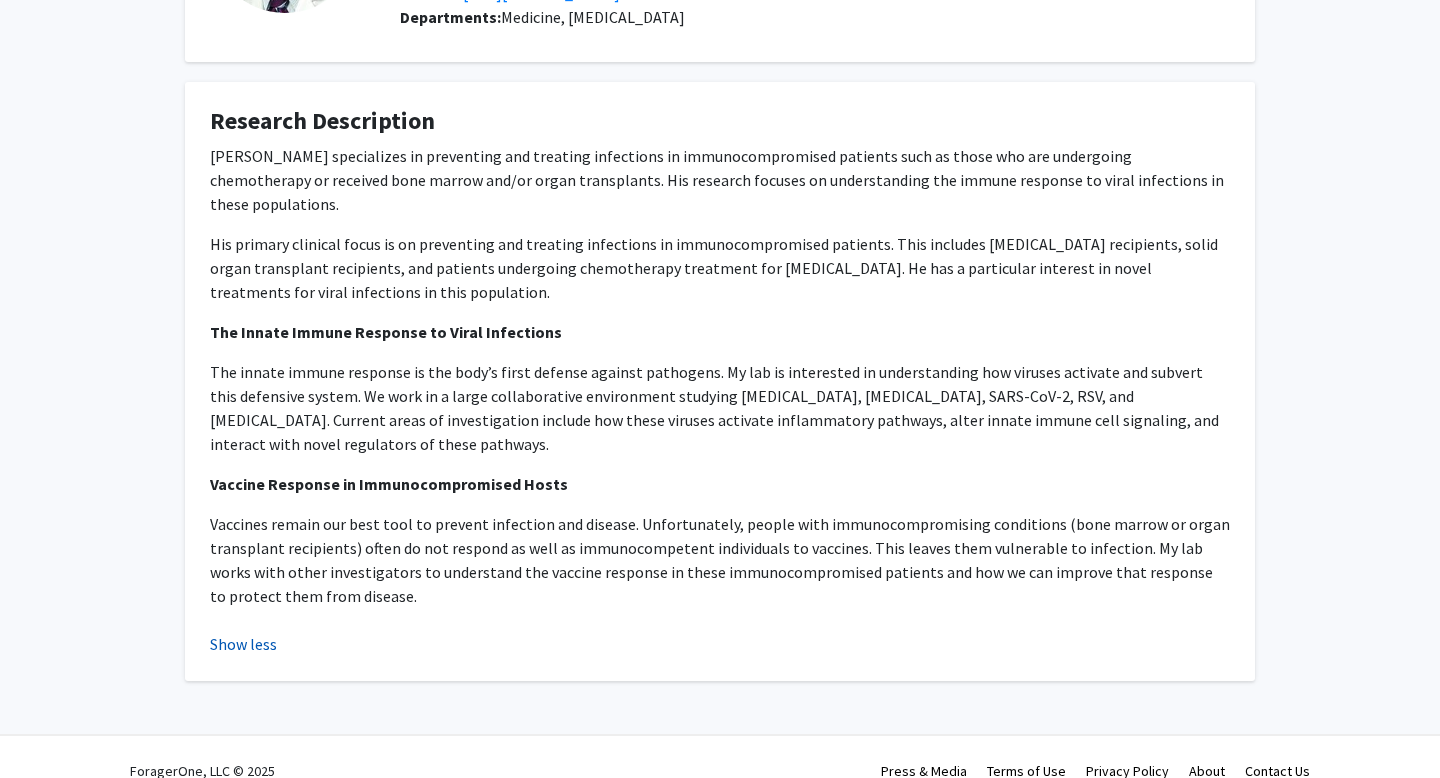 scroll, scrollTop: 253, scrollLeft: 0, axis: vertical 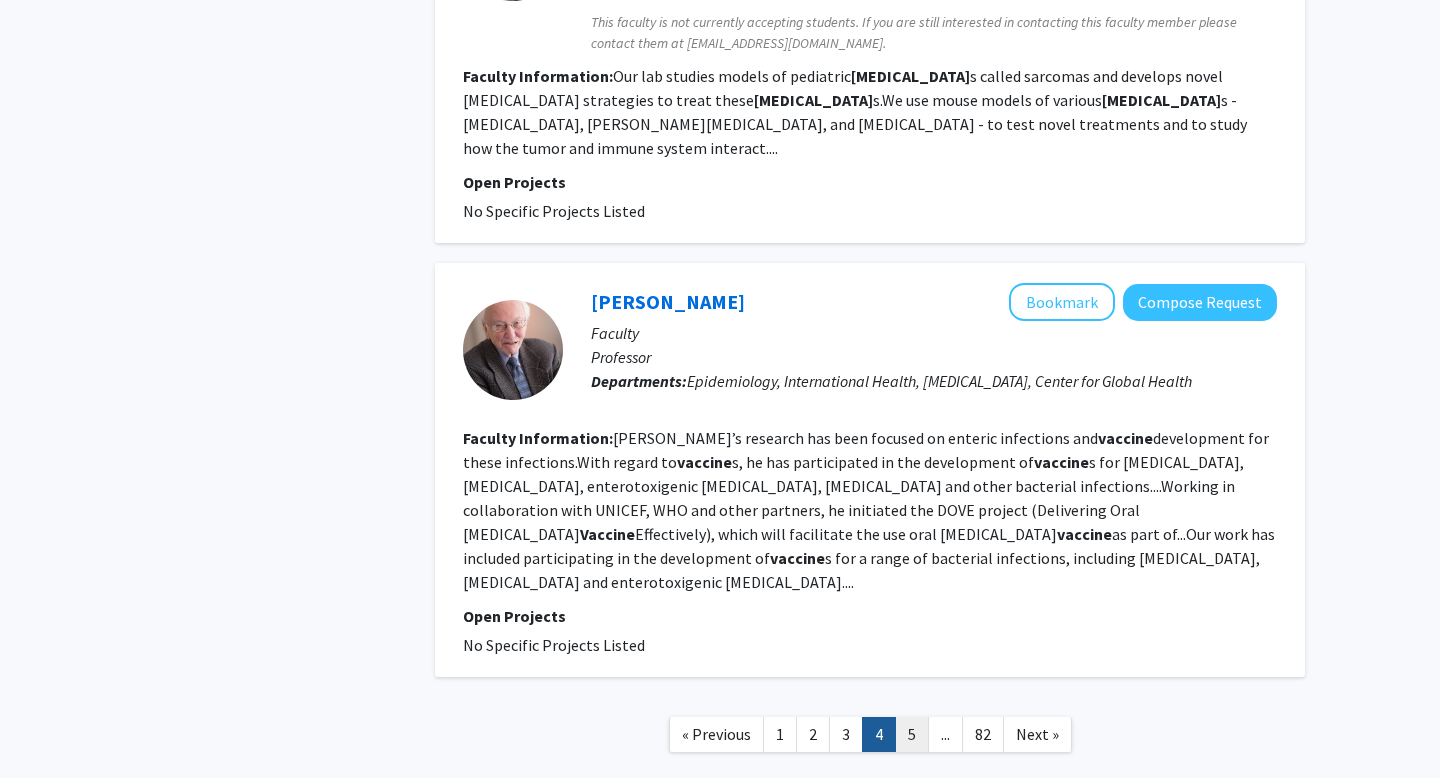 click on "5" 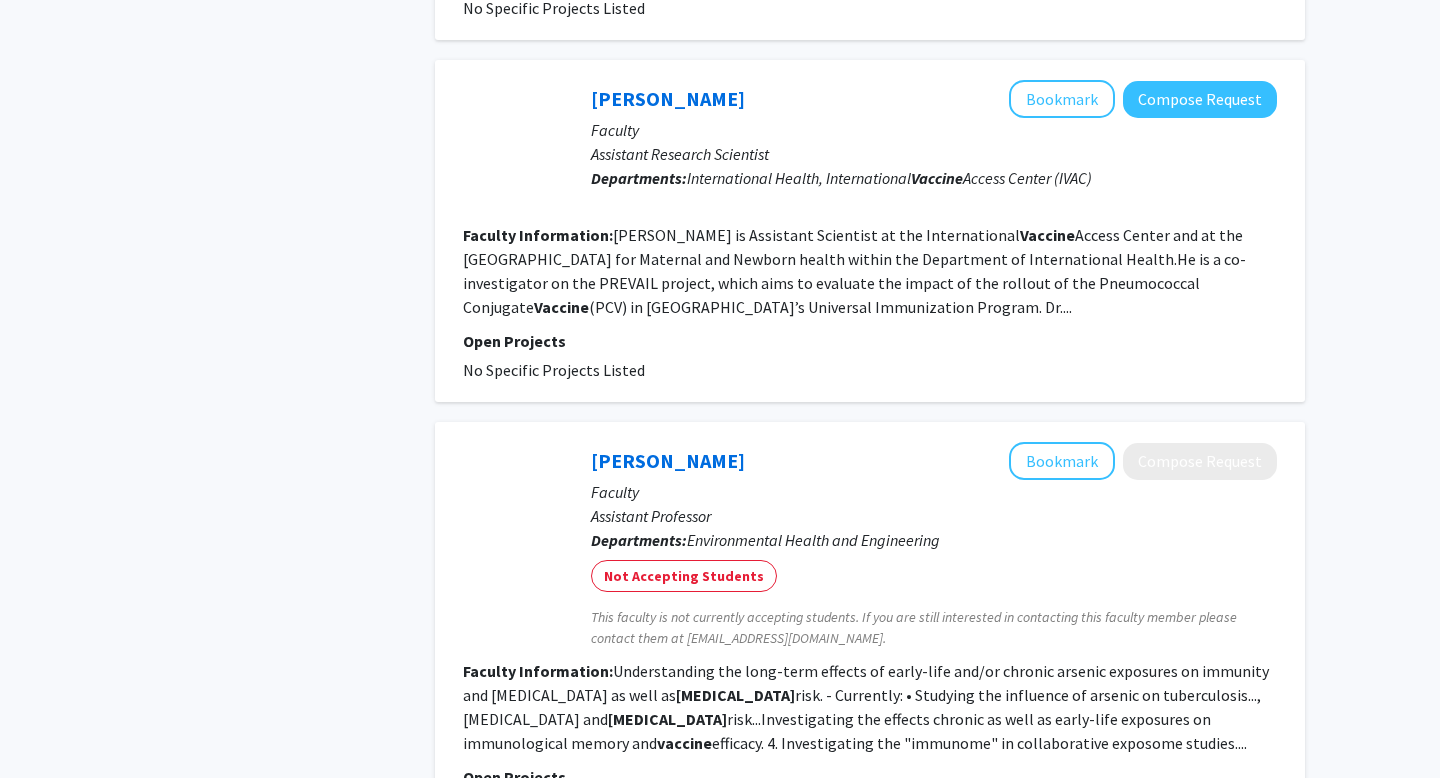 scroll, scrollTop: 3484, scrollLeft: 0, axis: vertical 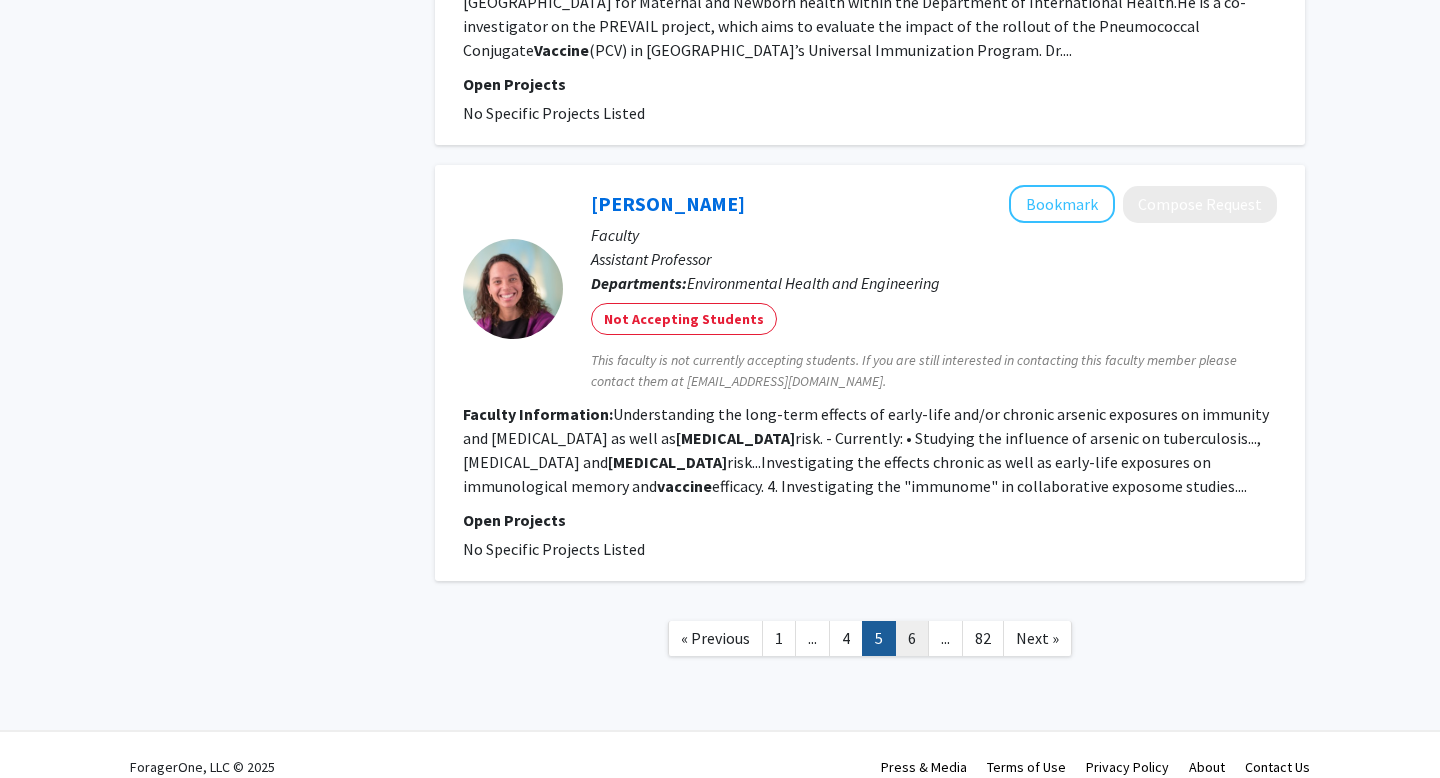 click on "6" 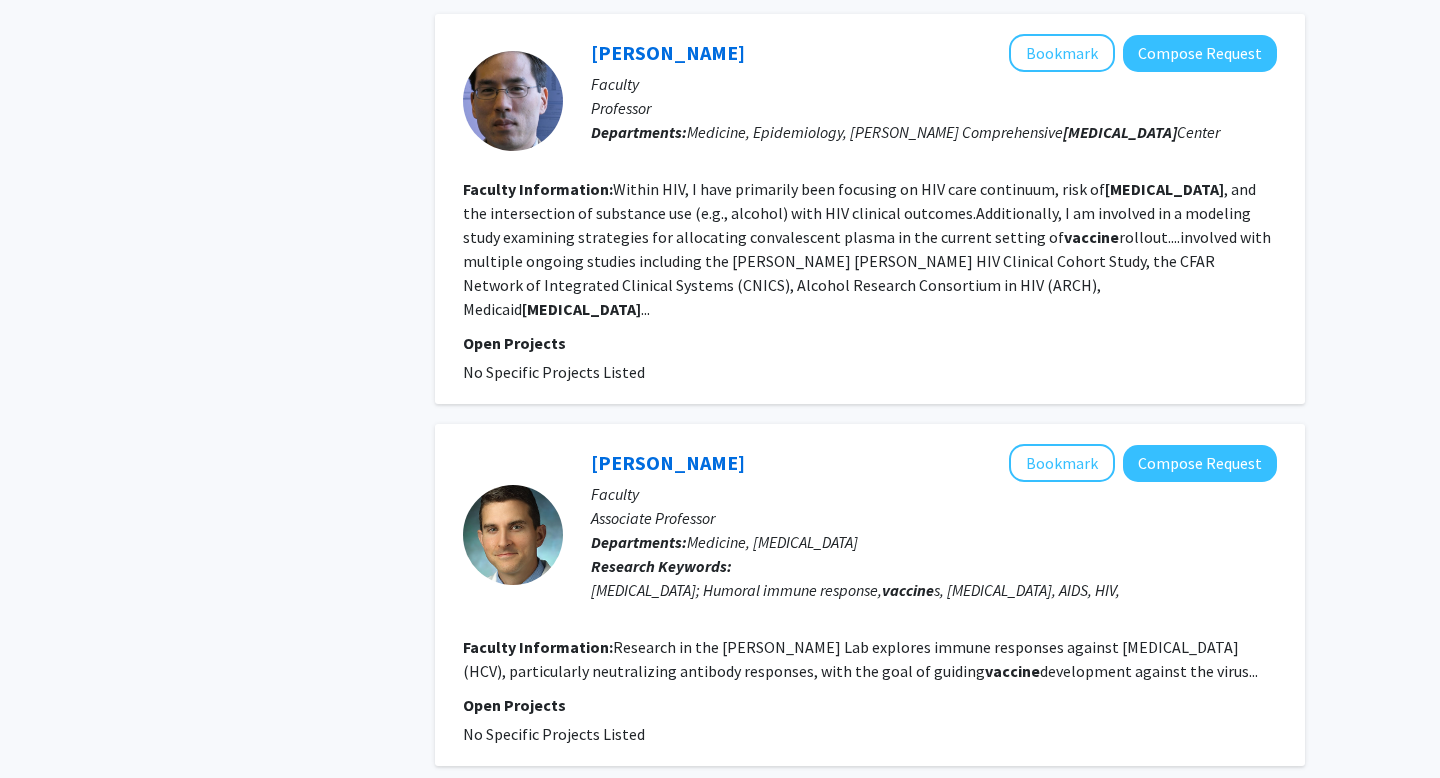 scroll, scrollTop: 3597, scrollLeft: 0, axis: vertical 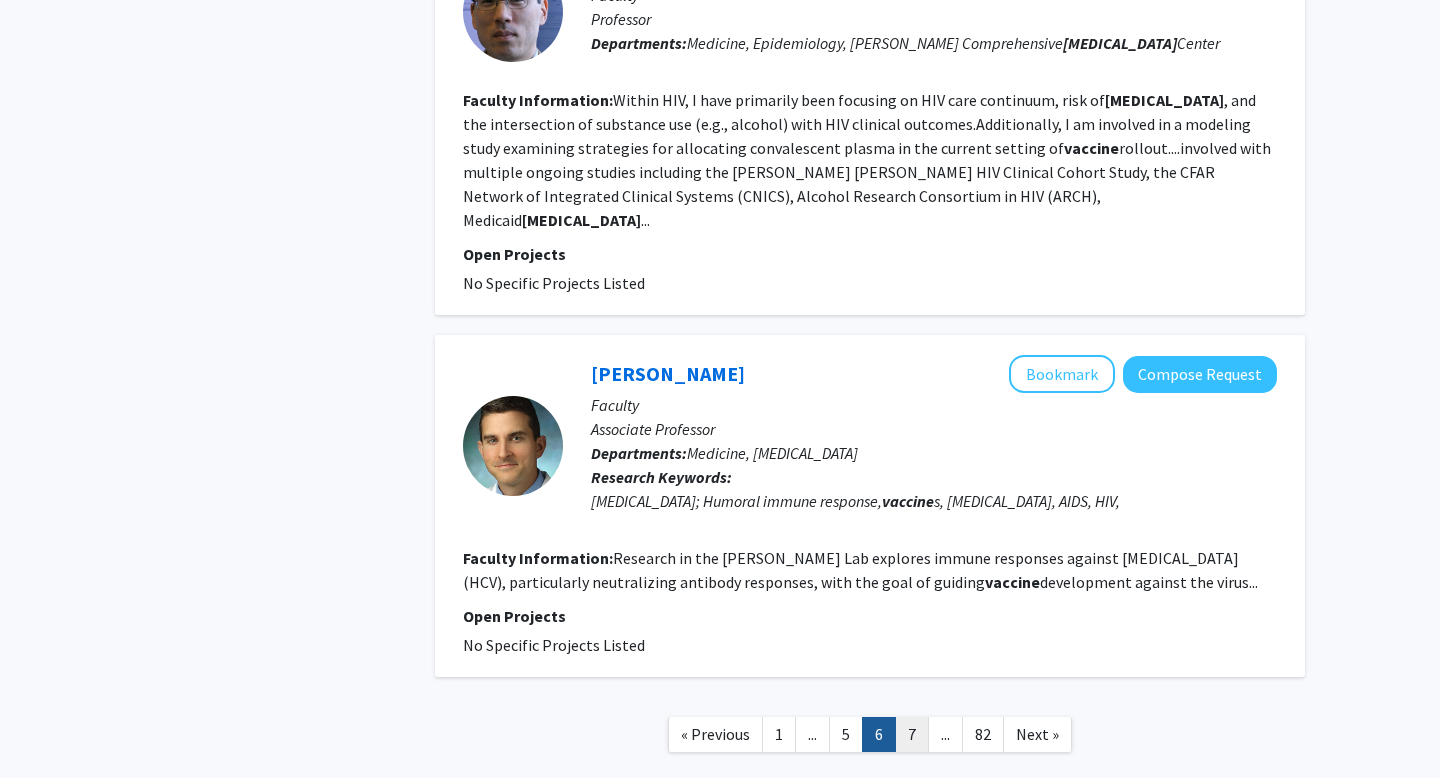 click on "7" 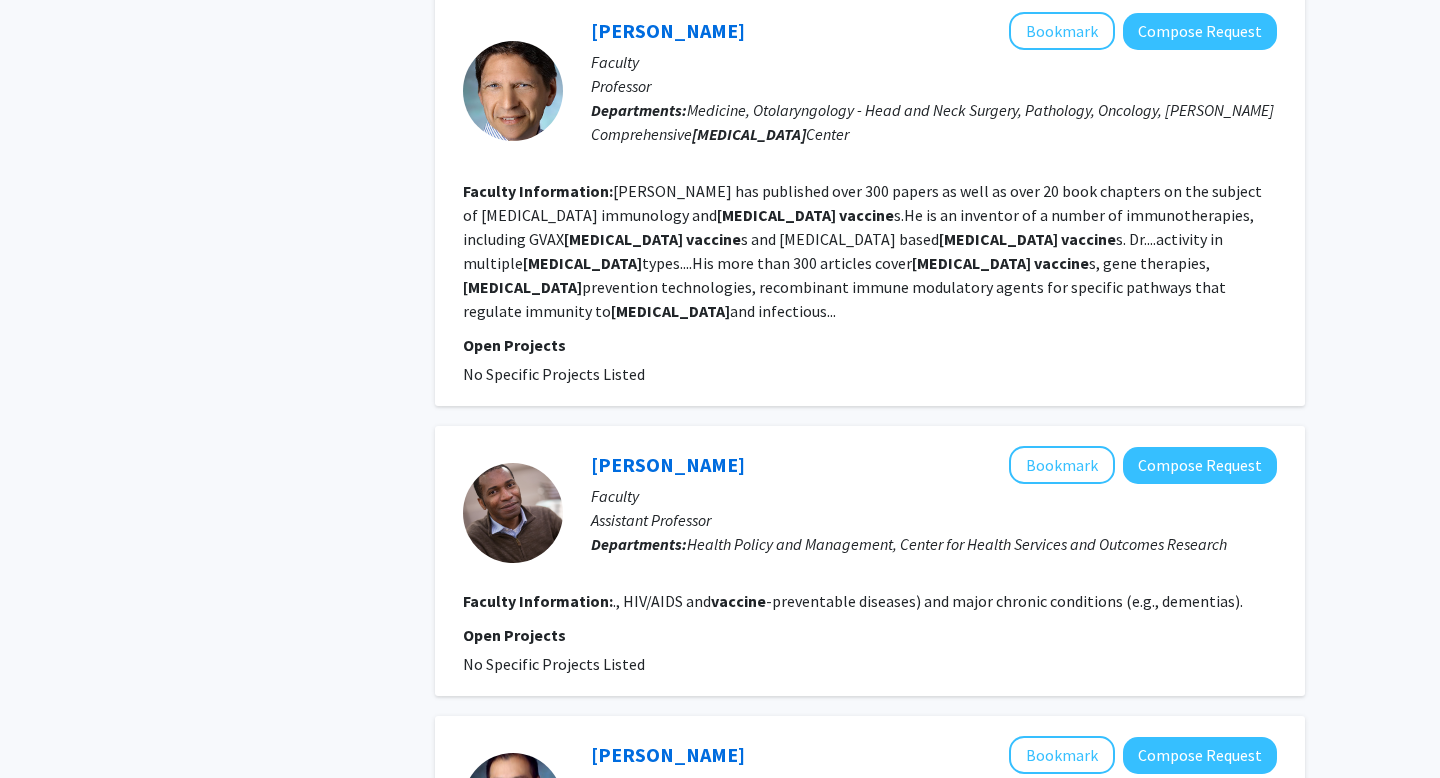 scroll, scrollTop: 2002, scrollLeft: 0, axis: vertical 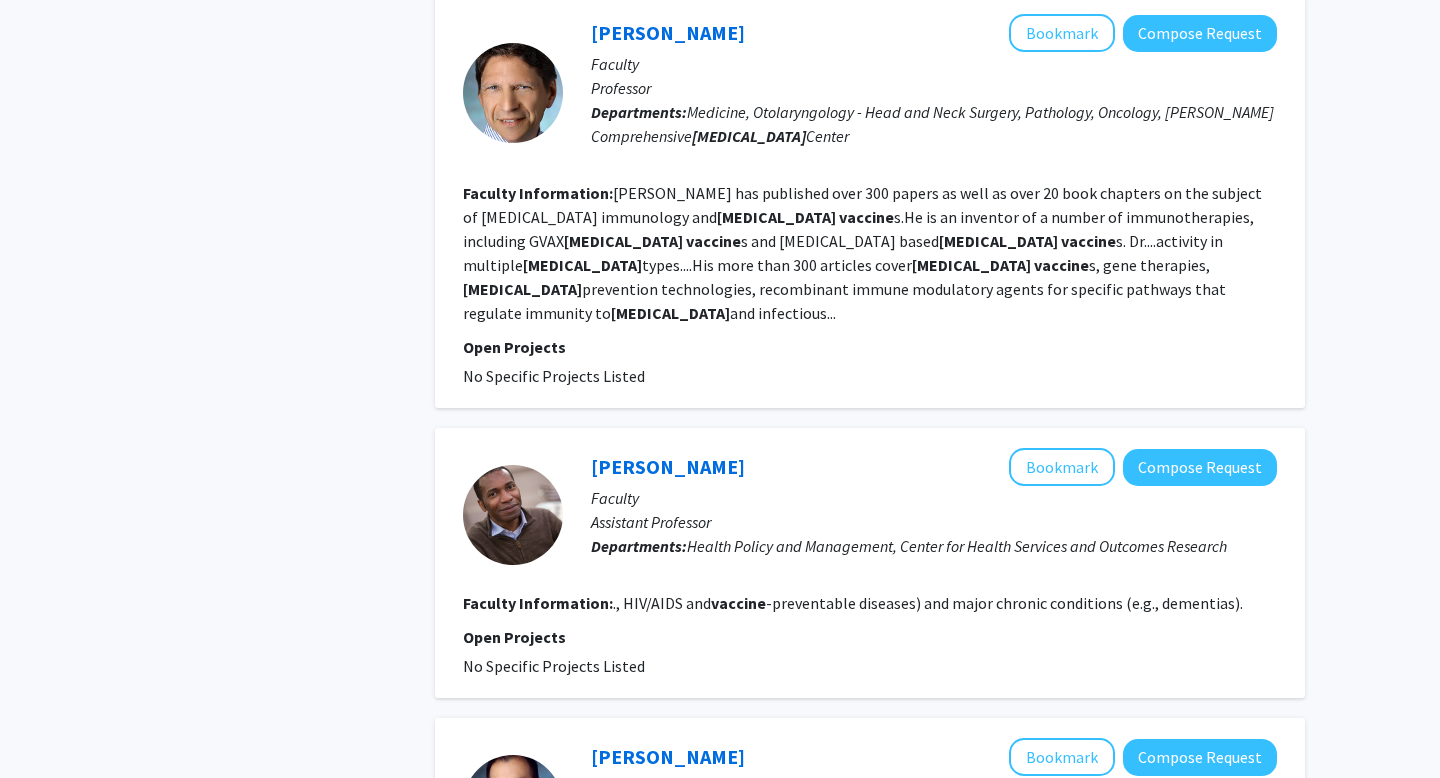 click on "[PERSON_NAME]   Bookmark
Compose Request" 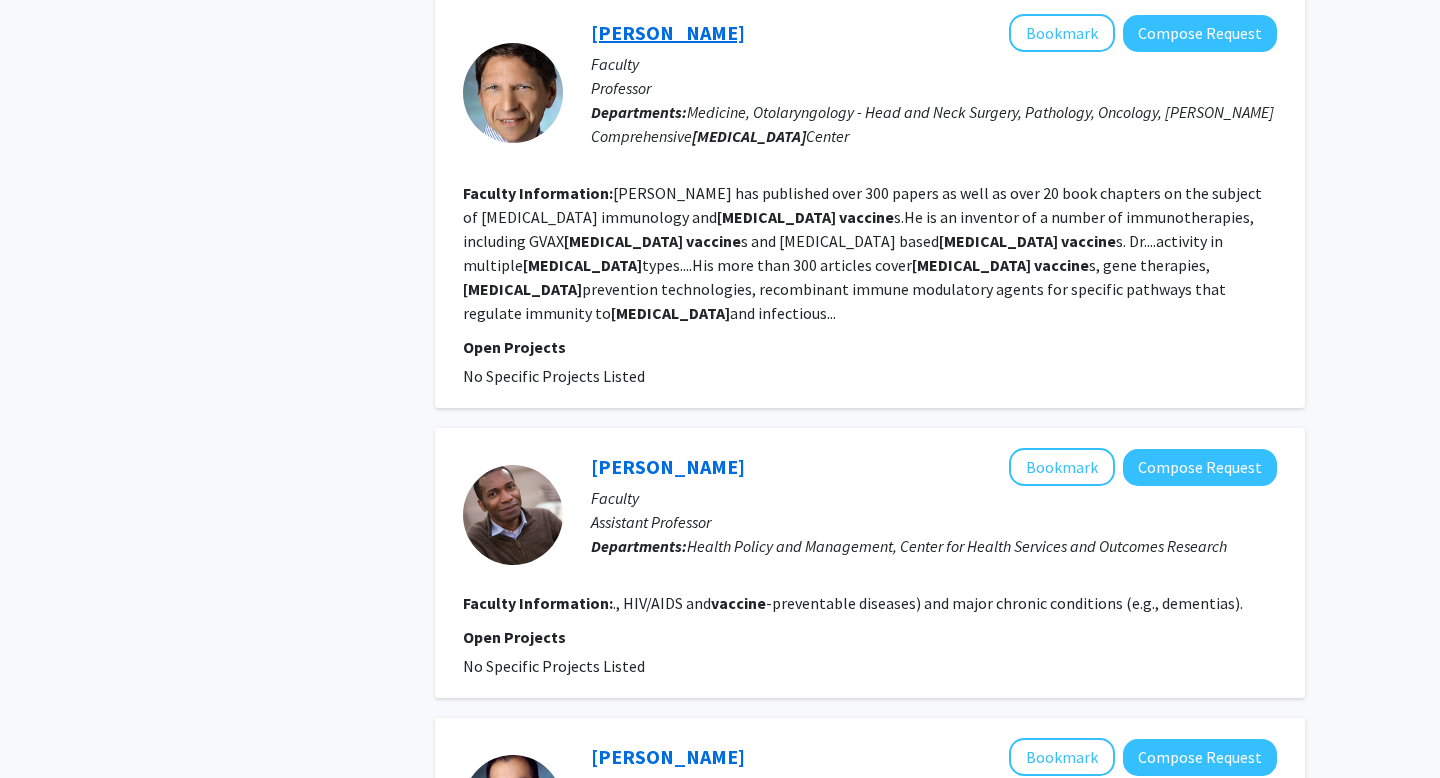 click on "[PERSON_NAME]" 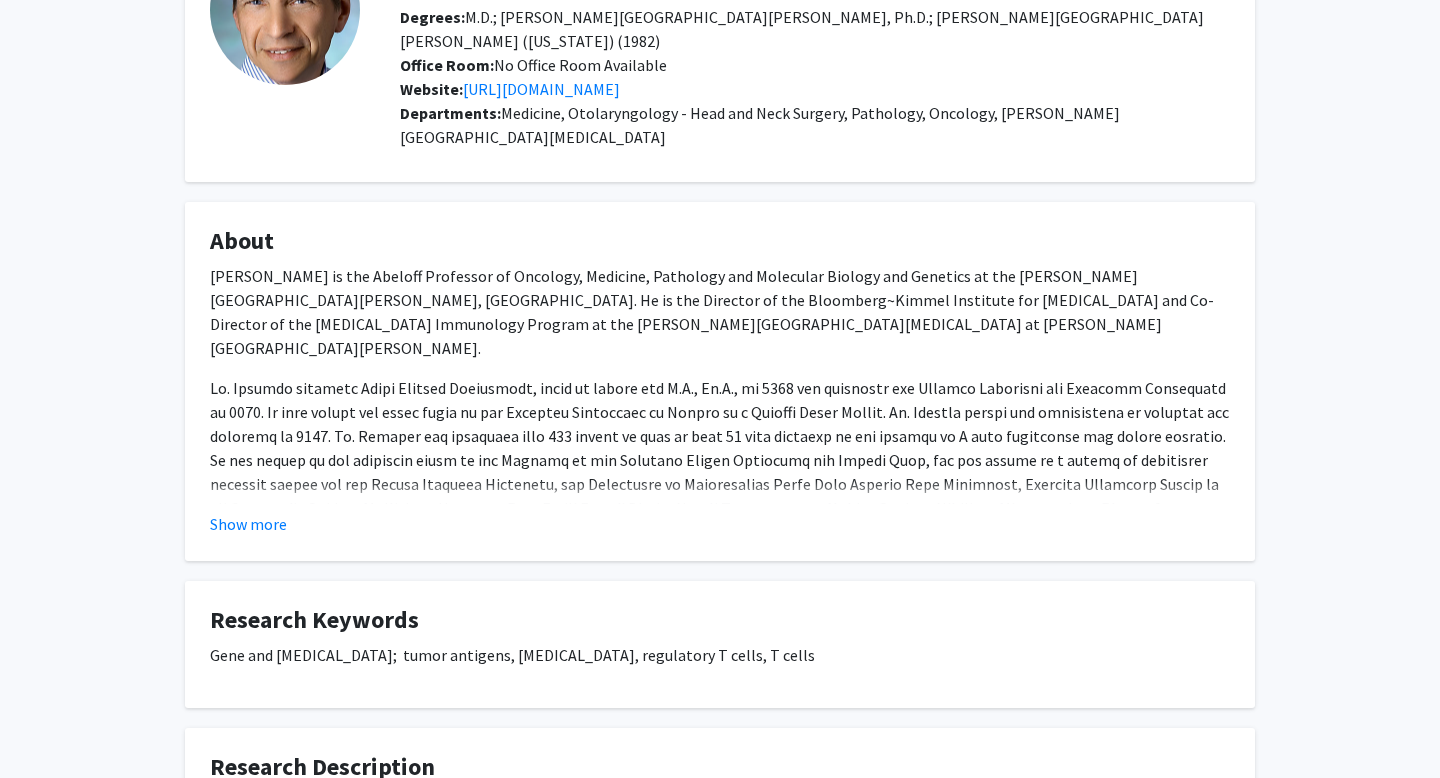 scroll, scrollTop: 179, scrollLeft: 0, axis: vertical 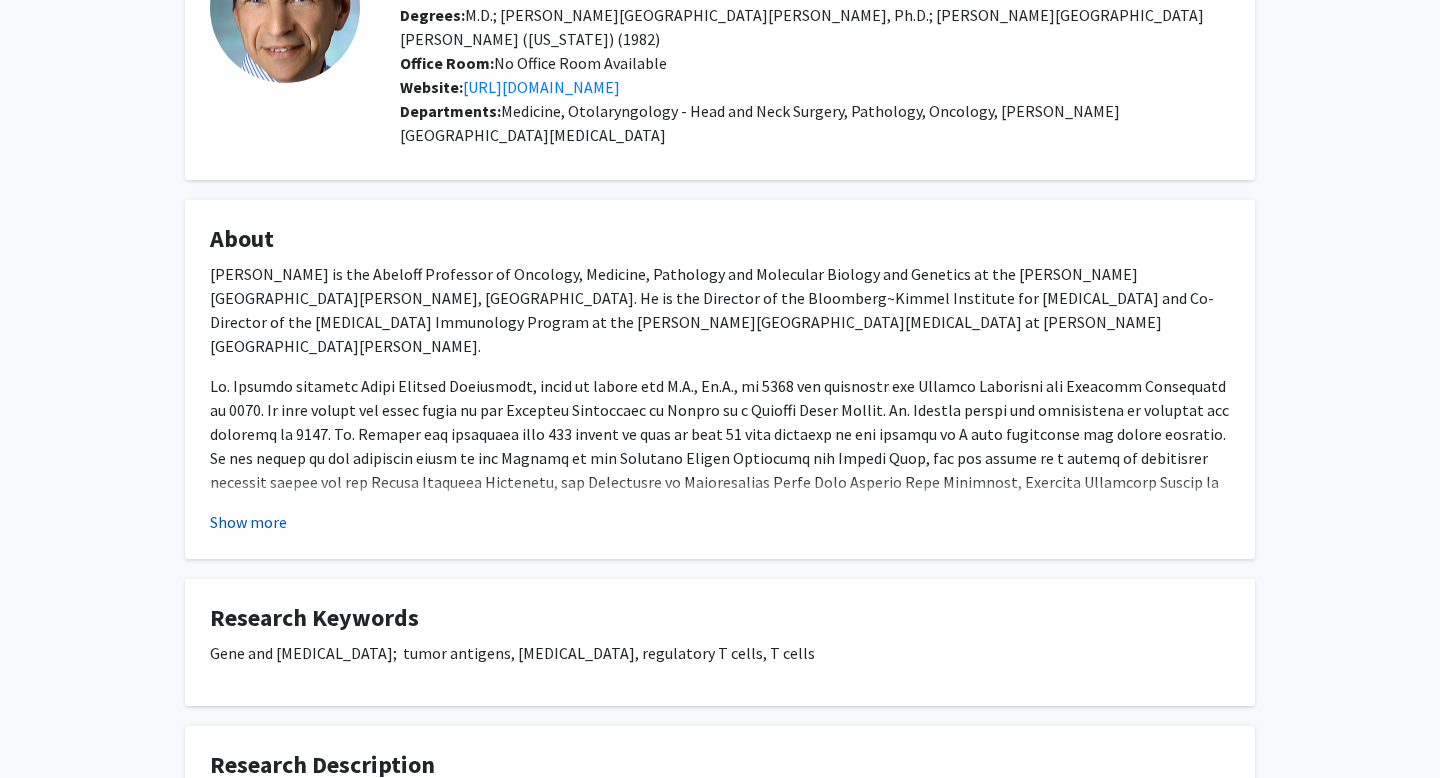 click on "Show more" 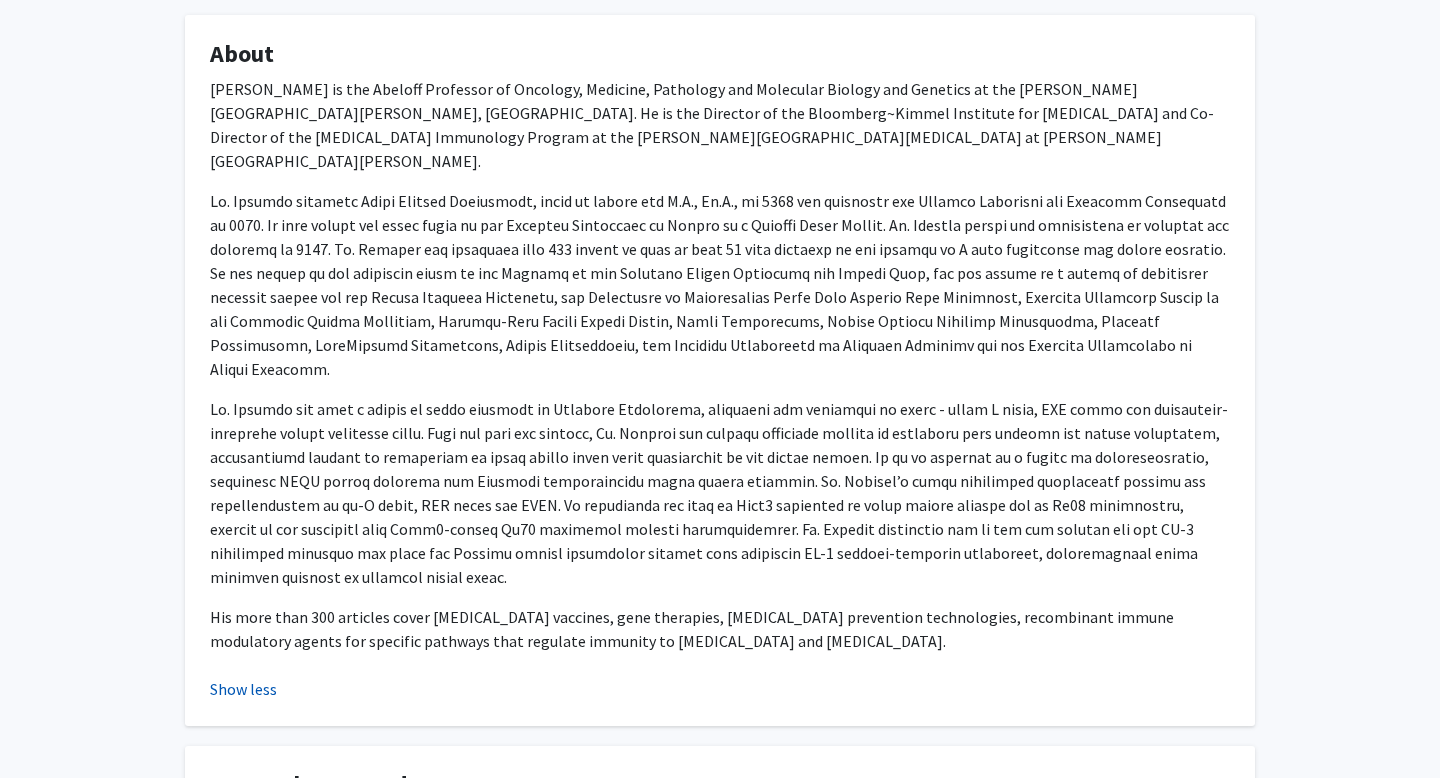 scroll, scrollTop: 365, scrollLeft: 0, axis: vertical 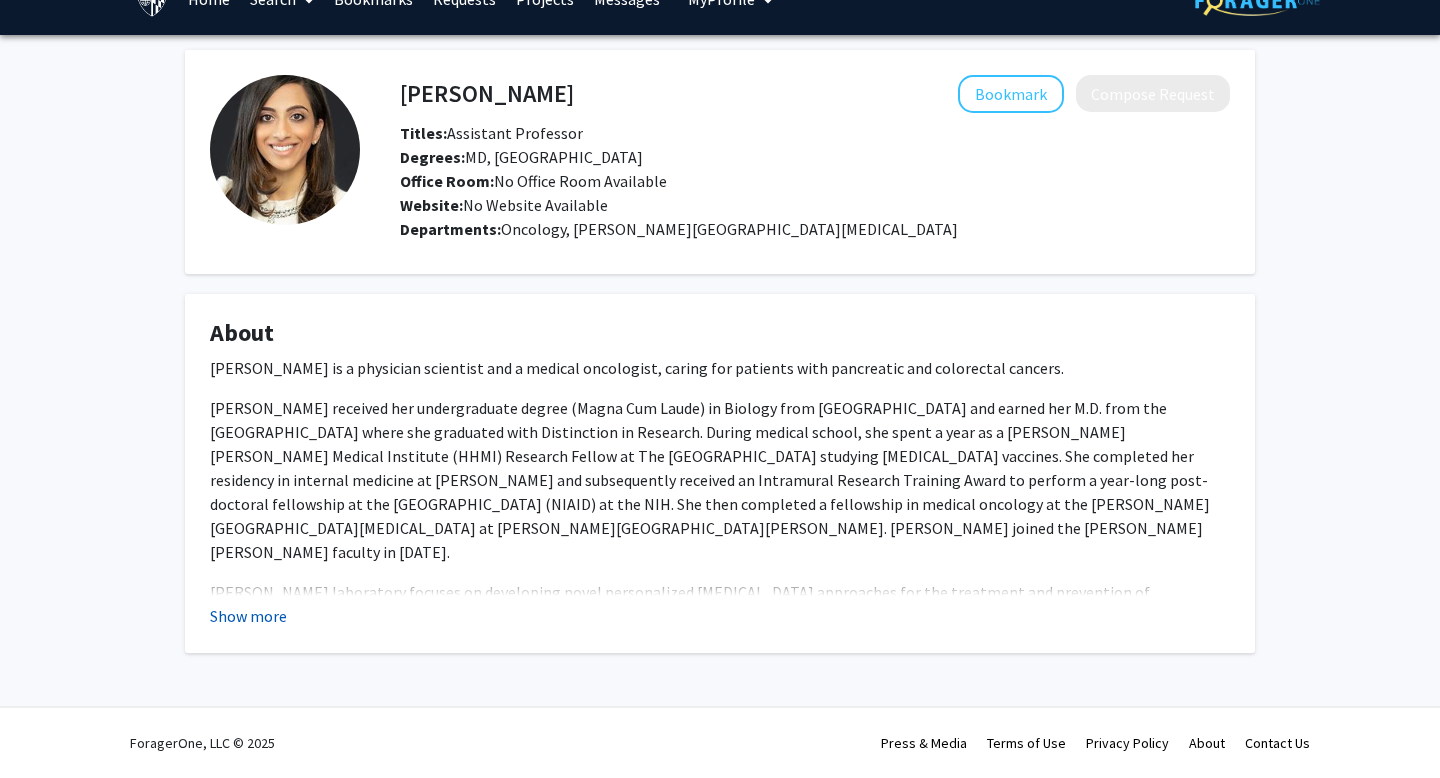 click on "Show more" 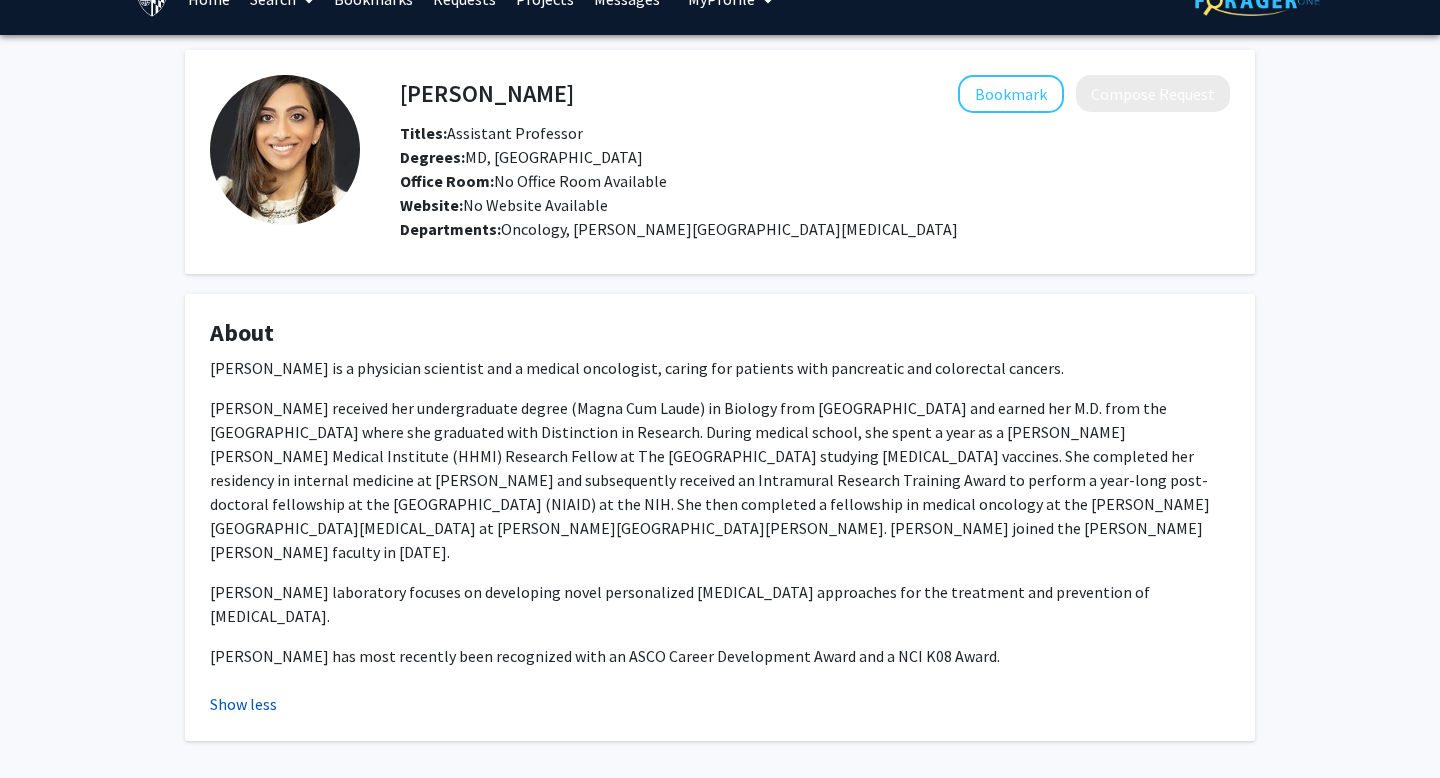 scroll, scrollTop: 77, scrollLeft: 0, axis: vertical 